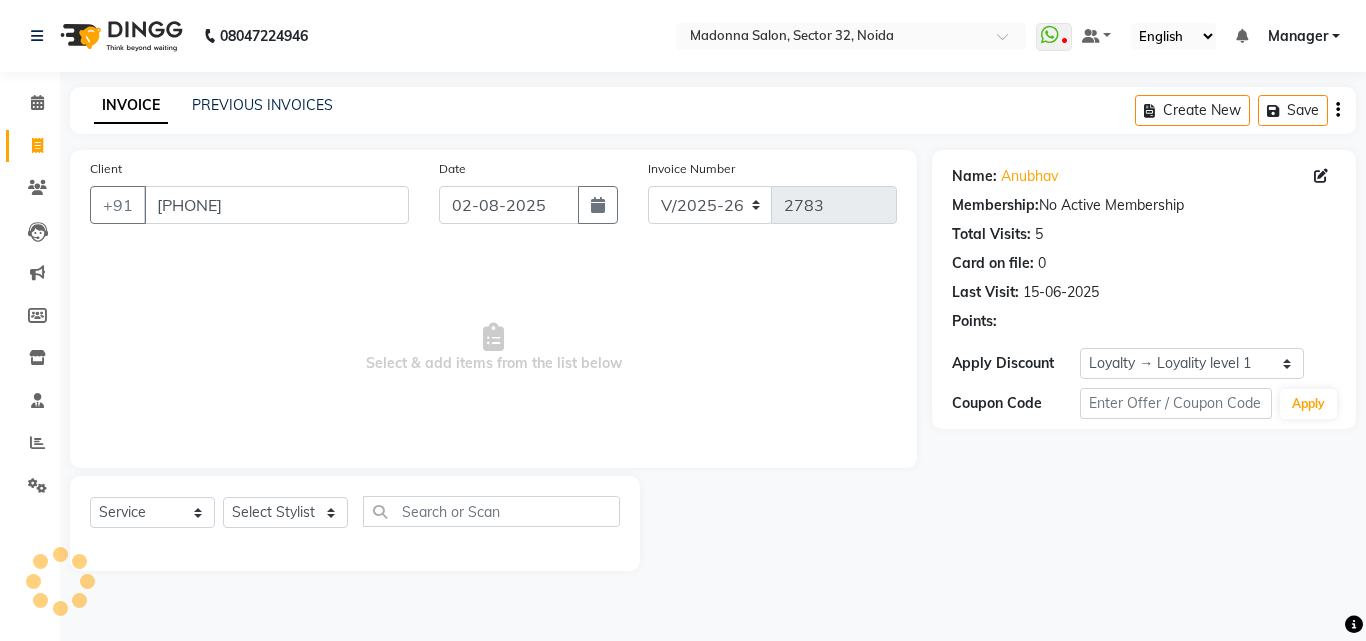 select on "7229" 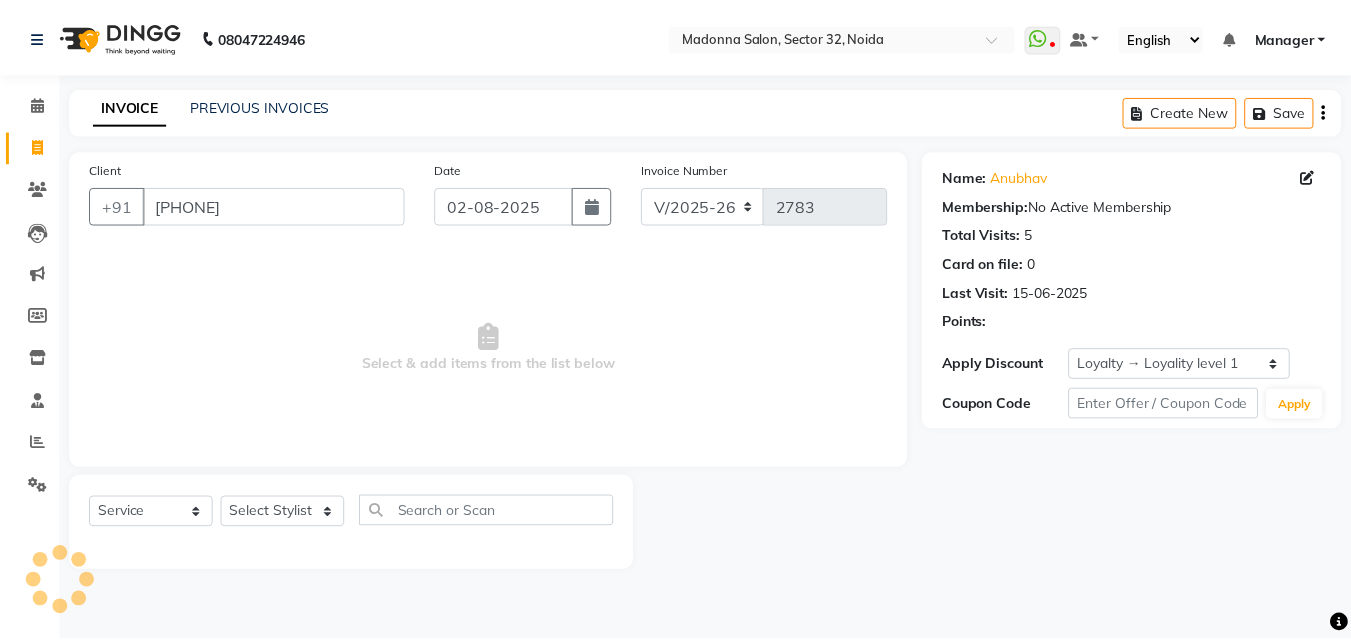 scroll, scrollTop: 0, scrollLeft: 0, axis: both 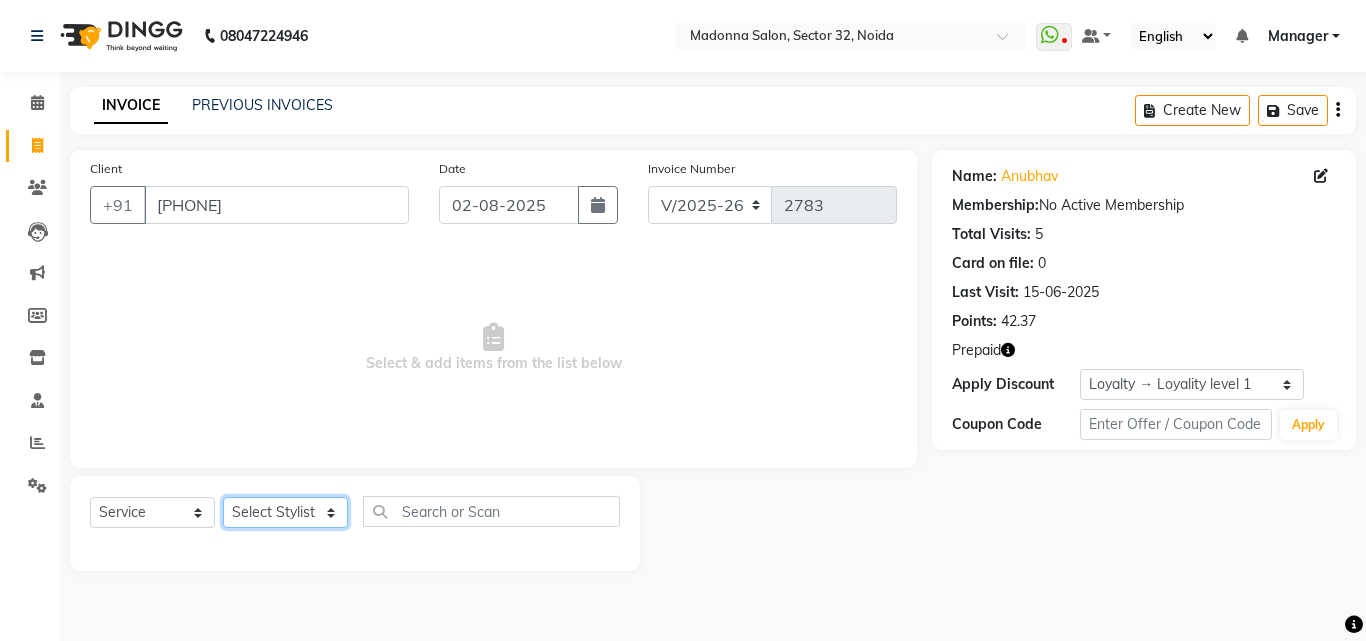 click on "Select Stylist [FIRST] Account  [FIRST] [FIRST] [FIRST] [FIRST] [FIRST] [FIRST] [FIRST] [FIRST] [FIRST] [FIRST] [FIRST] [FIRST] [FIRST] [FIRST] [FIRST] [FIRST] [FIRST] [FIRST] [FIRST] [FIRST] [FIRST] [FIRST] [FIRST]" 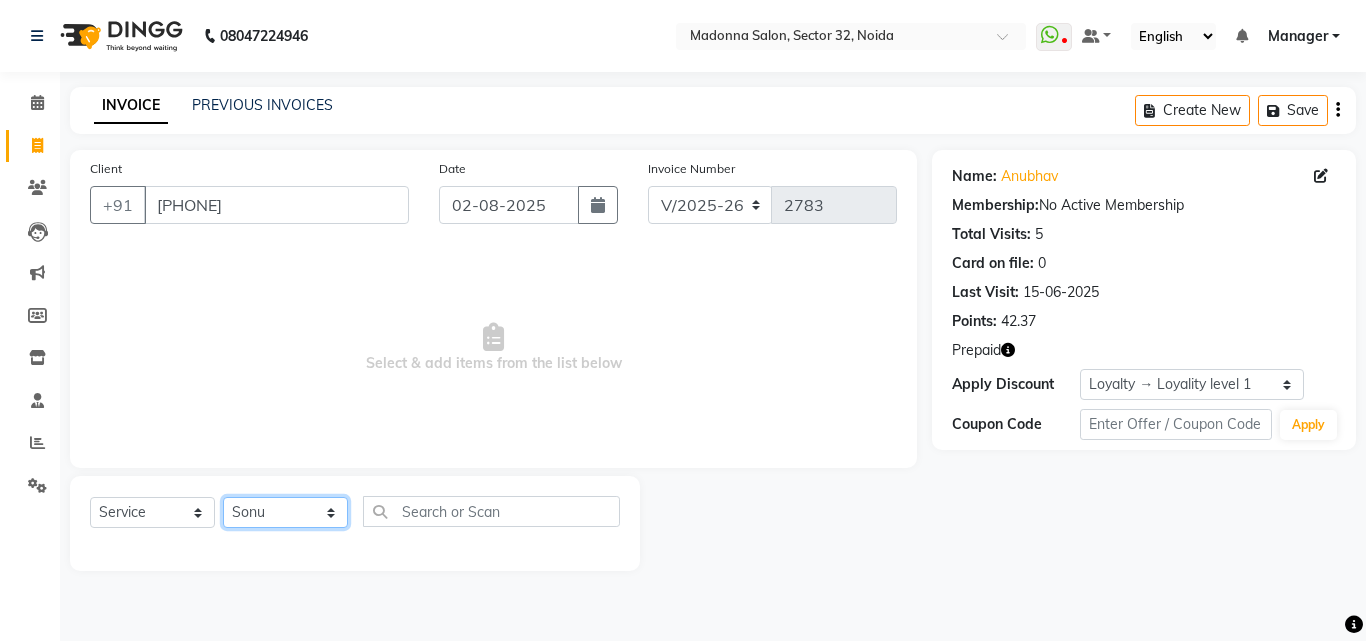click on "Select Stylist [FIRST] Account  [FIRST] [FIRST] [FIRST] [FIRST] [FIRST] [FIRST] [FIRST] [FIRST] [FIRST] [FIRST] [FIRST] [FIRST] [FIRST] [FIRST] [FIRST] [FIRST] [FIRST] [FIRST] [FIRST] [FIRST] [FIRST] [FIRST] [FIRST]" 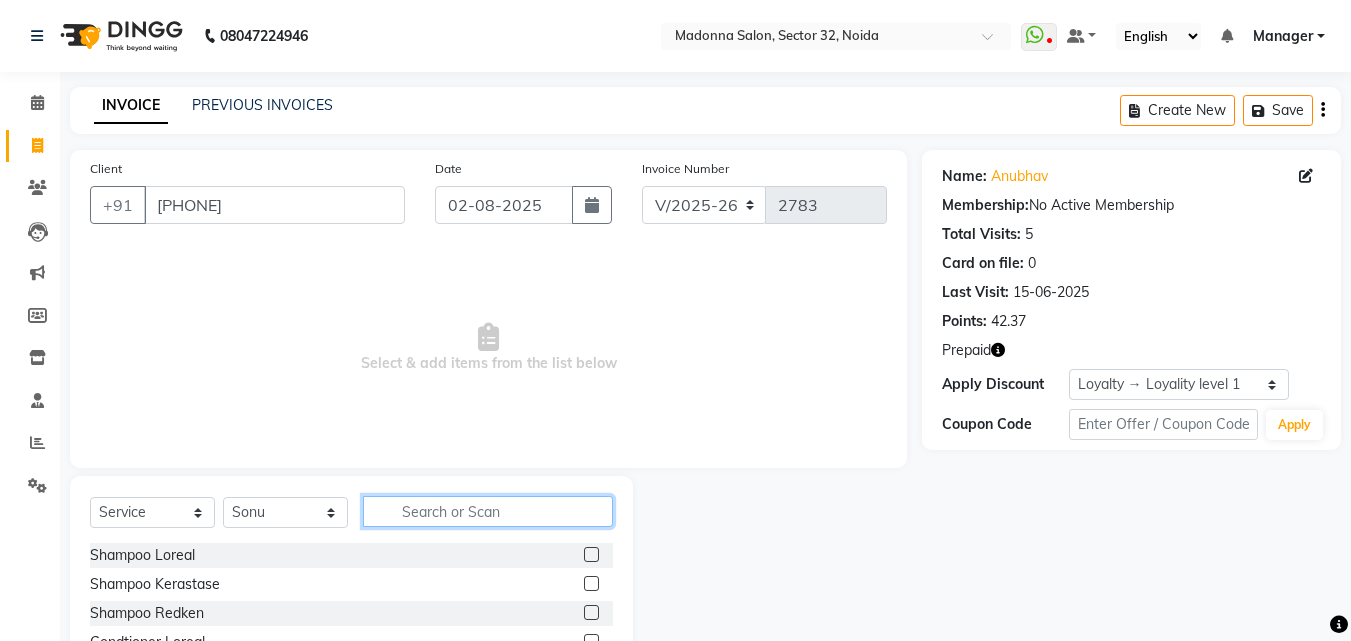 click 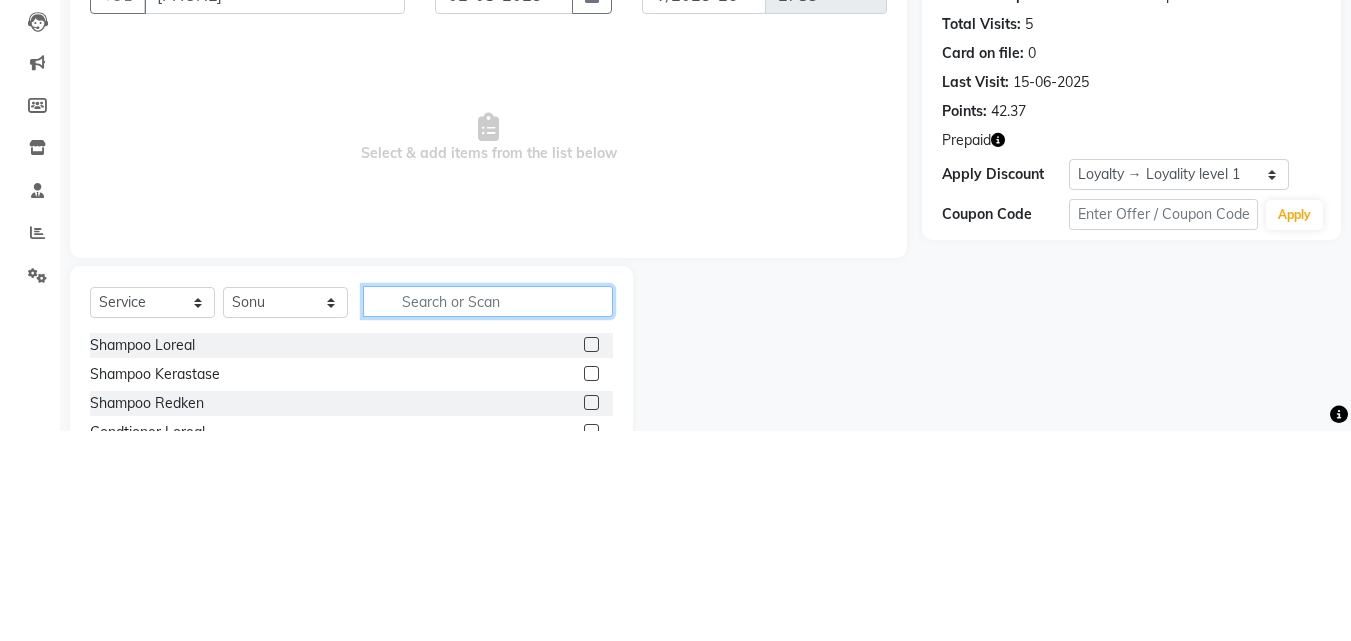 scroll, scrollTop: 48, scrollLeft: 0, axis: vertical 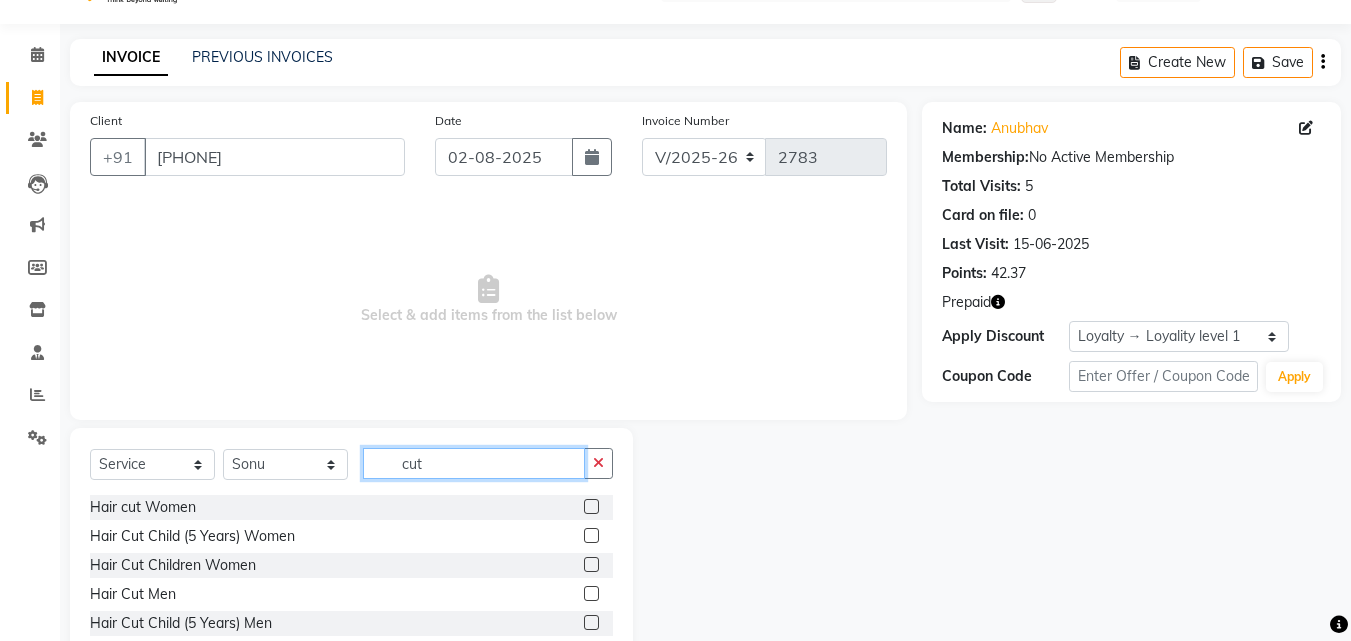 type on "cut" 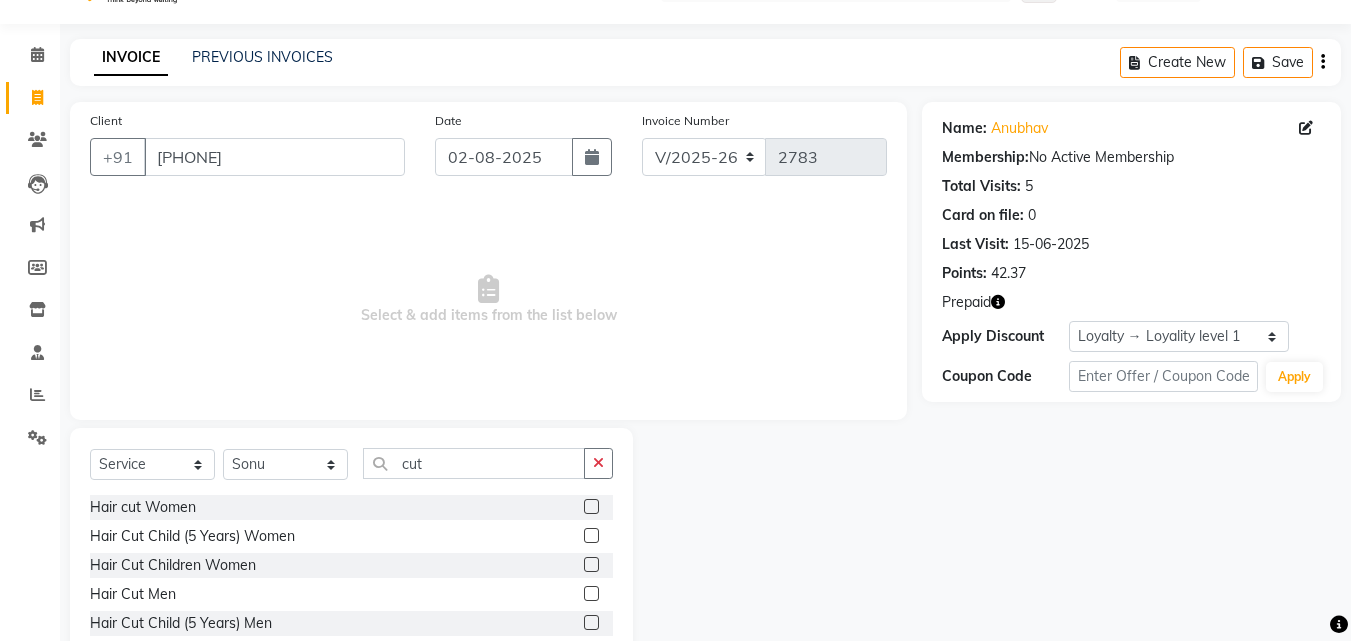 click 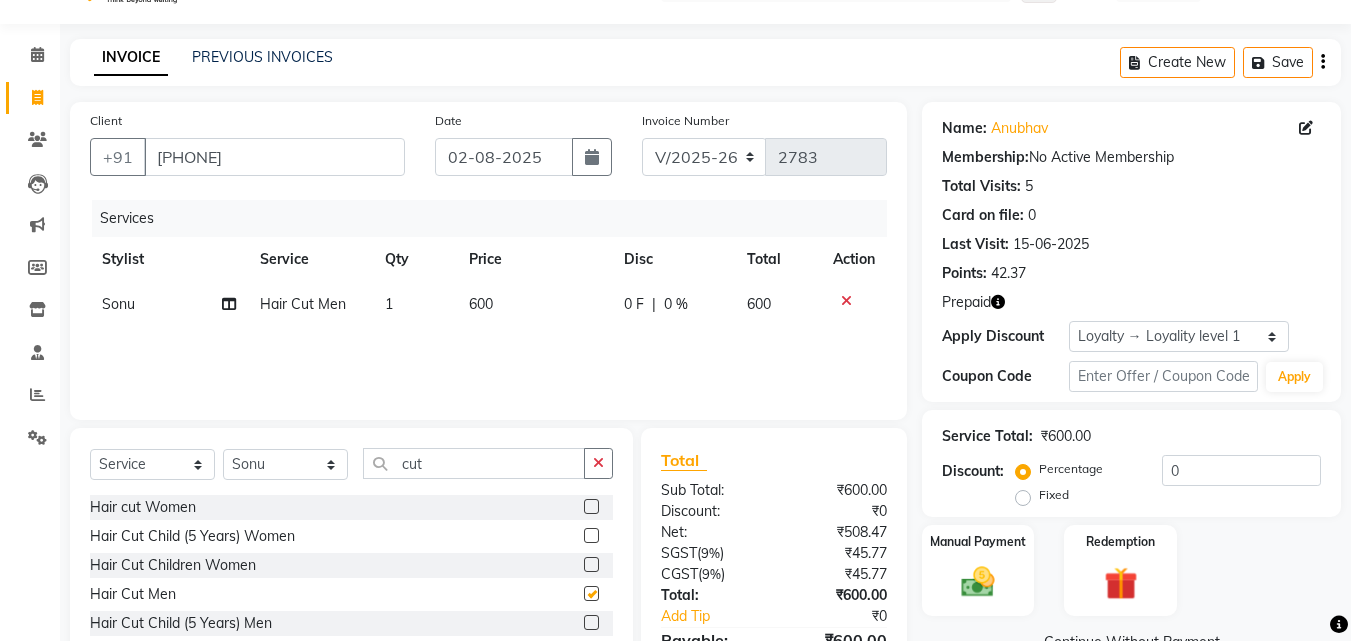 checkbox on "false" 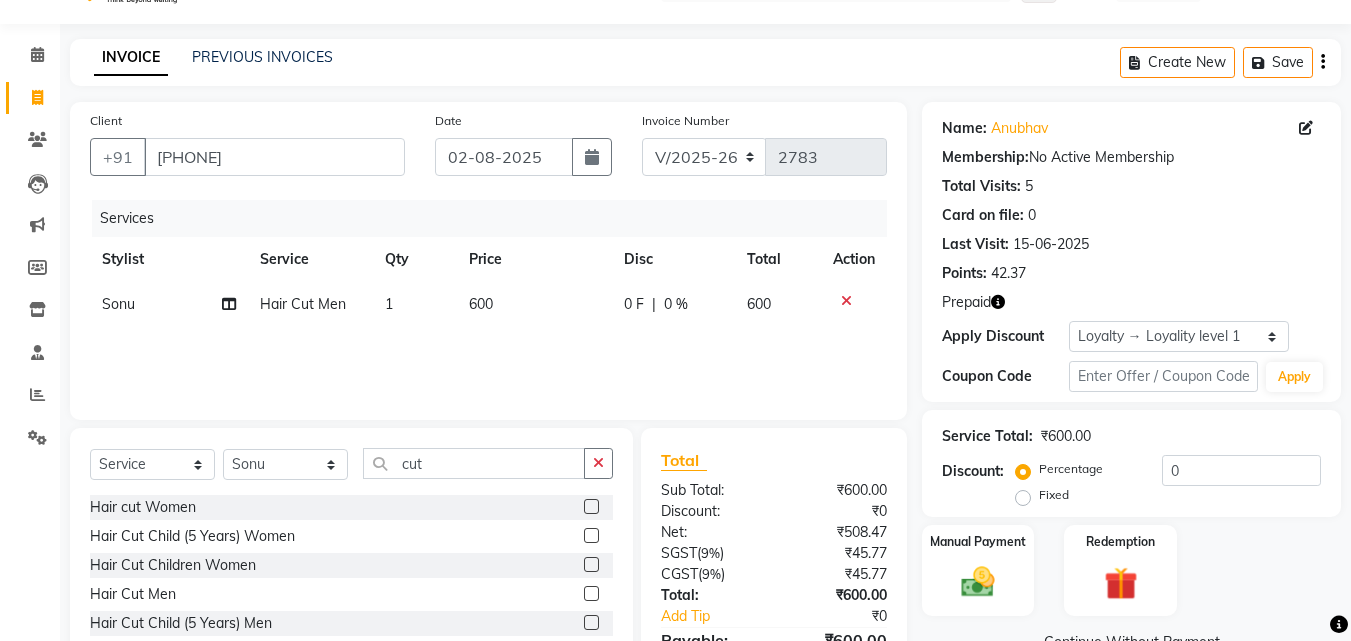 click 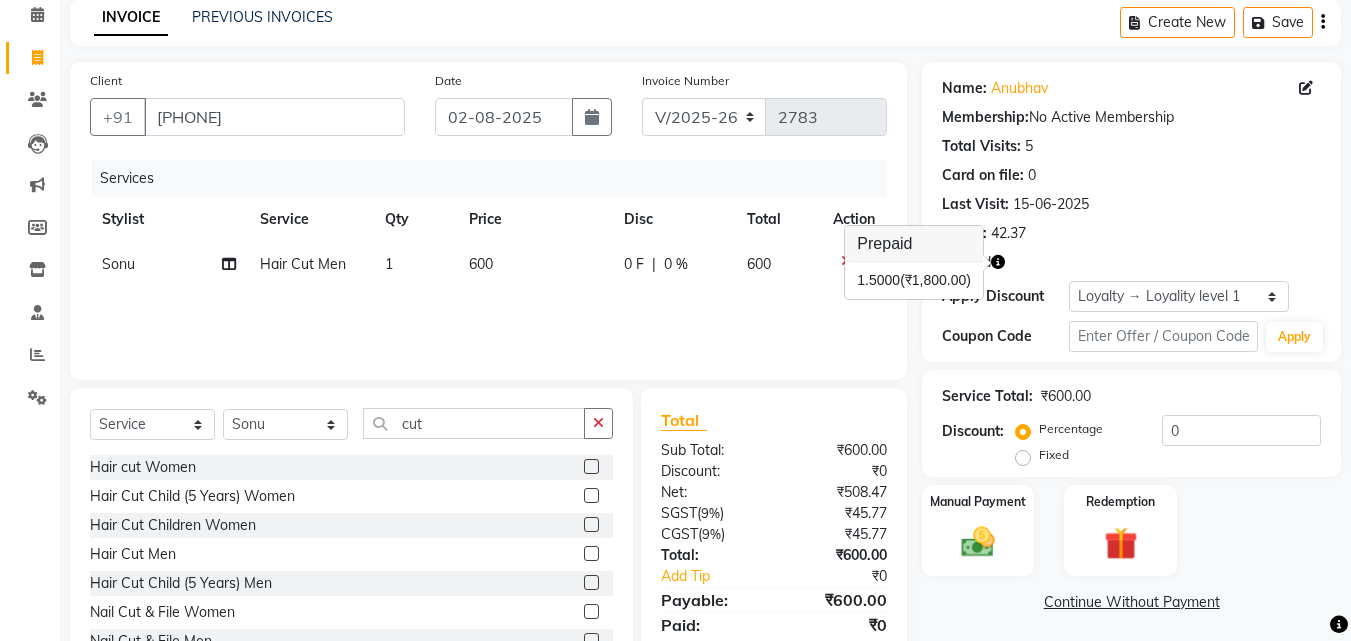 scroll, scrollTop: 160, scrollLeft: 0, axis: vertical 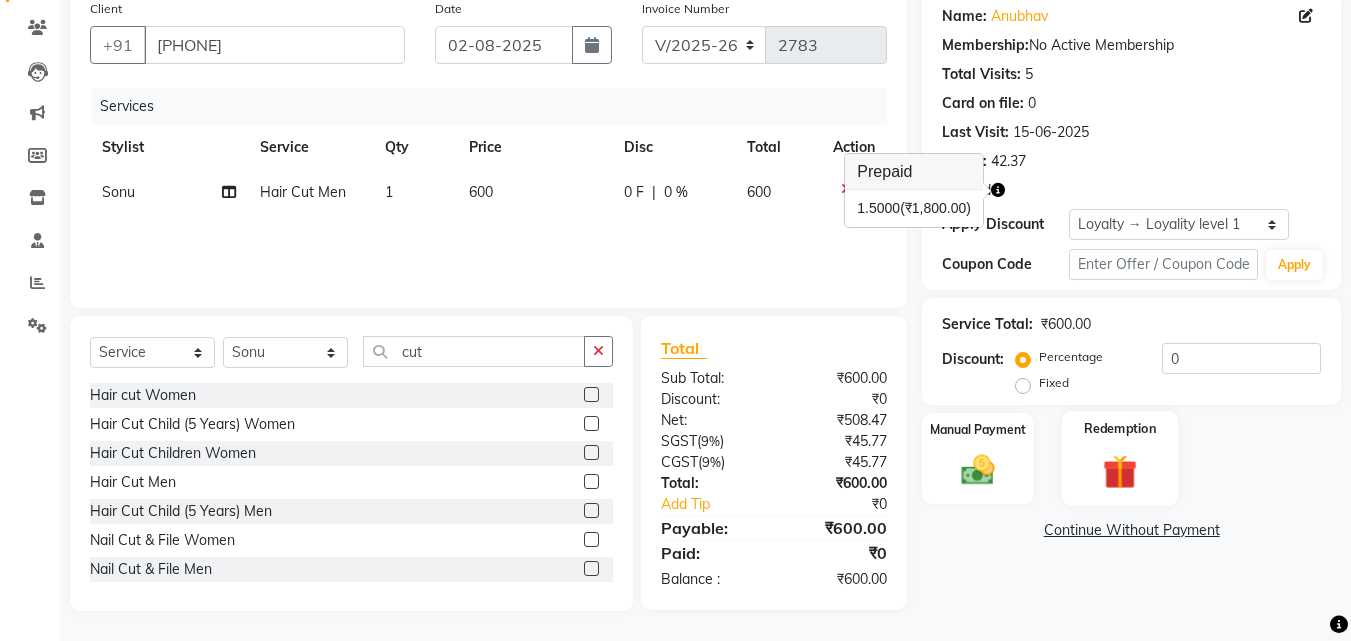 click 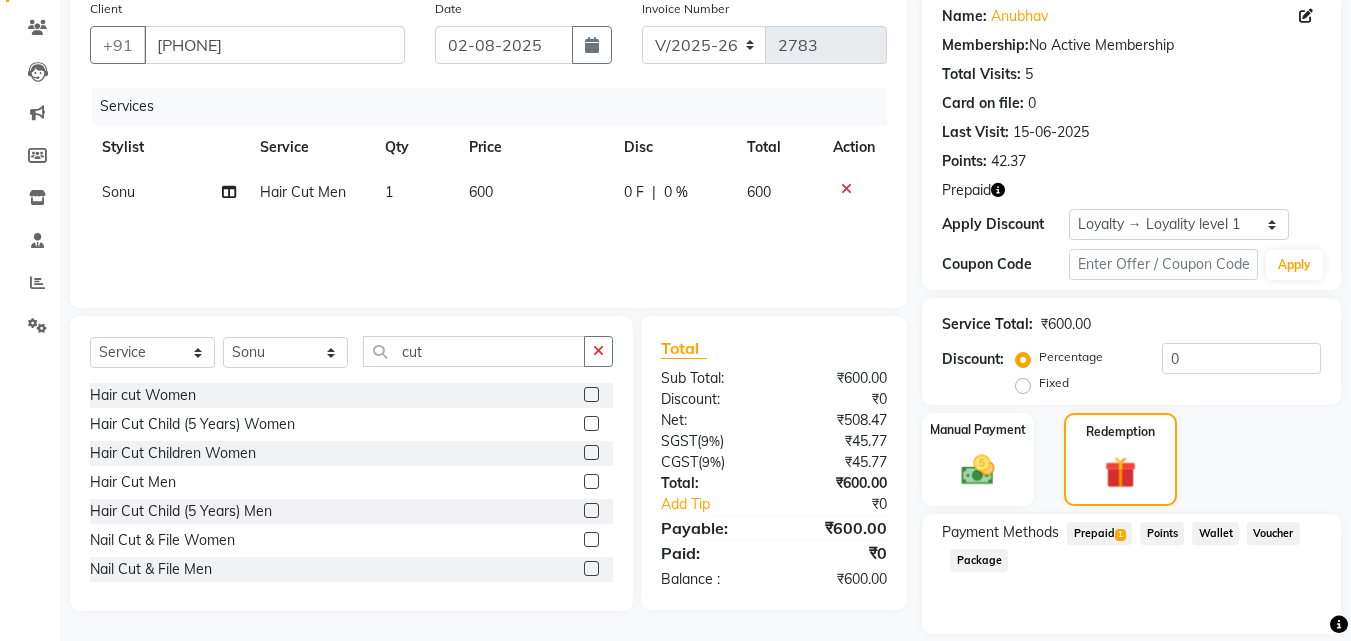click on "Prepaid  1" 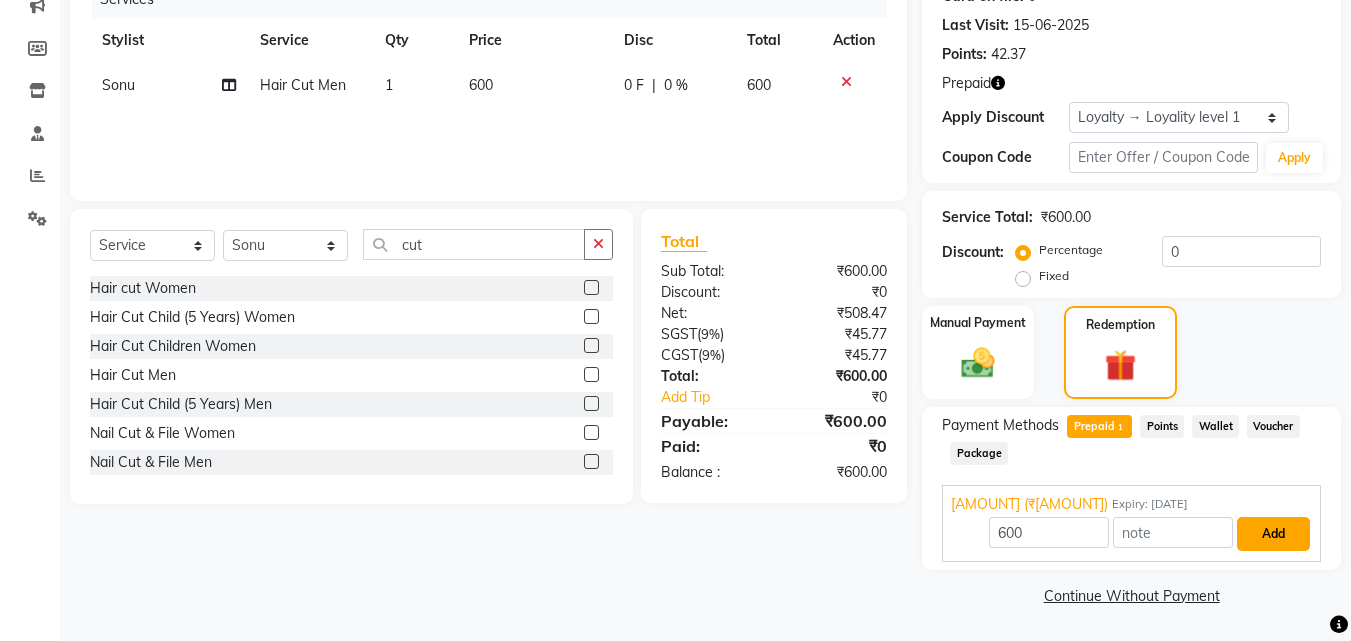 click on "Add" at bounding box center [1273, 534] 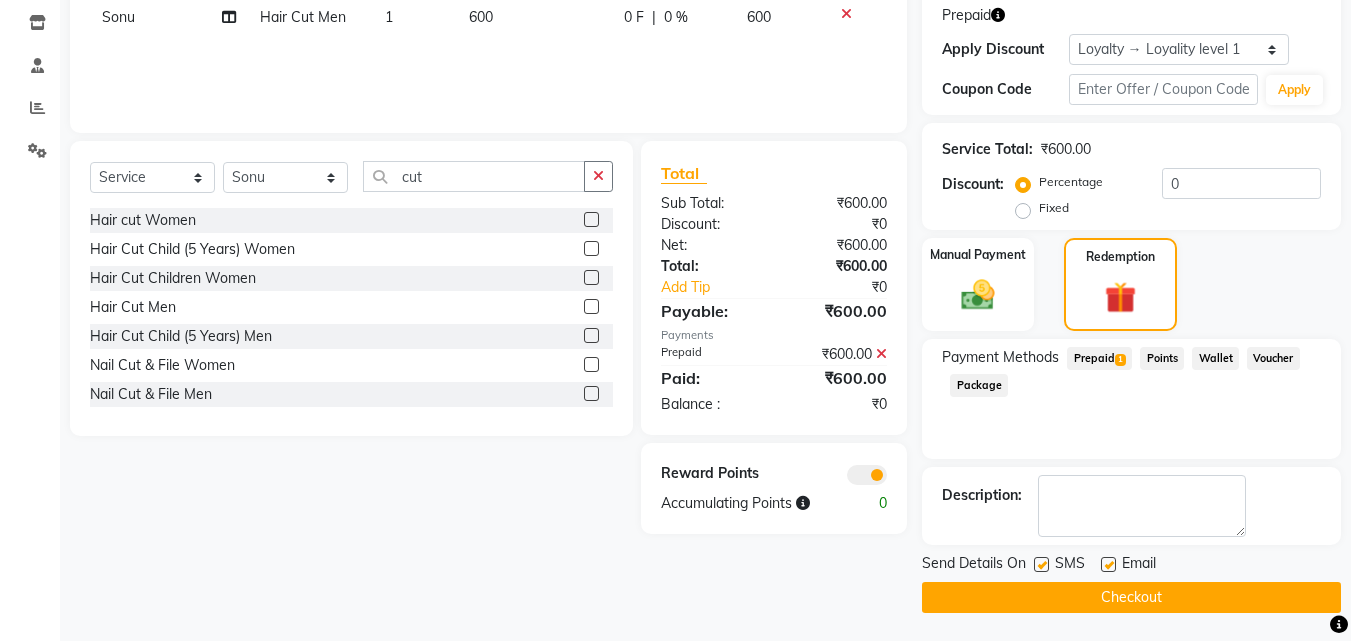 scroll, scrollTop: 337, scrollLeft: 0, axis: vertical 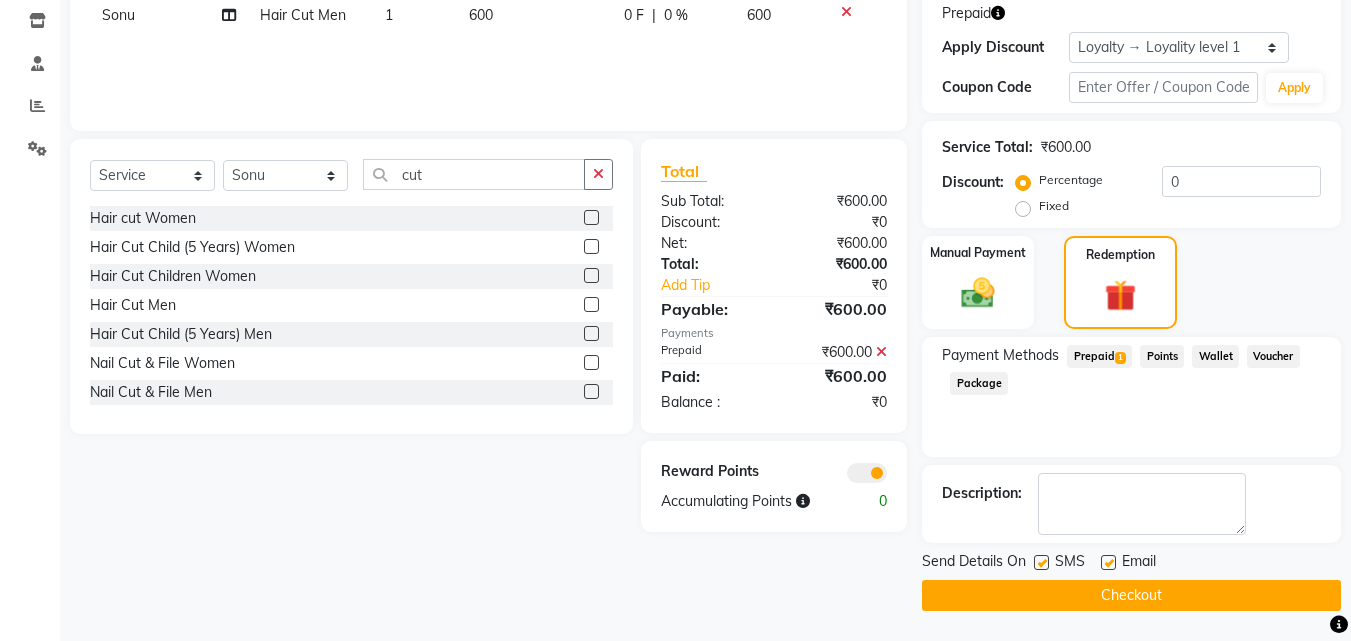 click on "Checkout" 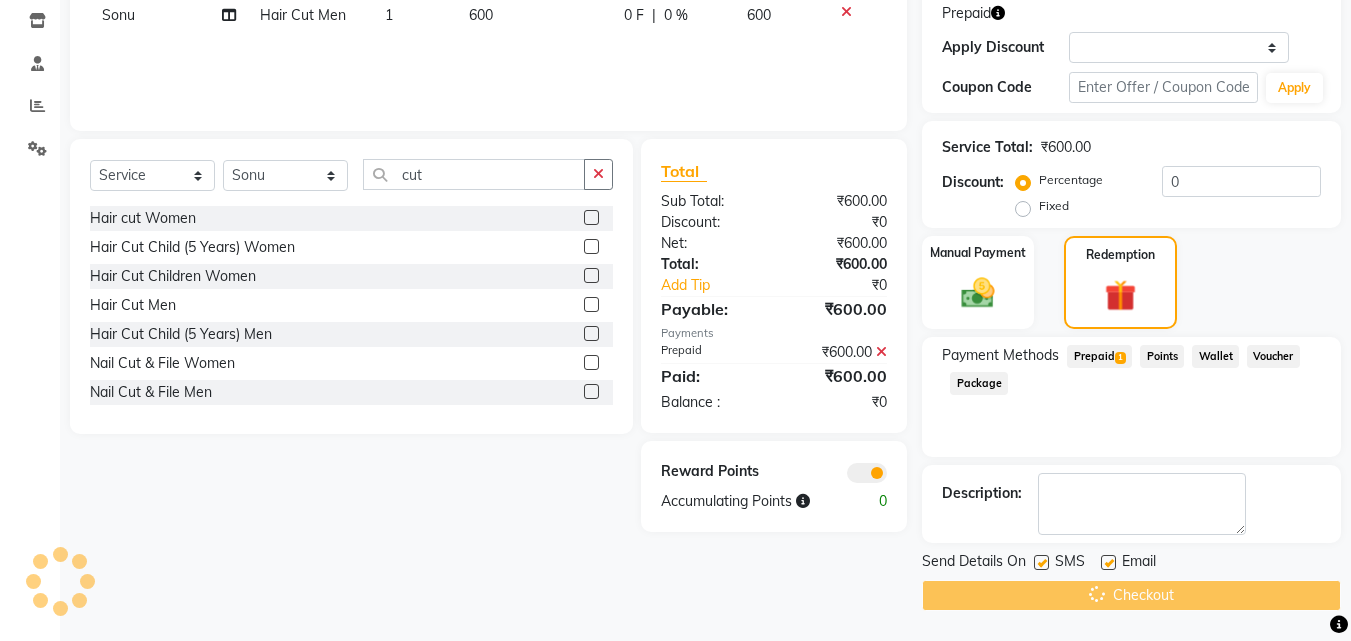 scroll, scrollTop: 0, scrollLeft: 0, axis: both 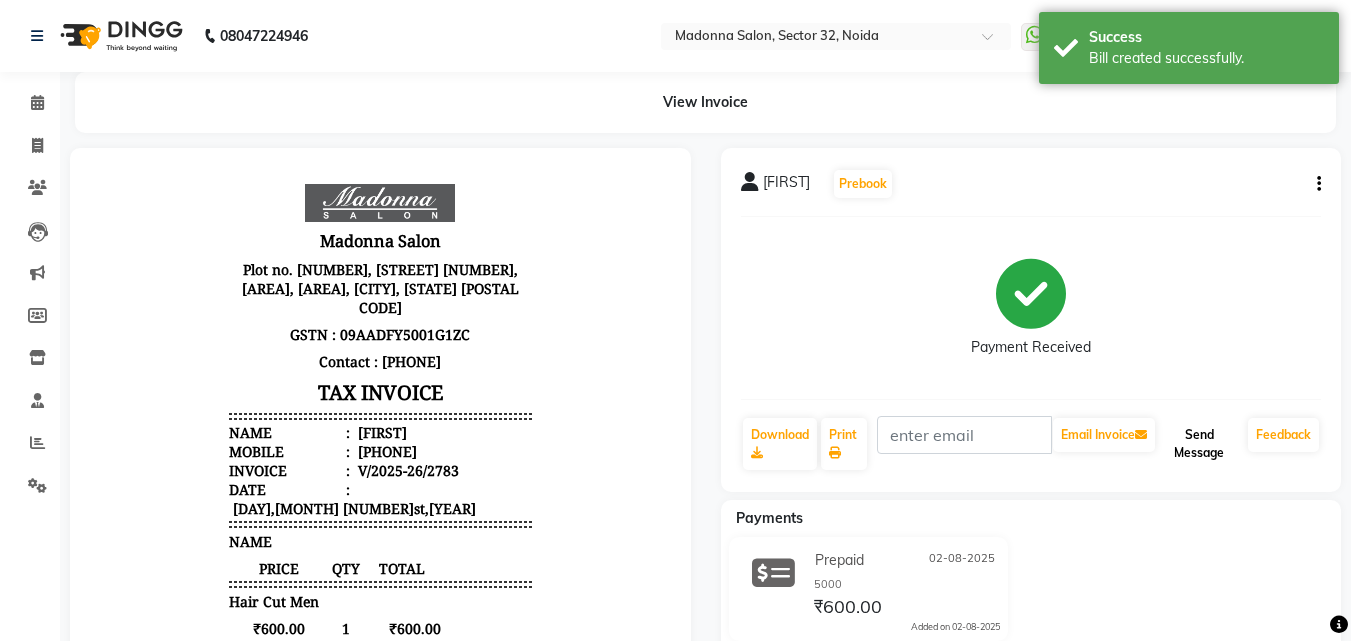 click on "Send Message" 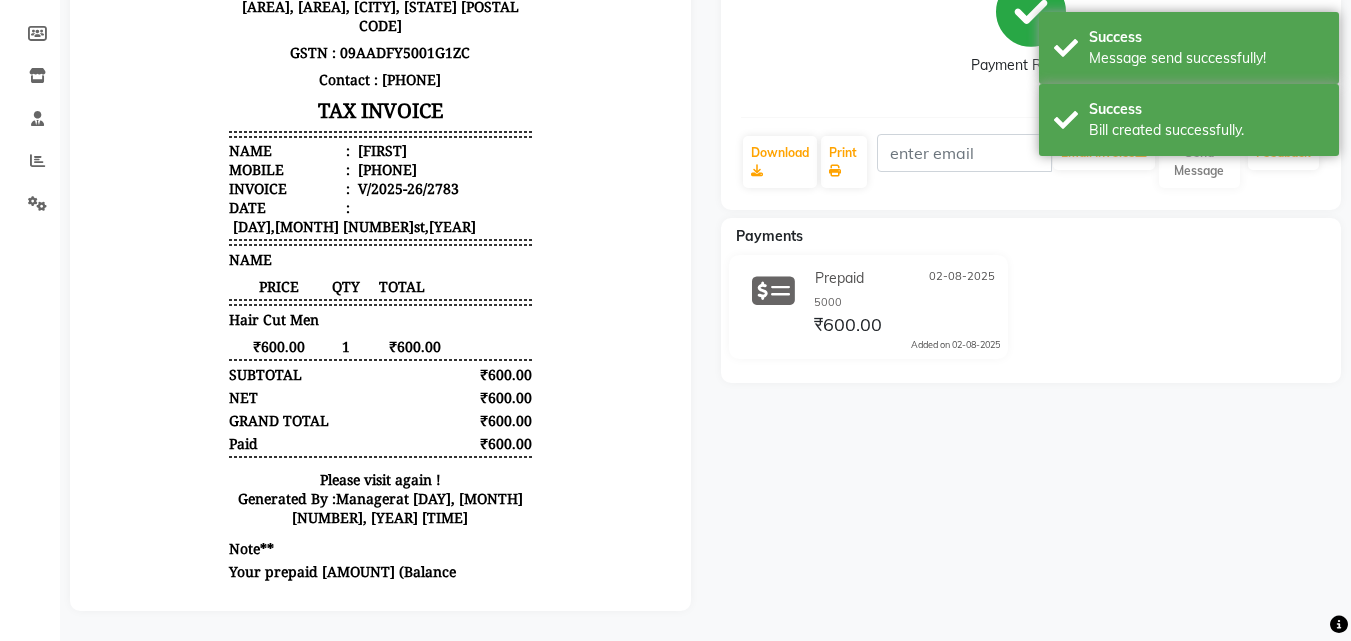 scroll, scrollTop: 0, scrollLeft: 0, axis: both 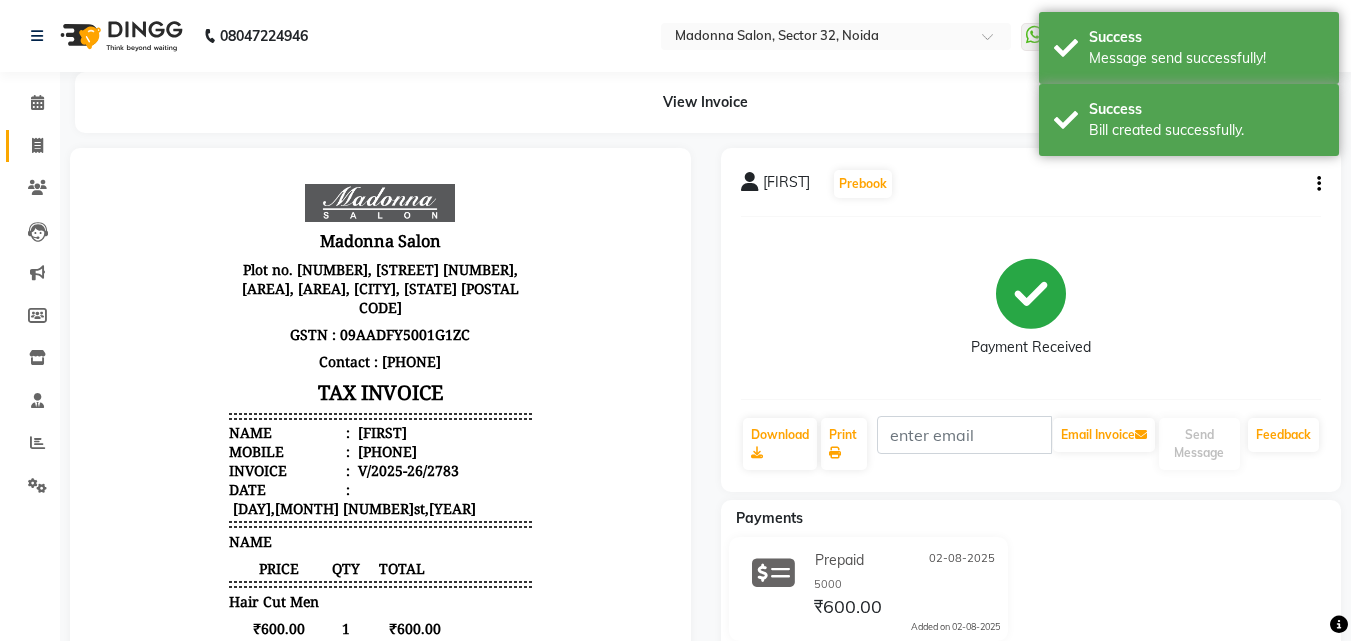 click 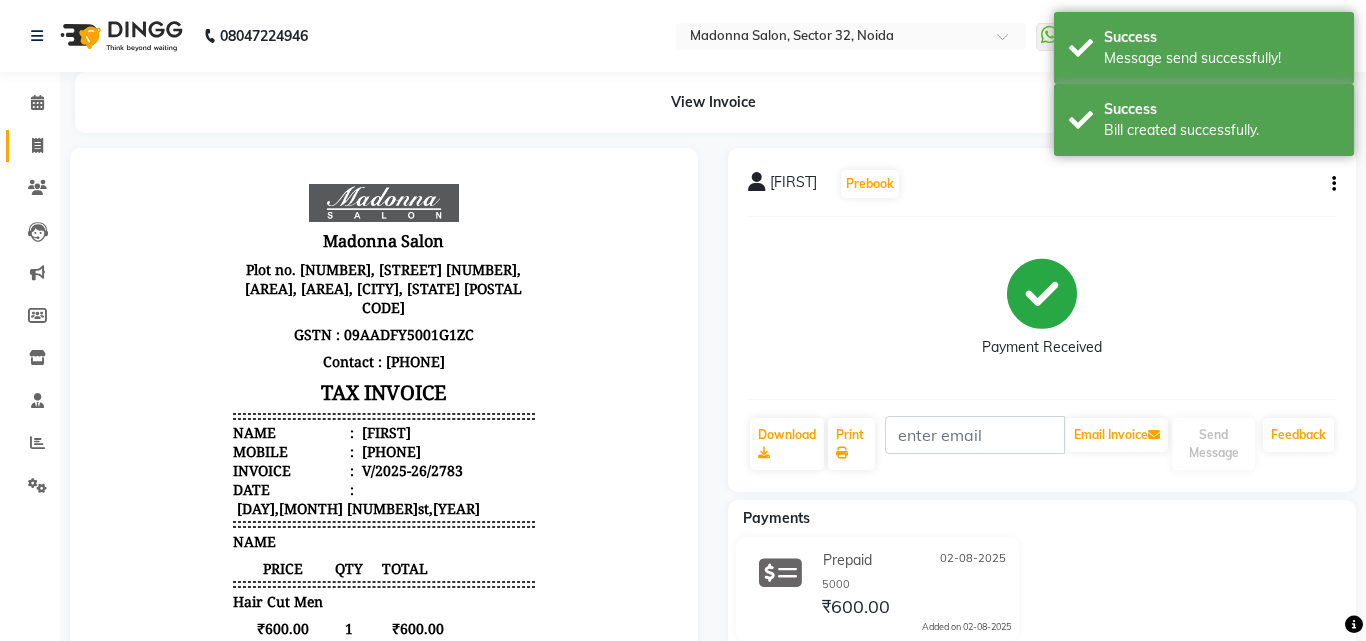 select on "7229" 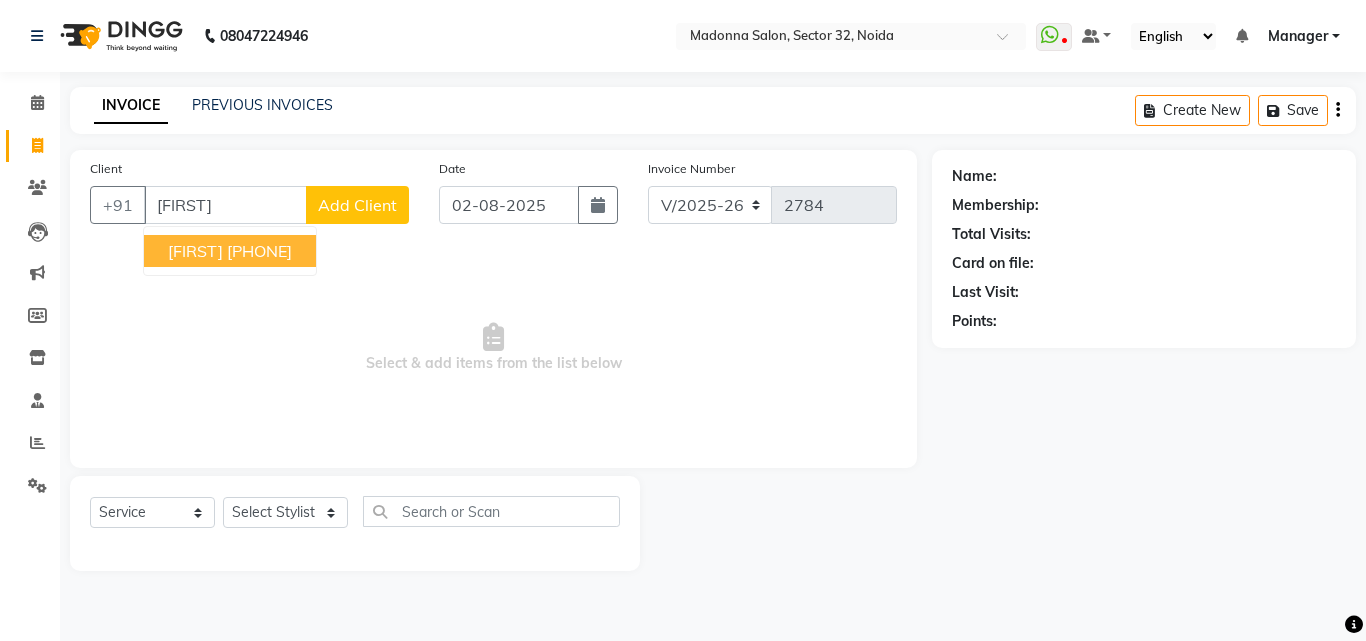 click on "[FIRST] [PHONE]" at bounding box center [230, 251] 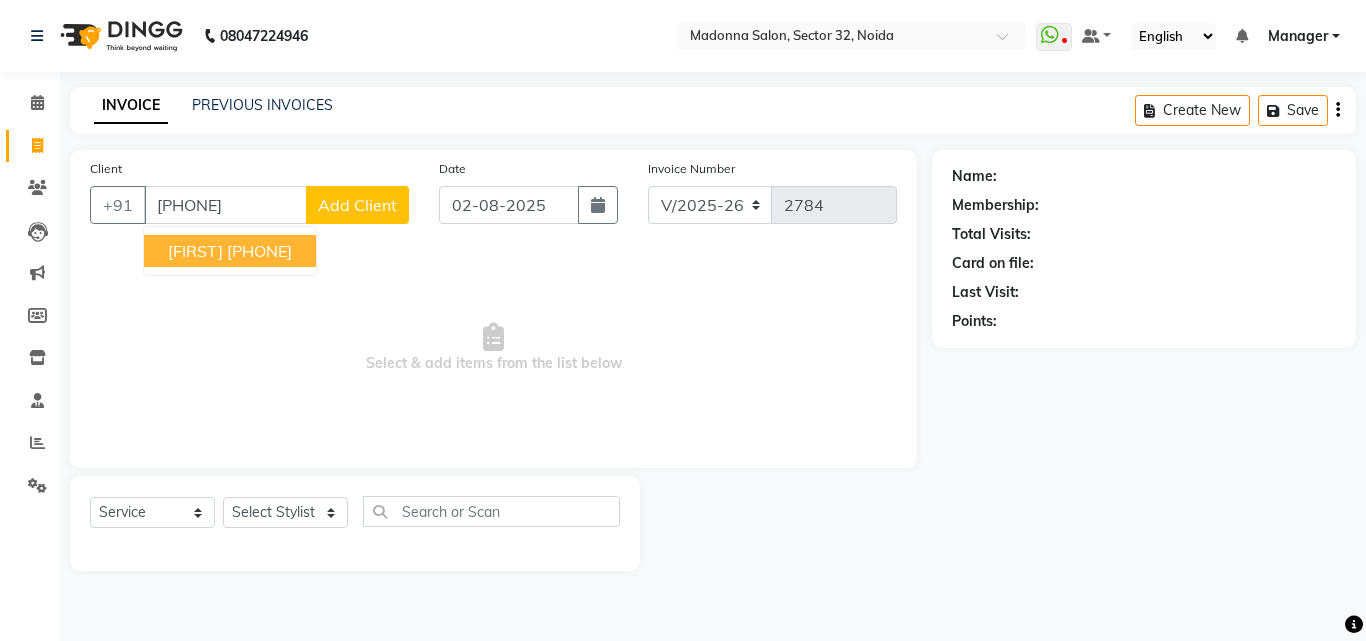 type on "[PHONE]" 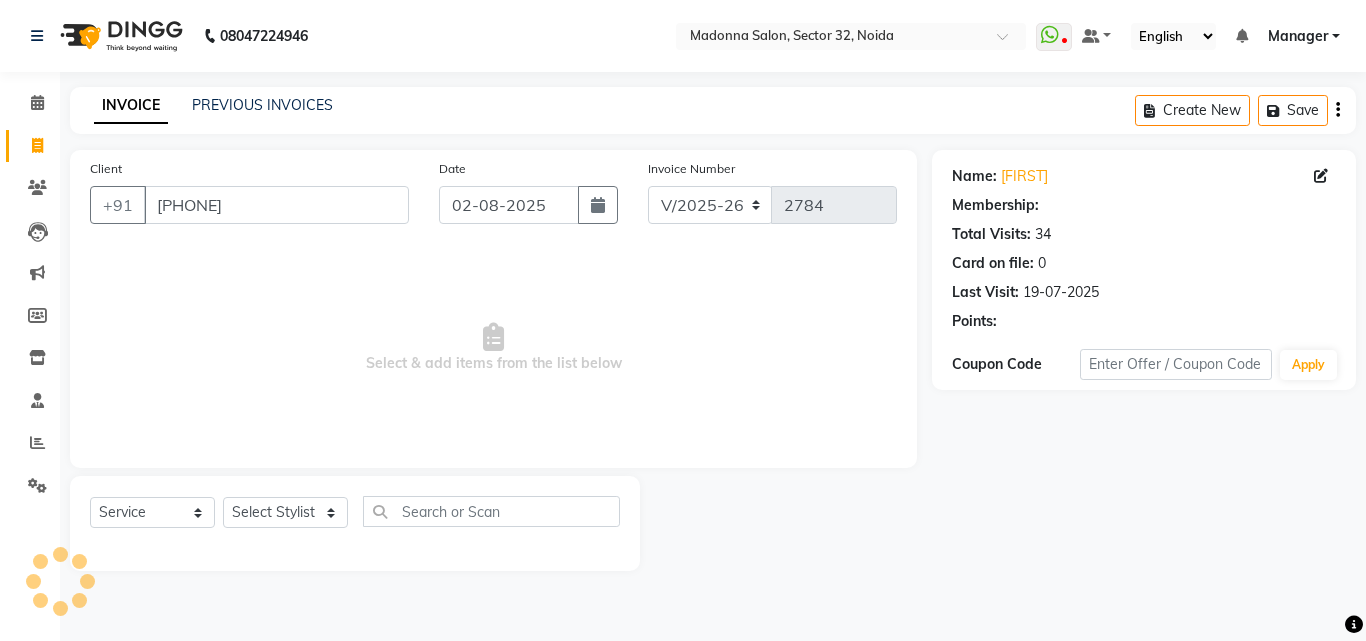 select on "1: Object" 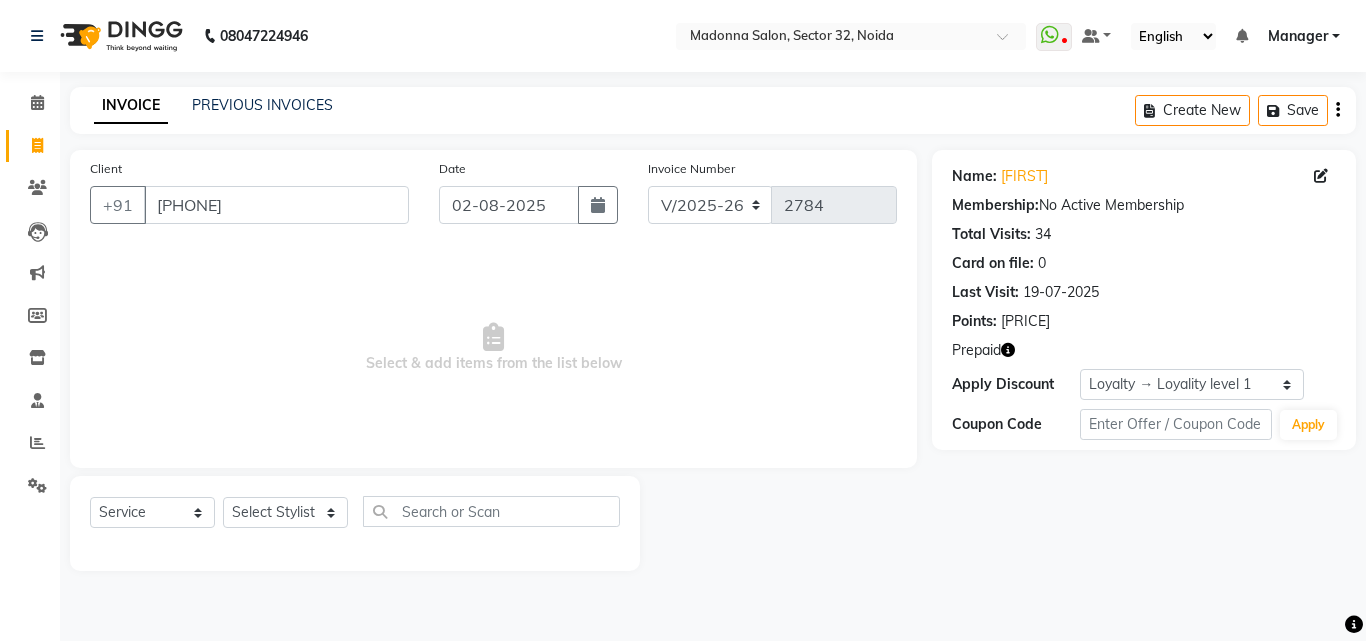 click 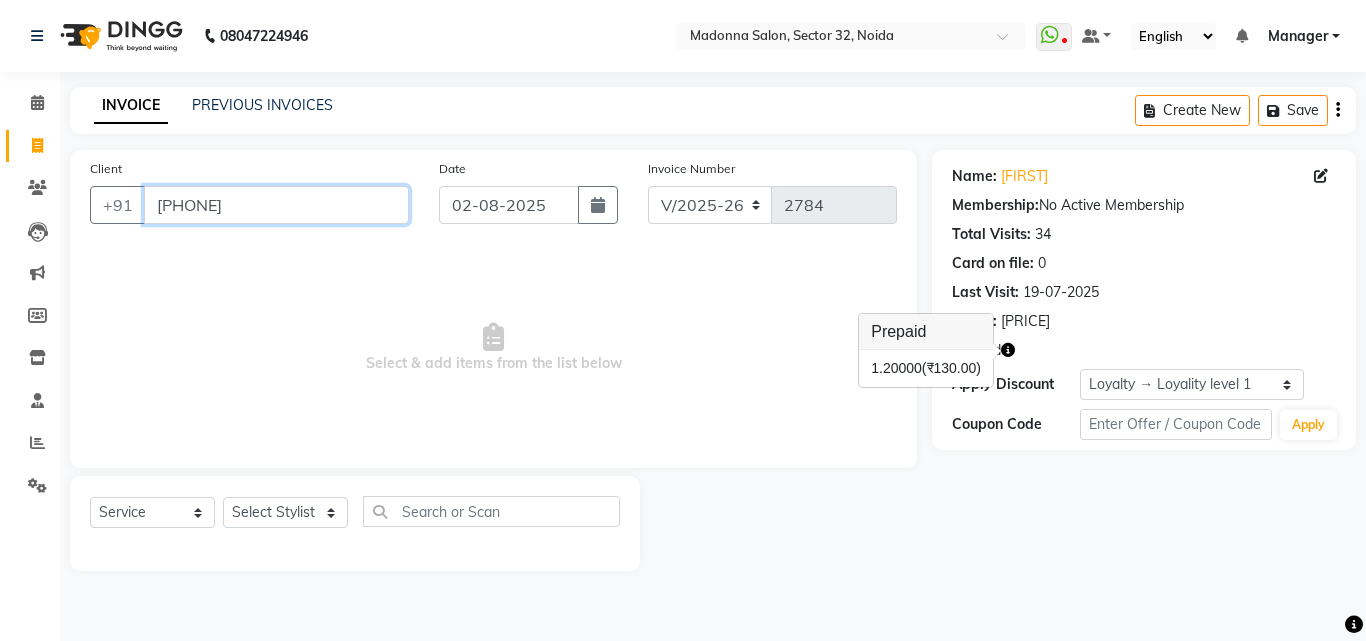 click on "[PHONE]" at bounding box center (276, 205) 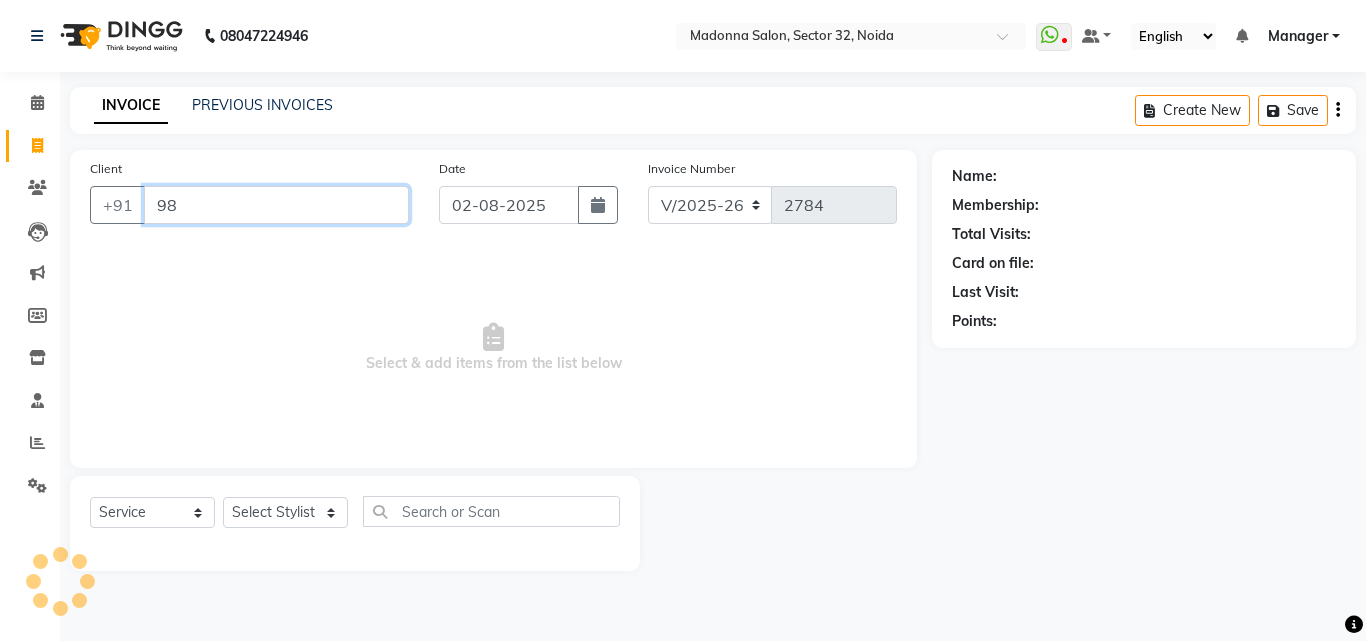 type on "9" 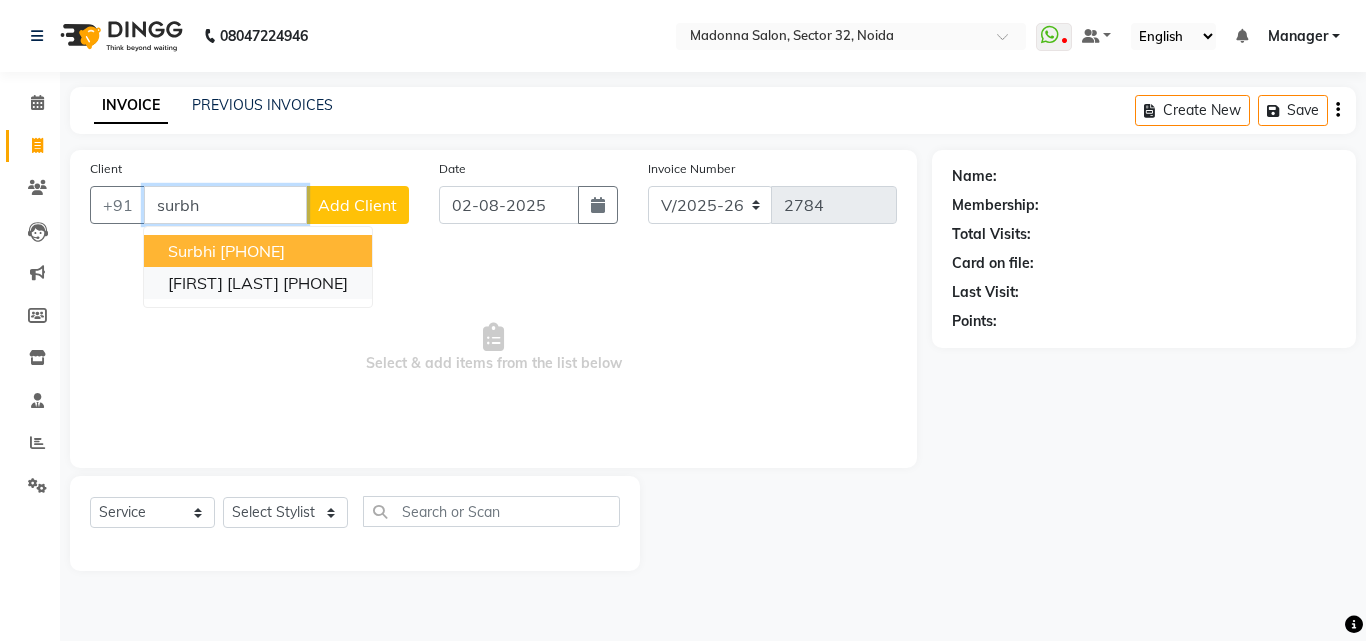 click on "[PHONE]" at bounding box center (315, 283) 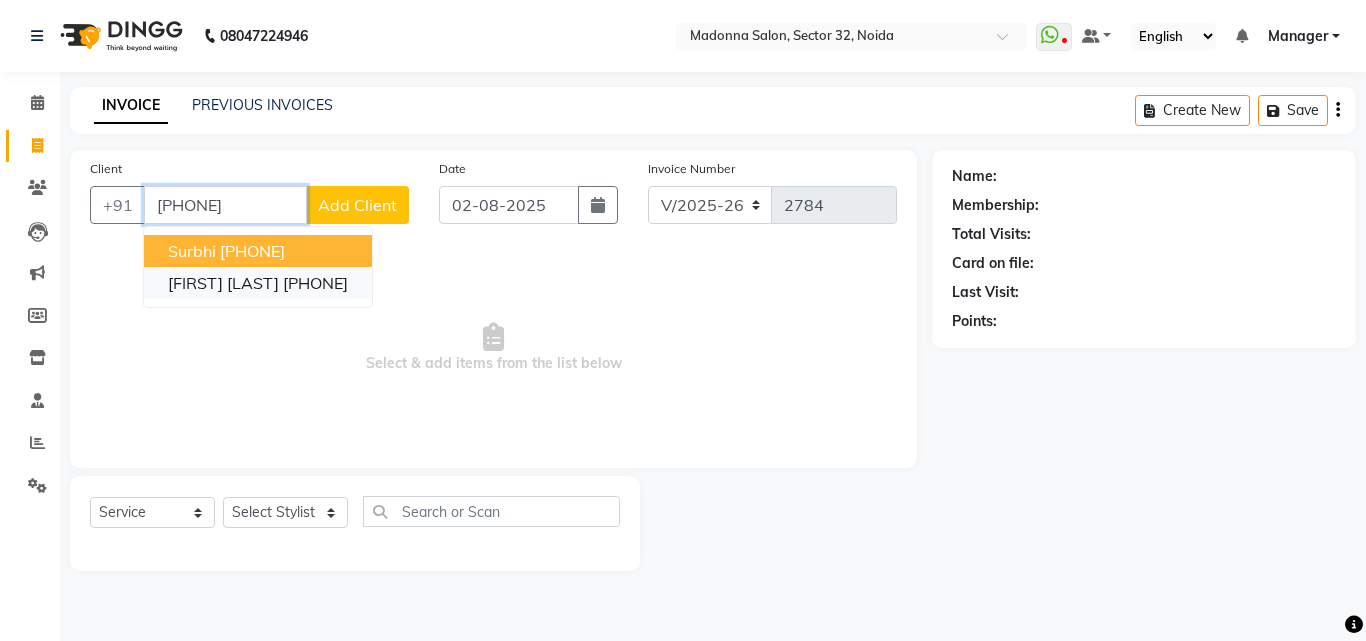type on "[PHONE]" 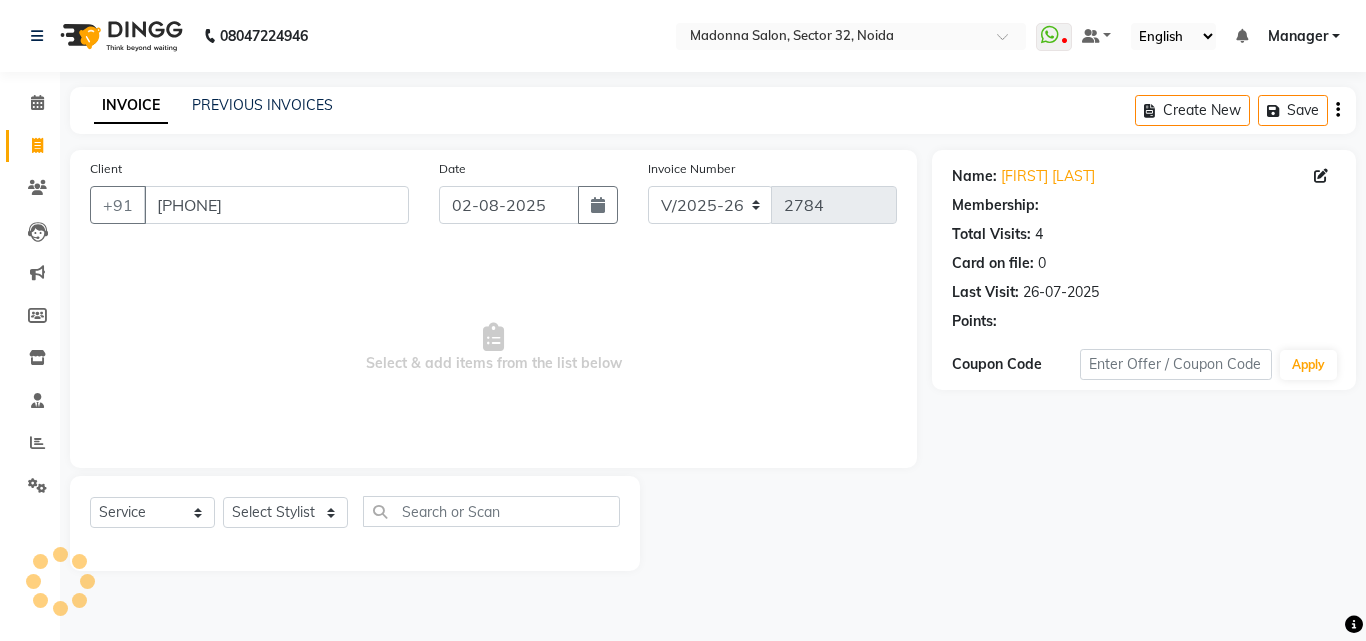 select on "1: Object" 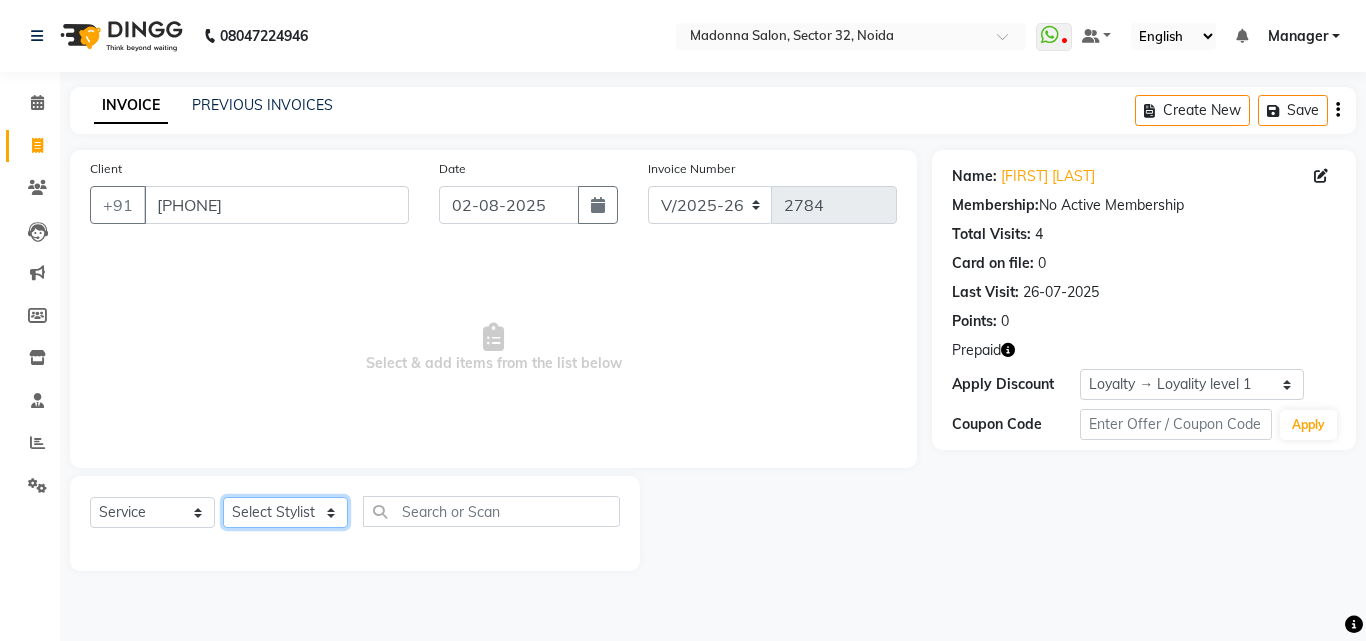 click on "Select Stylist [FIRST] Account  [FIRST] [FIRST] [FIRST] [FIRST] [FIRST] [FIRST] [FIRST] [FIRST] [FIRST] [FIRST] [FIRST] [FIRST] [FIRST] [FIRST] [FIRST] [FIRST] [FIRST] [FIRST] [FIRST] [FIRST] [FIRST] [FIRST] [FIRST]" 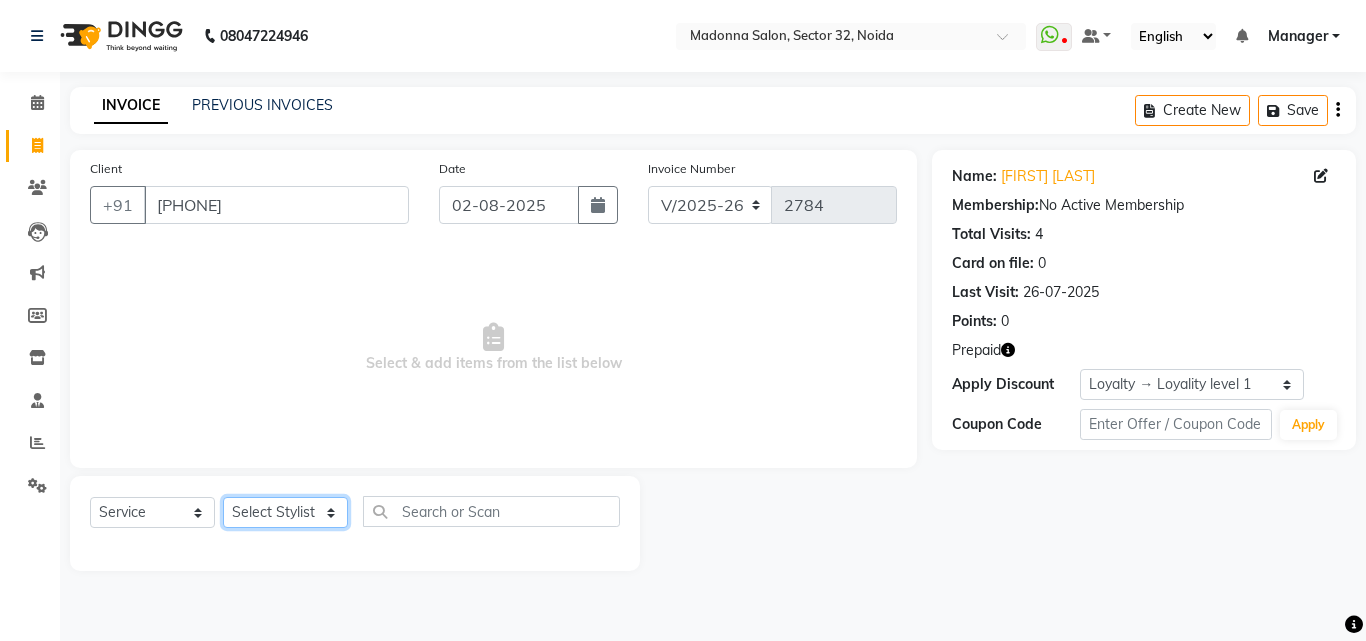 select on "63511" 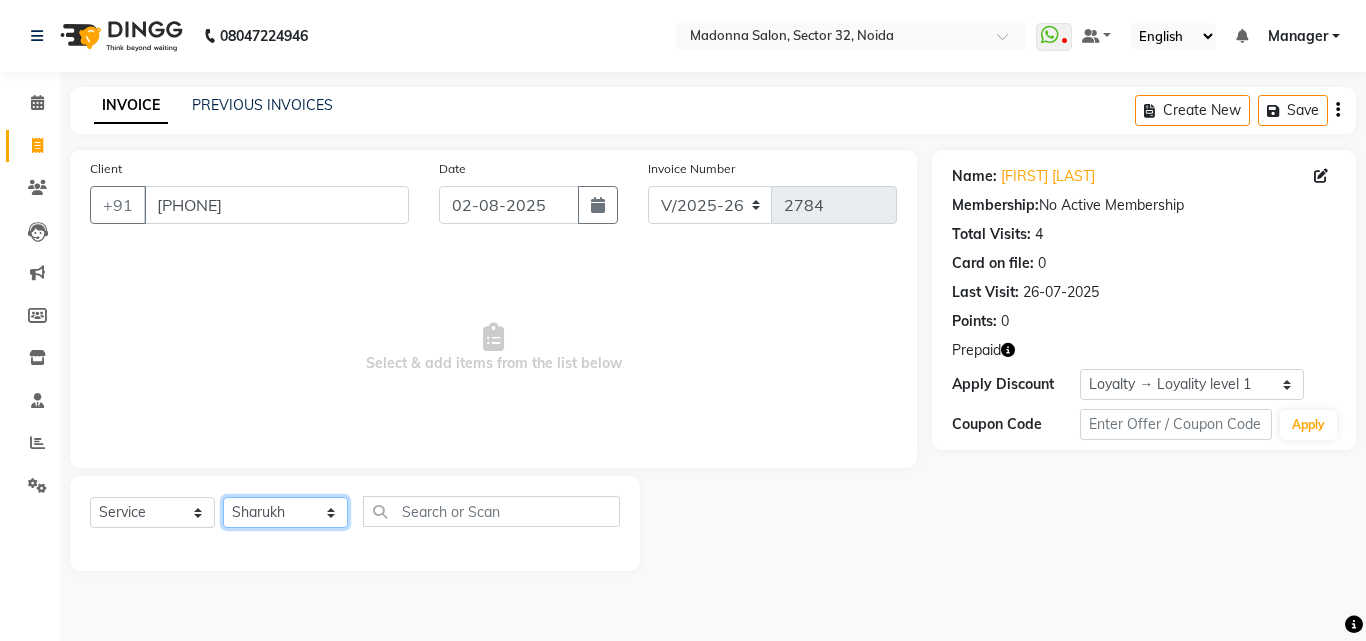 click on "Select Stylist [FIRST] Account  [FIRST] [FIRST] [FIRST] [FIRST] [FIRST] [FIRST] [FIRST] [FIRST] [FIRST] [FIRST] [FIRST] [FIRST] [FIRST] [FIRST] [FIRST] [FIRST] [FIRST] [FIRST] [FIRST] [FIRST] [FIRST] [FIRST] [FIRST]" 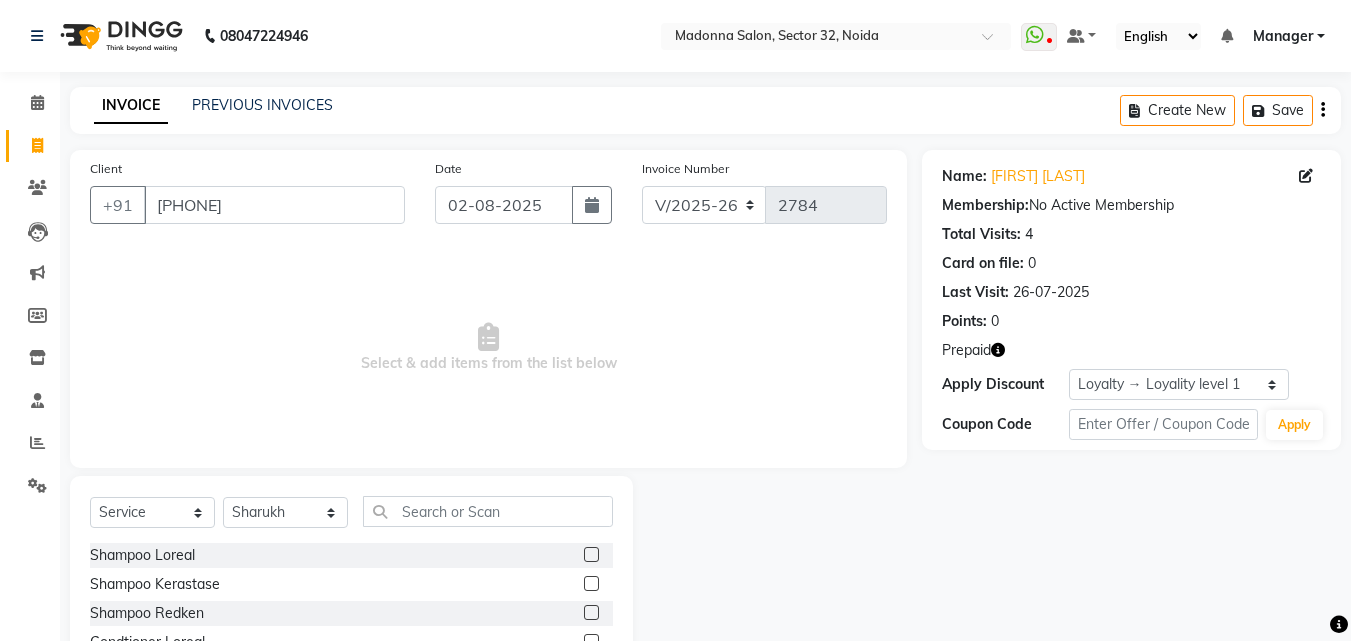 click on "Shampoo Loreal" 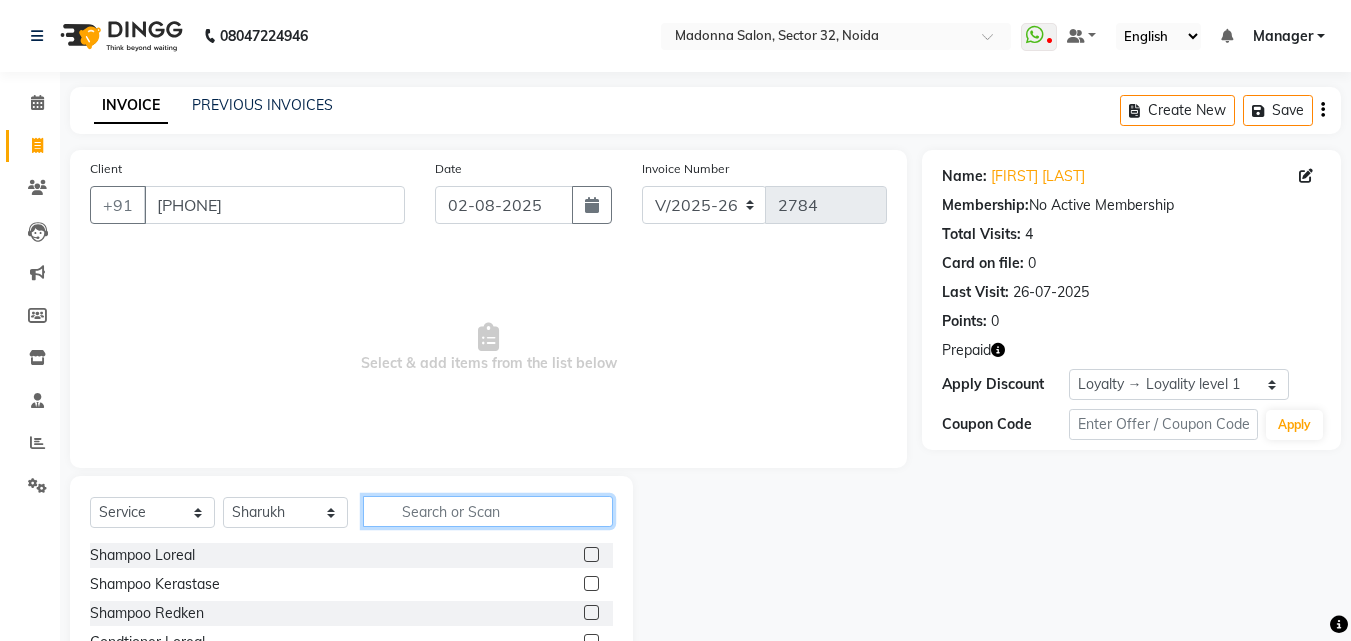 click 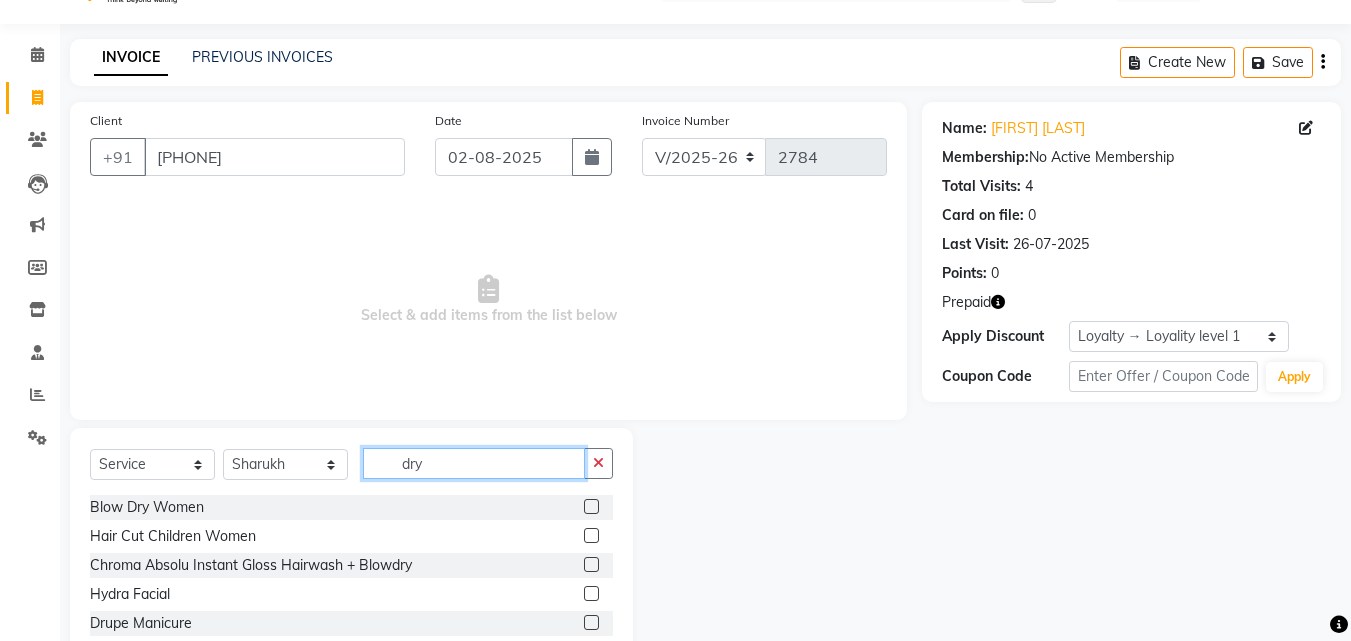 scroll, scrollTop: 18, scrollLeft: 0, axis: vertical 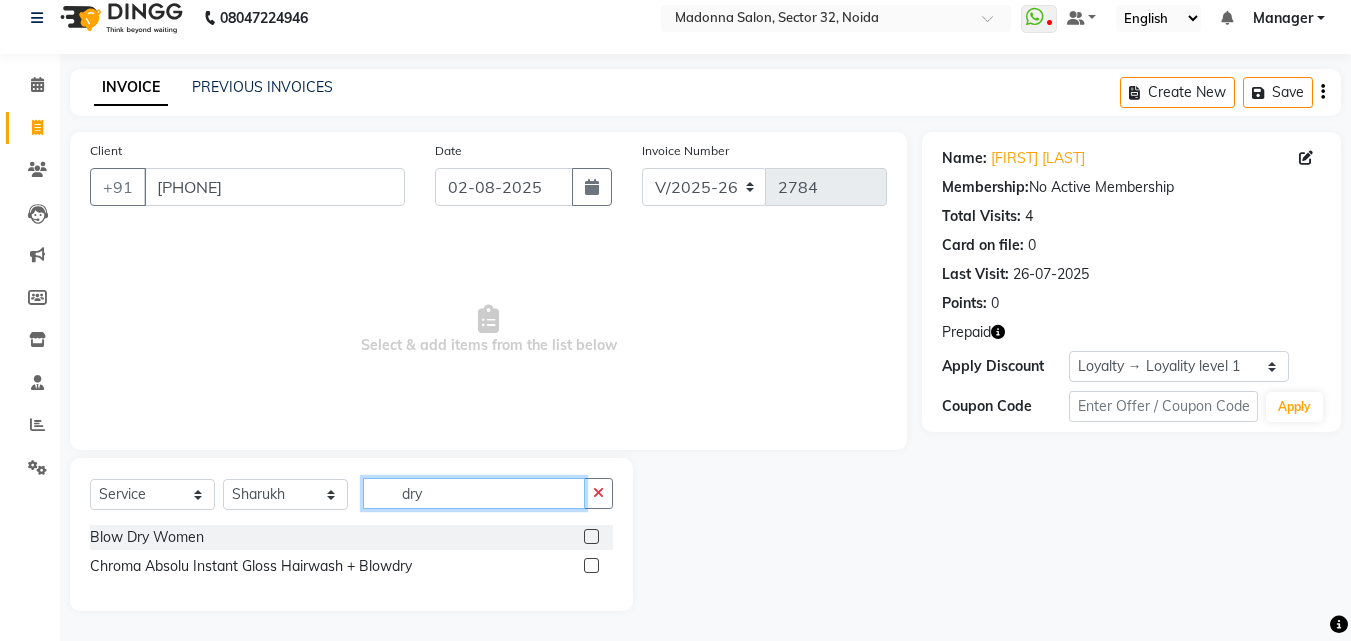 type on "dry" 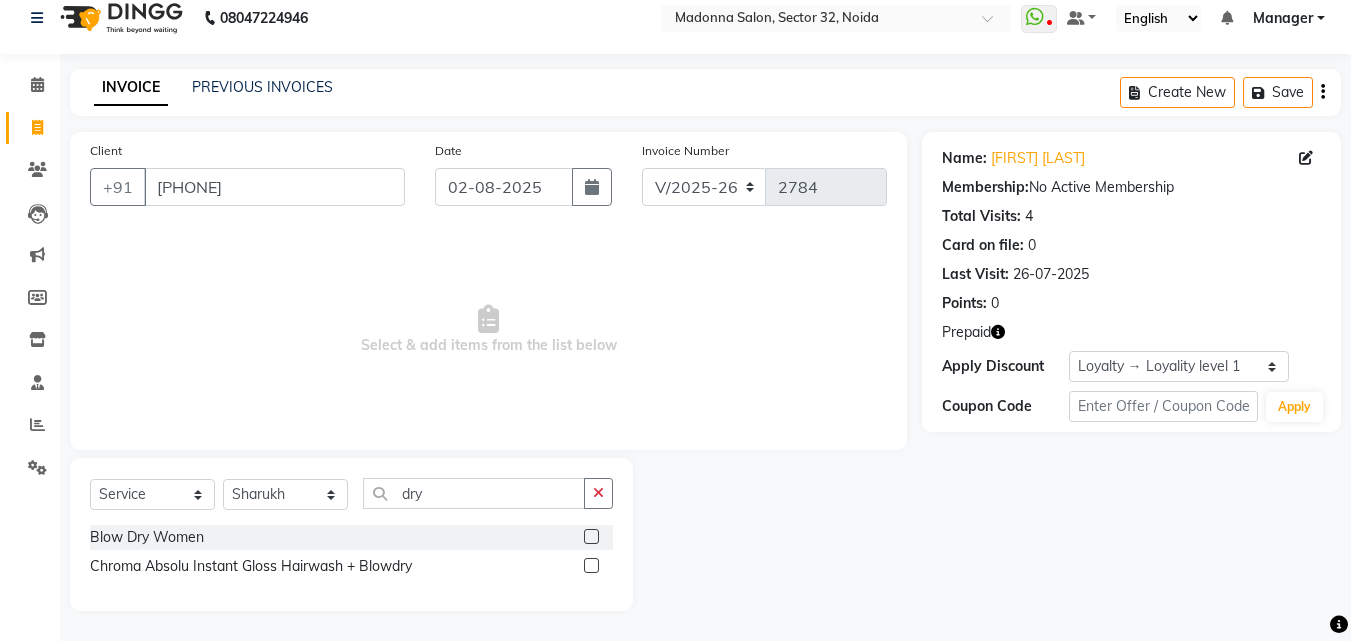 click 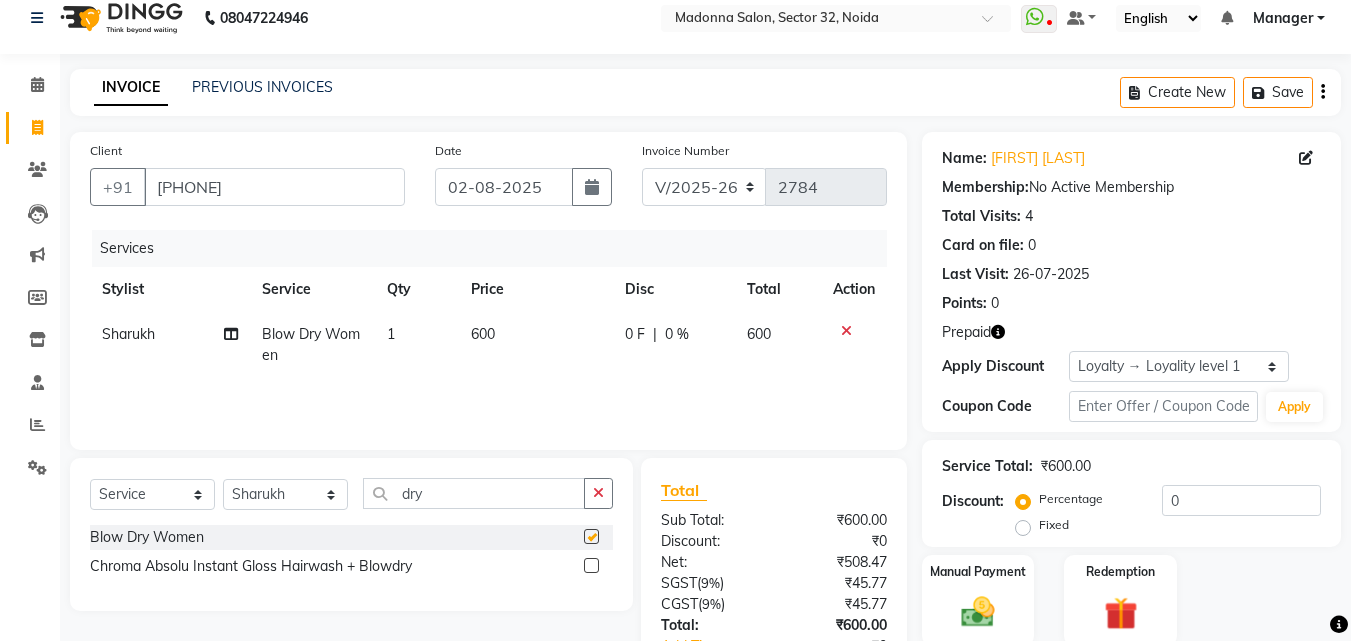 checkbox on "false" 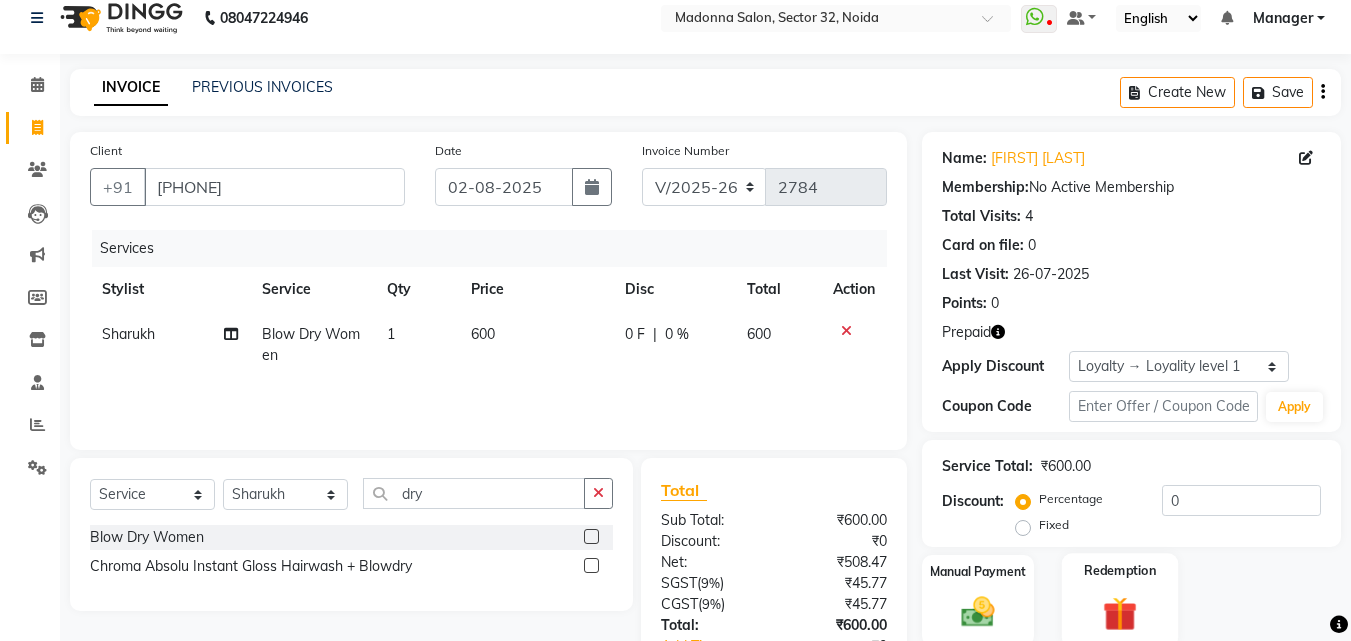 click 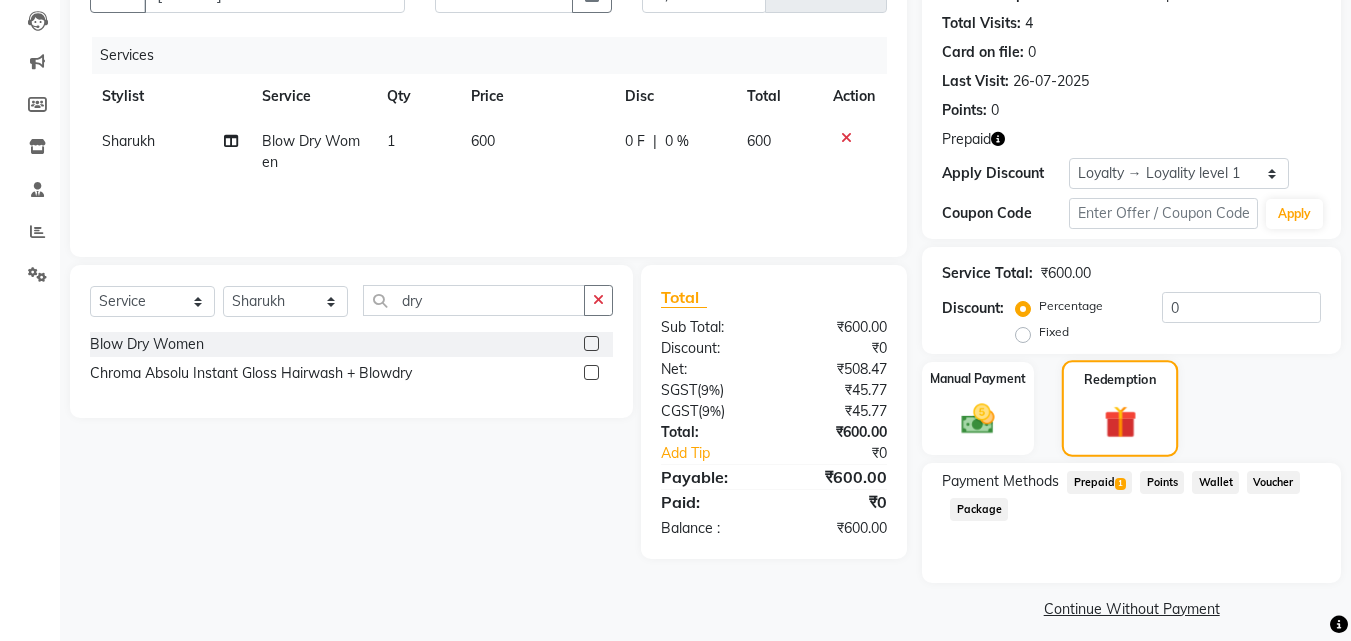 scroll, scrollTop: 224, scrollLeft: 0, axis: vertical 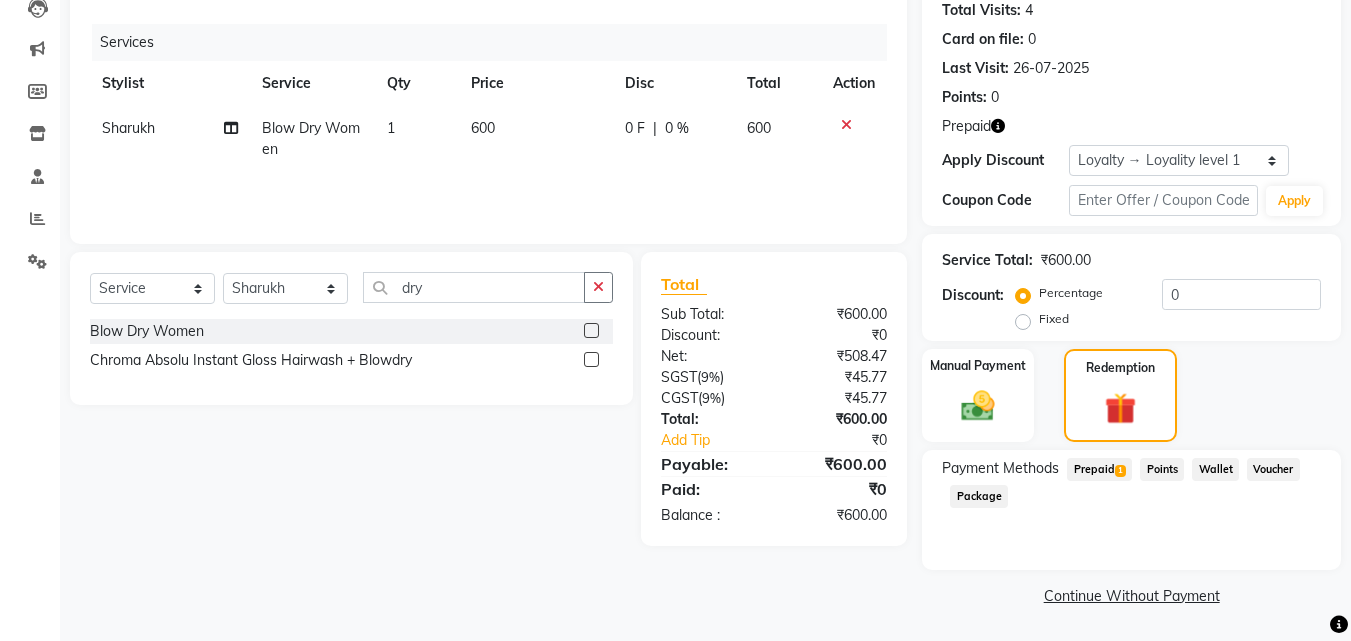click on "Prepaid  1" 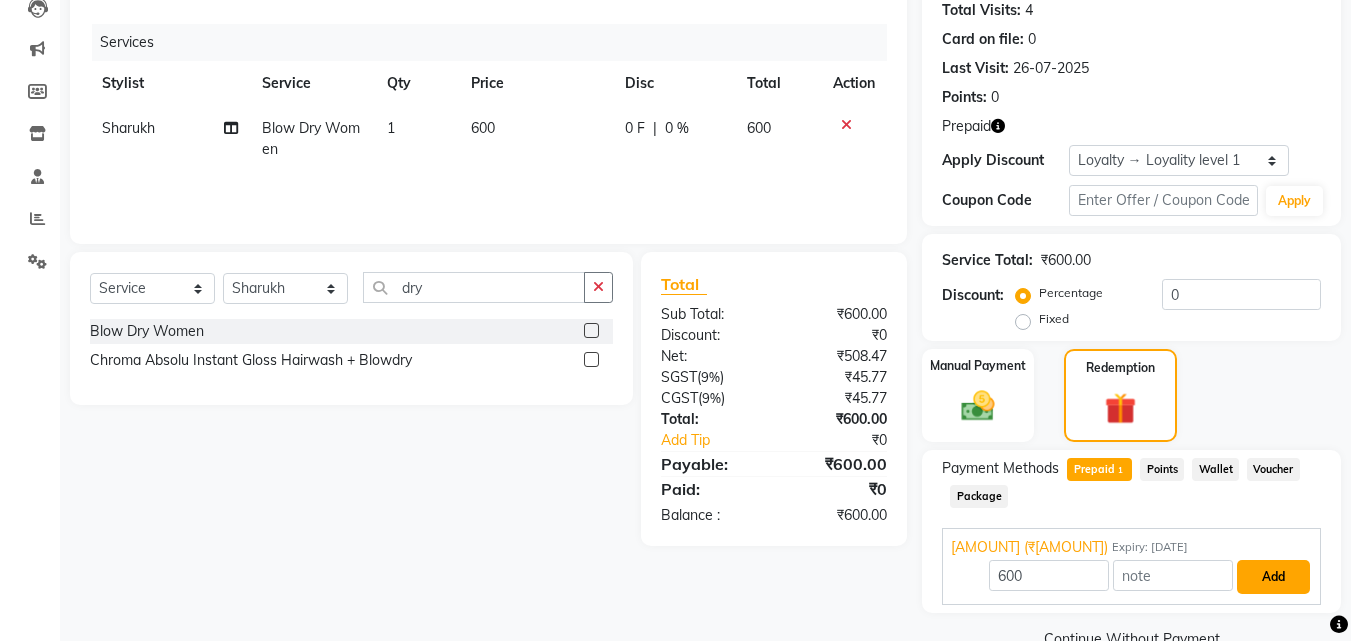 click on "Add" at bounding box center [1273, 577] 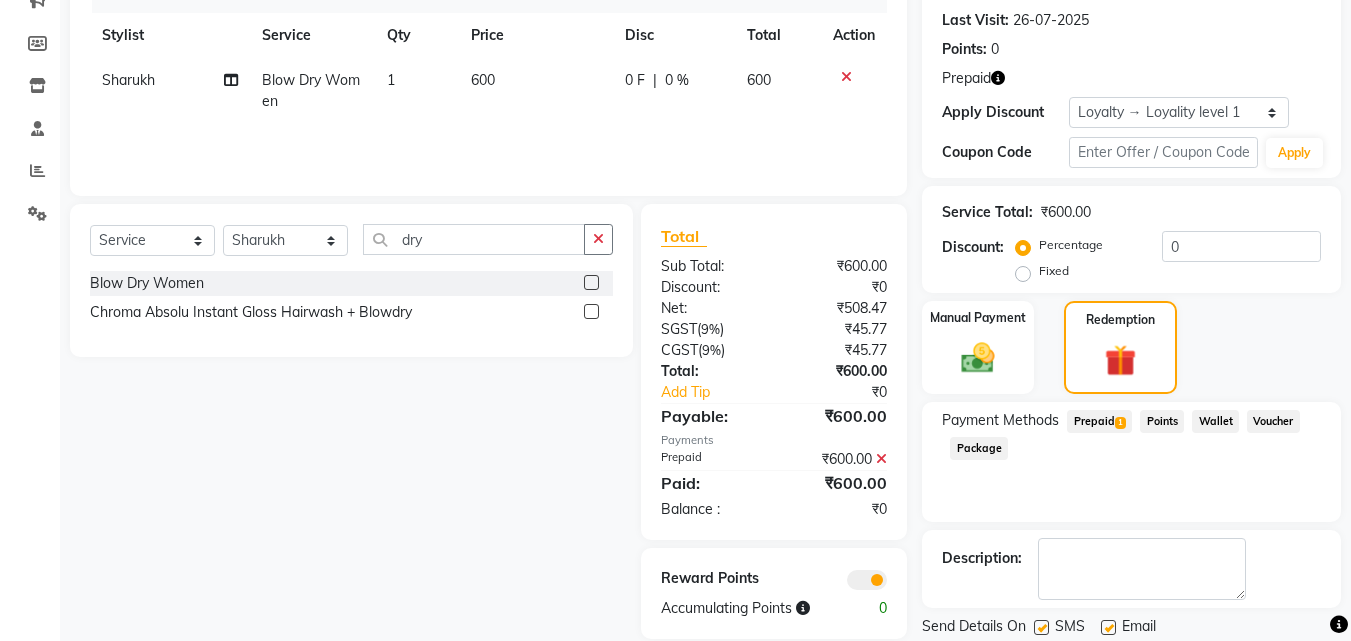 scroll, scrollTop: 337, scrollLeft: 0, axis: vertical 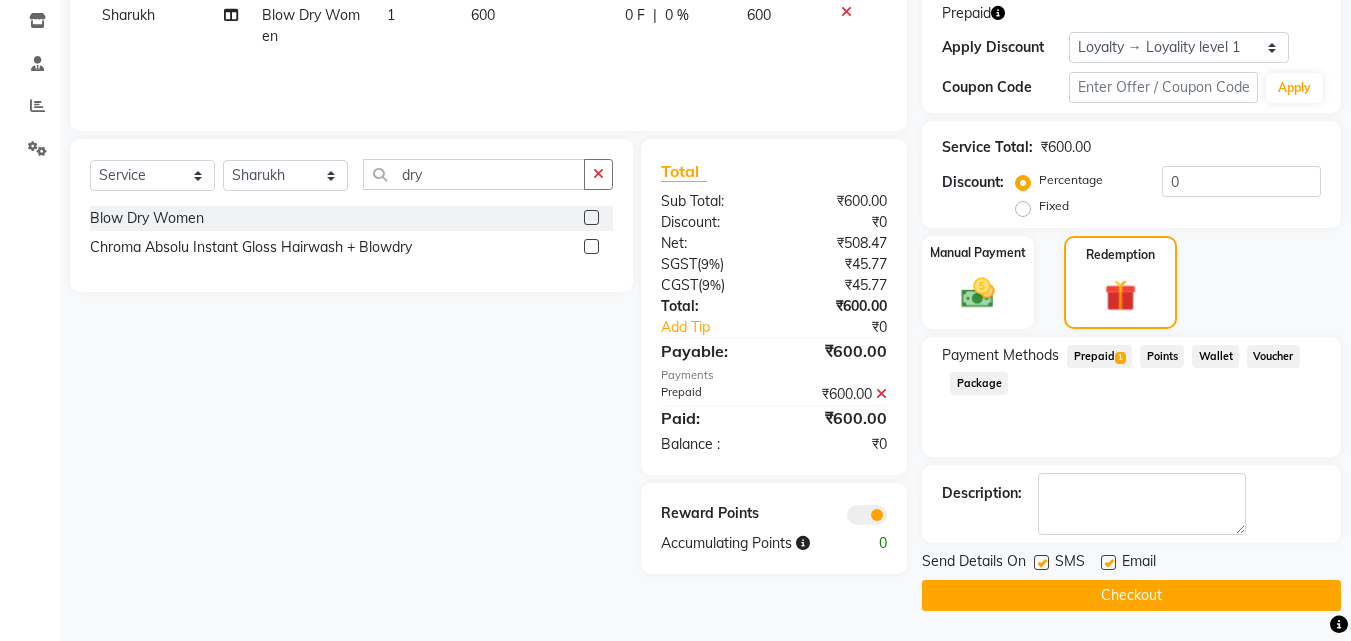 click on "Checkout" 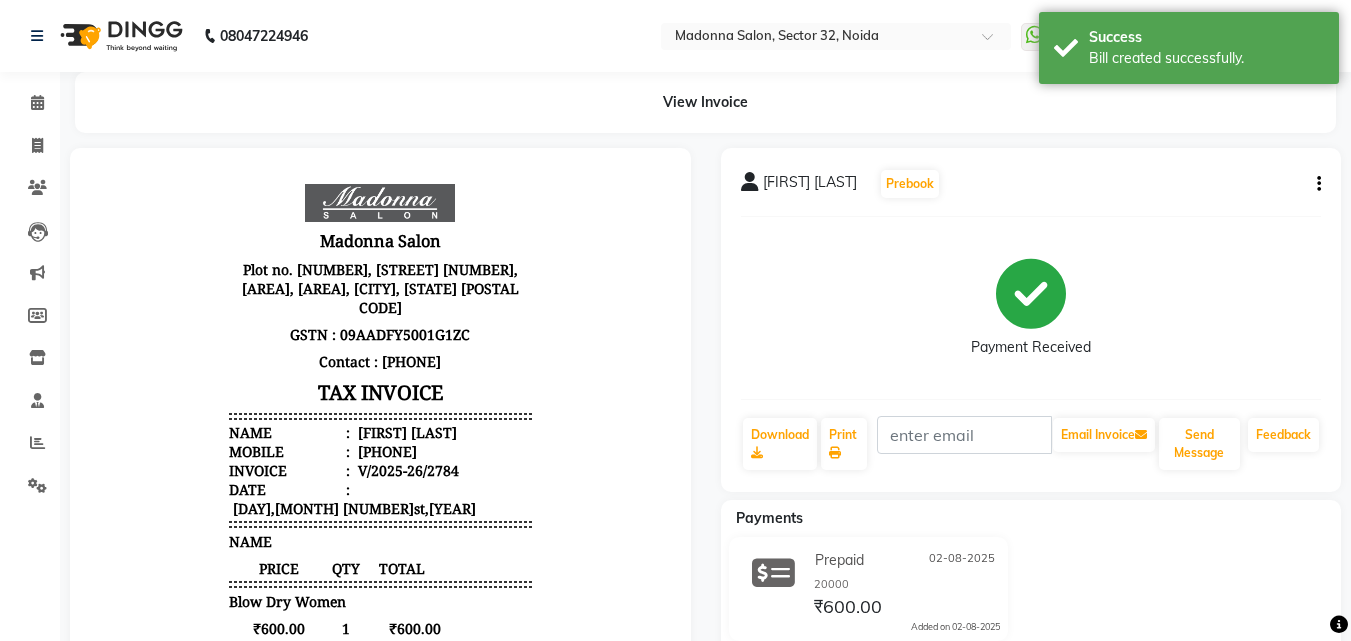 scroll, scrollTop: 0, scrollLeft: 0, axis: both 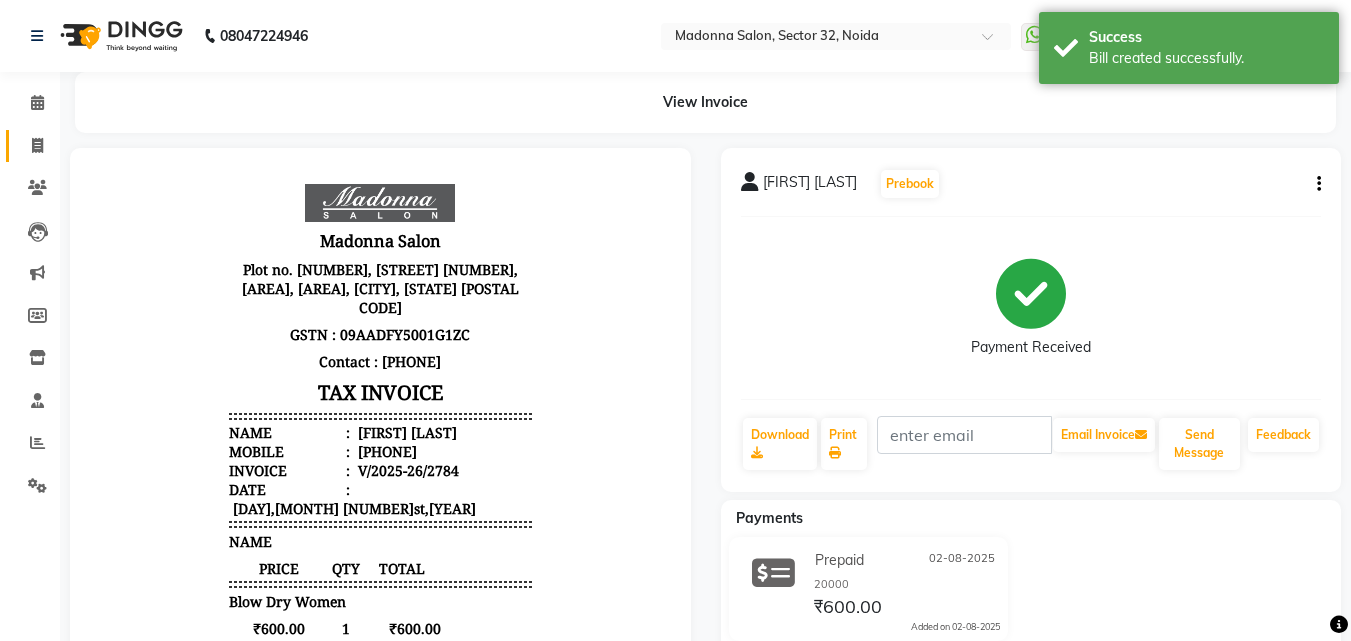 click 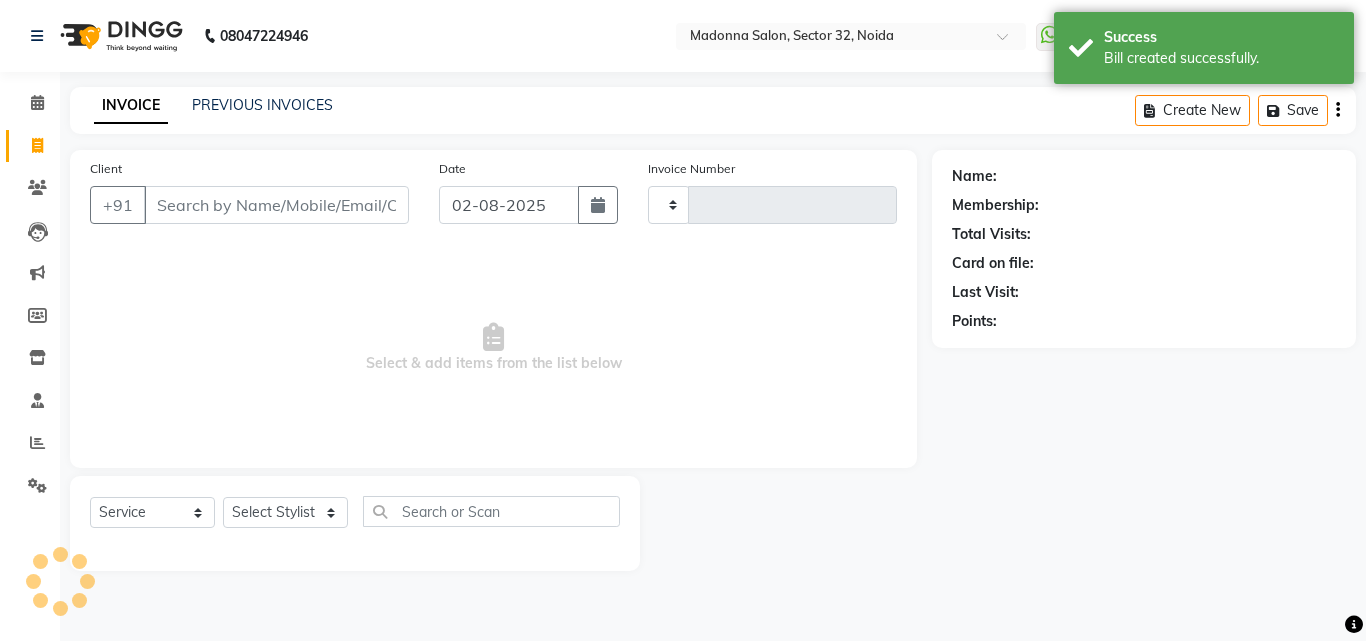 type on "2785" 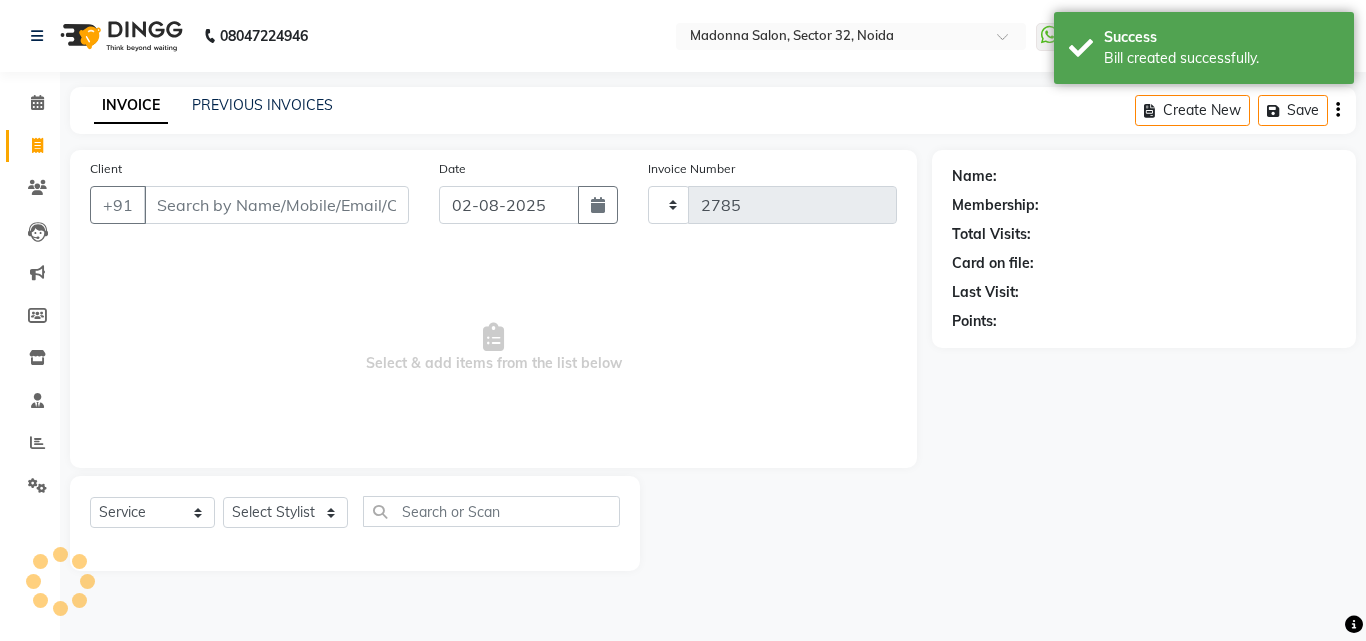 select on "7229" 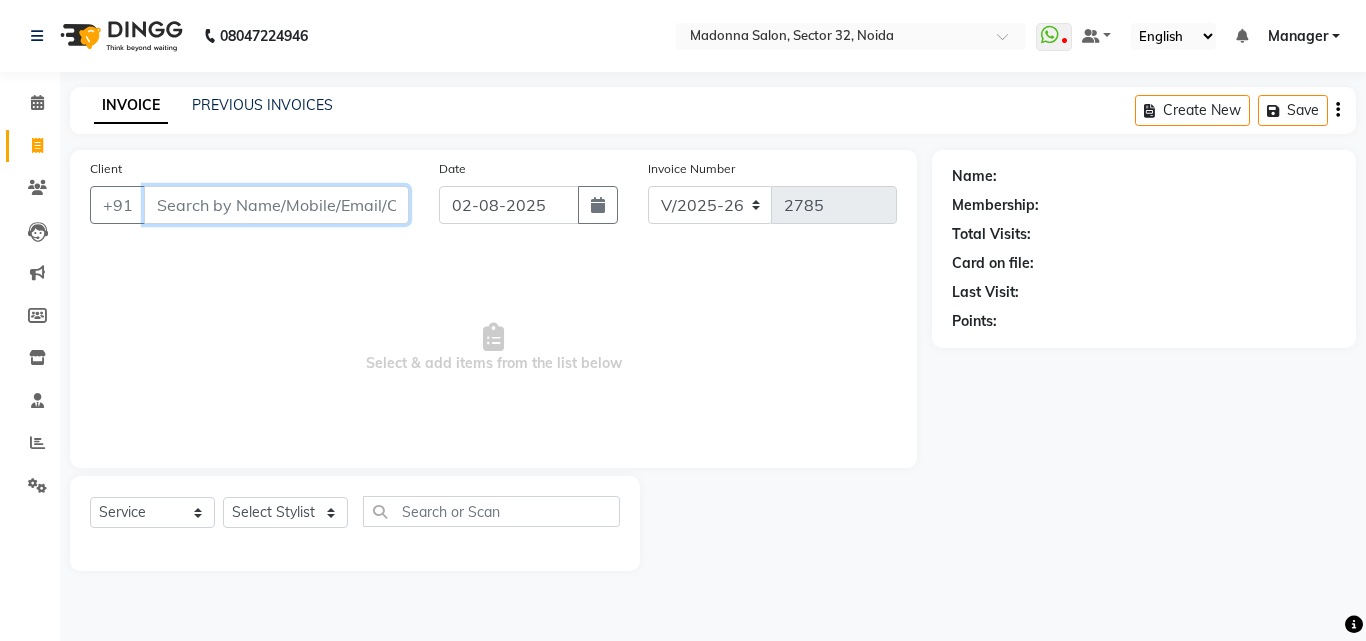 click on "Client" at bounding box center [276, 205] 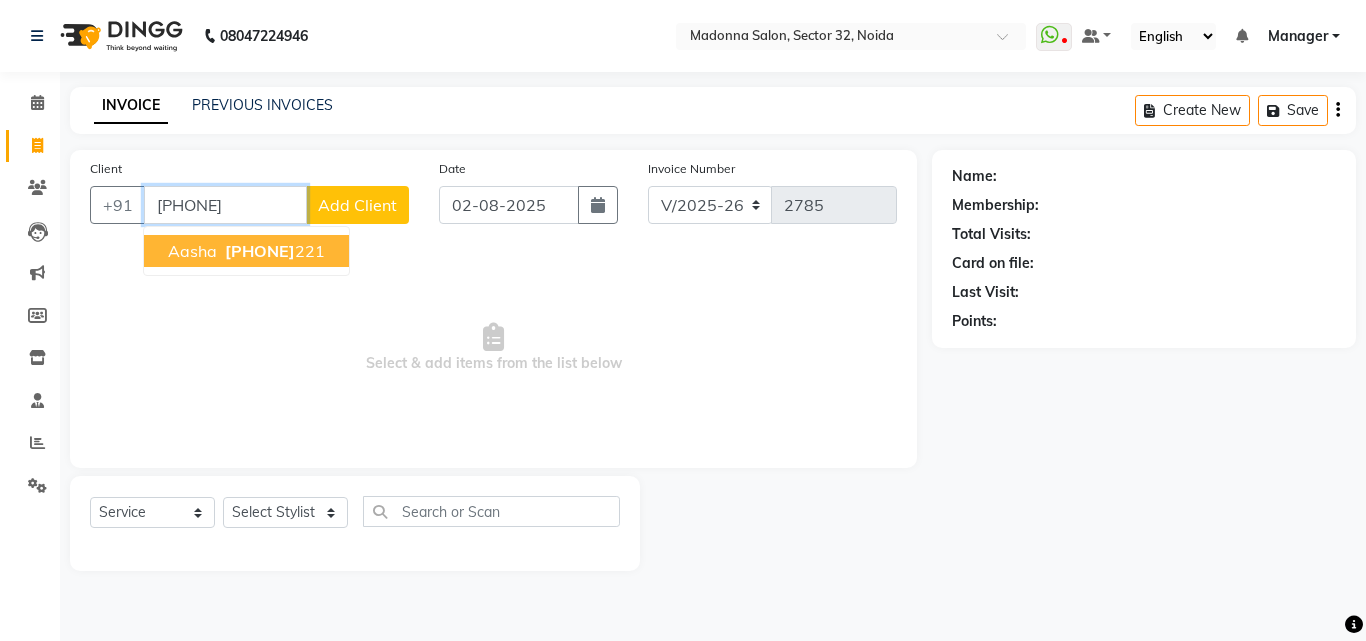 click on "[PHONE]" at bounding box center [260, 251] 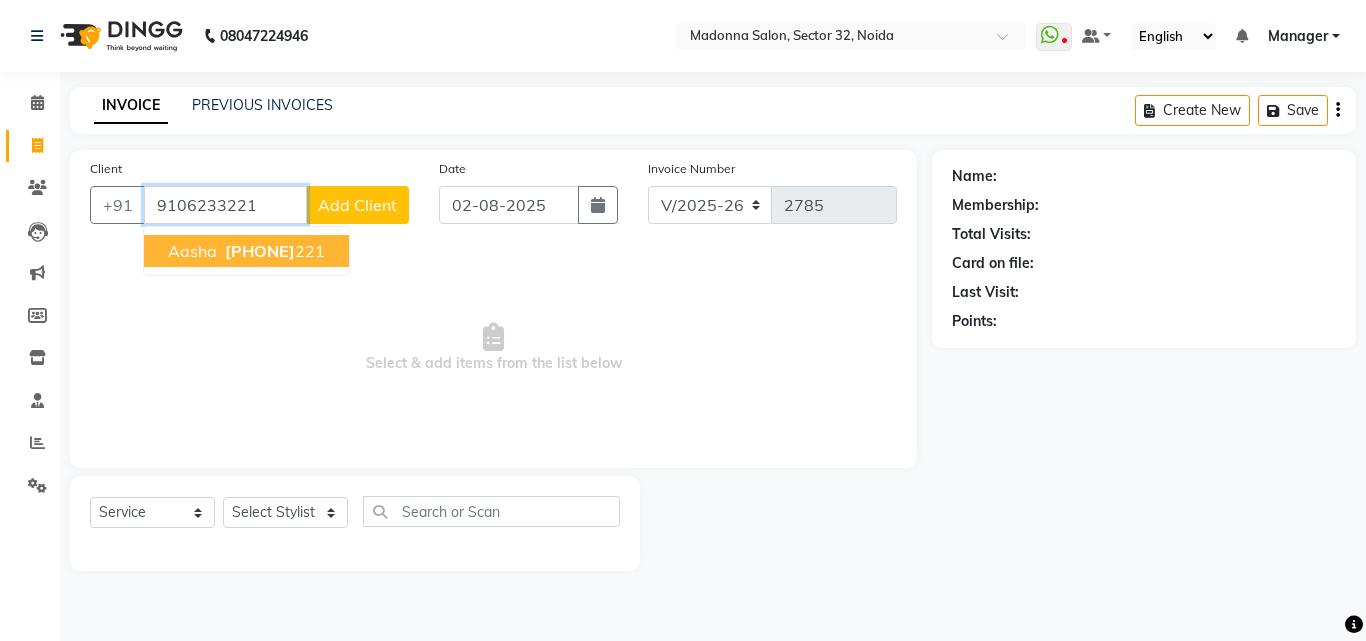 type on "9106233221" 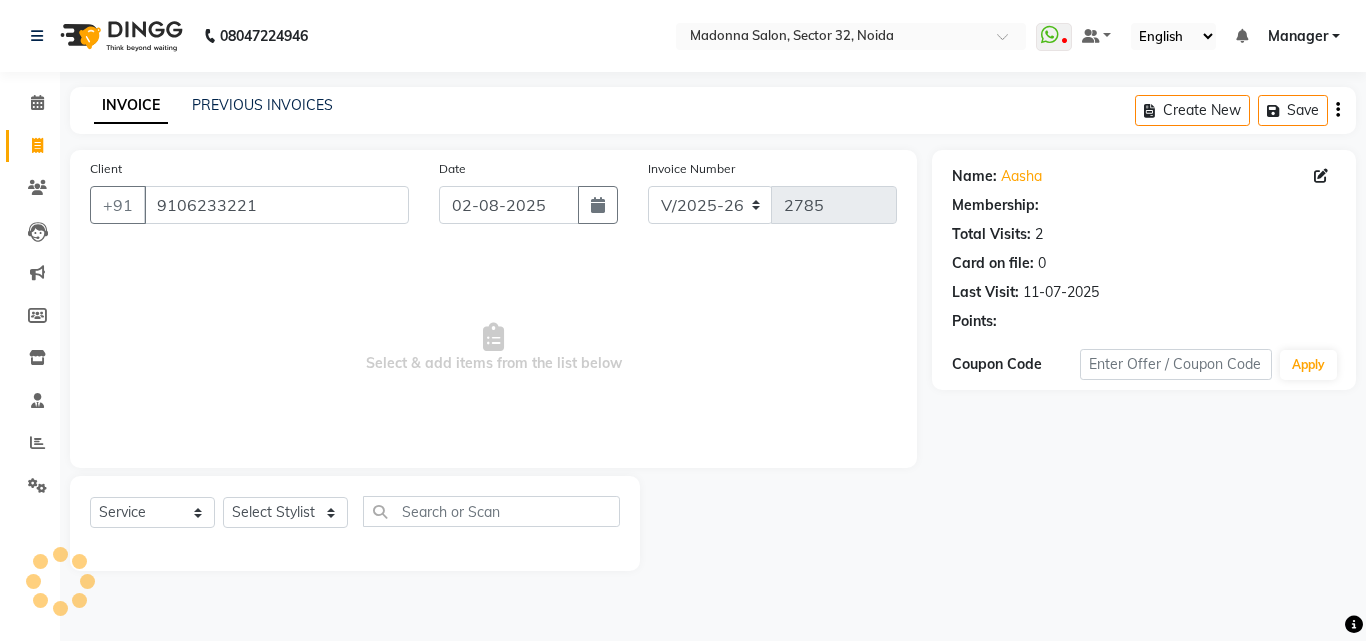 select on "1: Object" 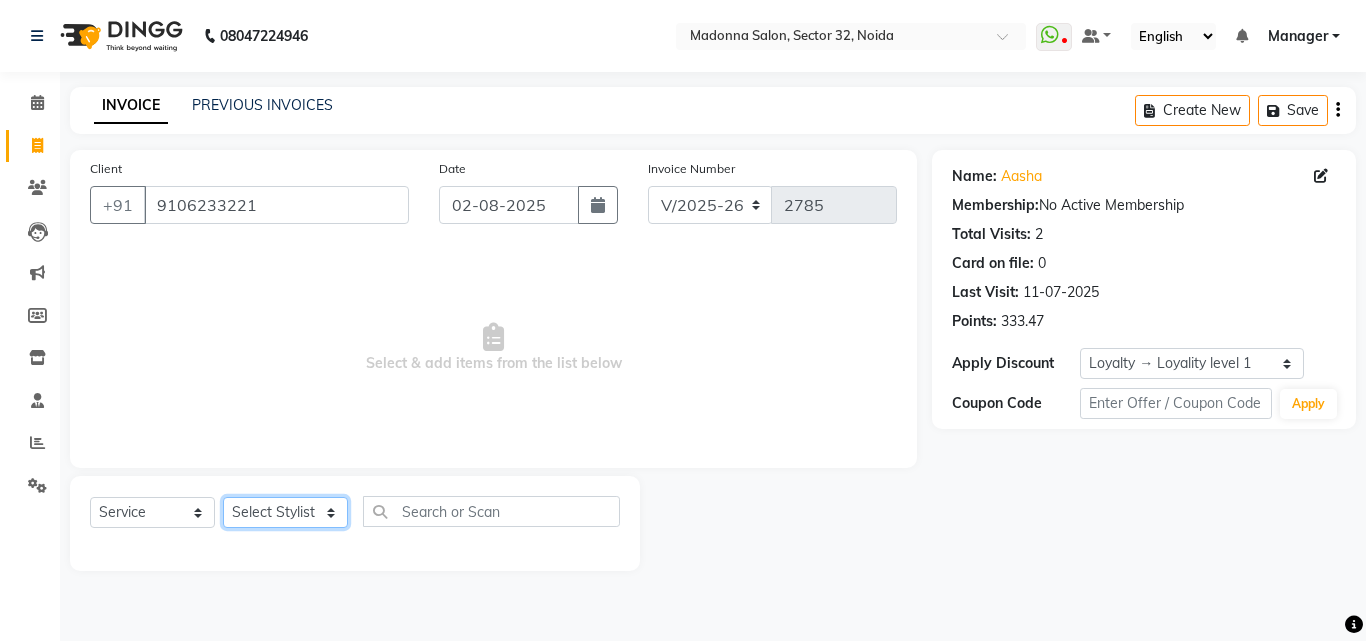 click on "Select Stylist [FIRST] Account  [FIRST] [FIRST] [FIRST] [FIRST] [FIRST] [FIRST] [FIRST] [FIRST] [FIRST] [FIRST] [FIRST] [FIRST] [FIRST] [FIRST] [FIRST] [FIRST] [FIRST] [FIRST] [FIRST] [FIRST] [FIRST] [FIRST] [FIRST]" 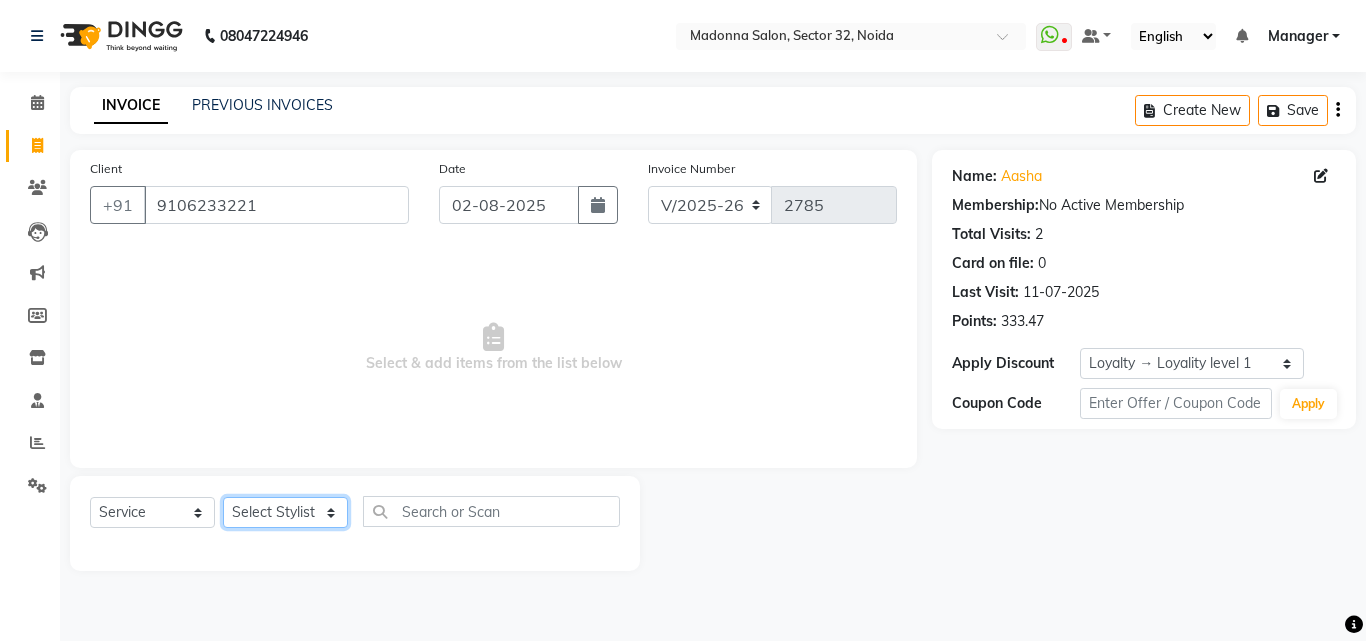 select on "61919" 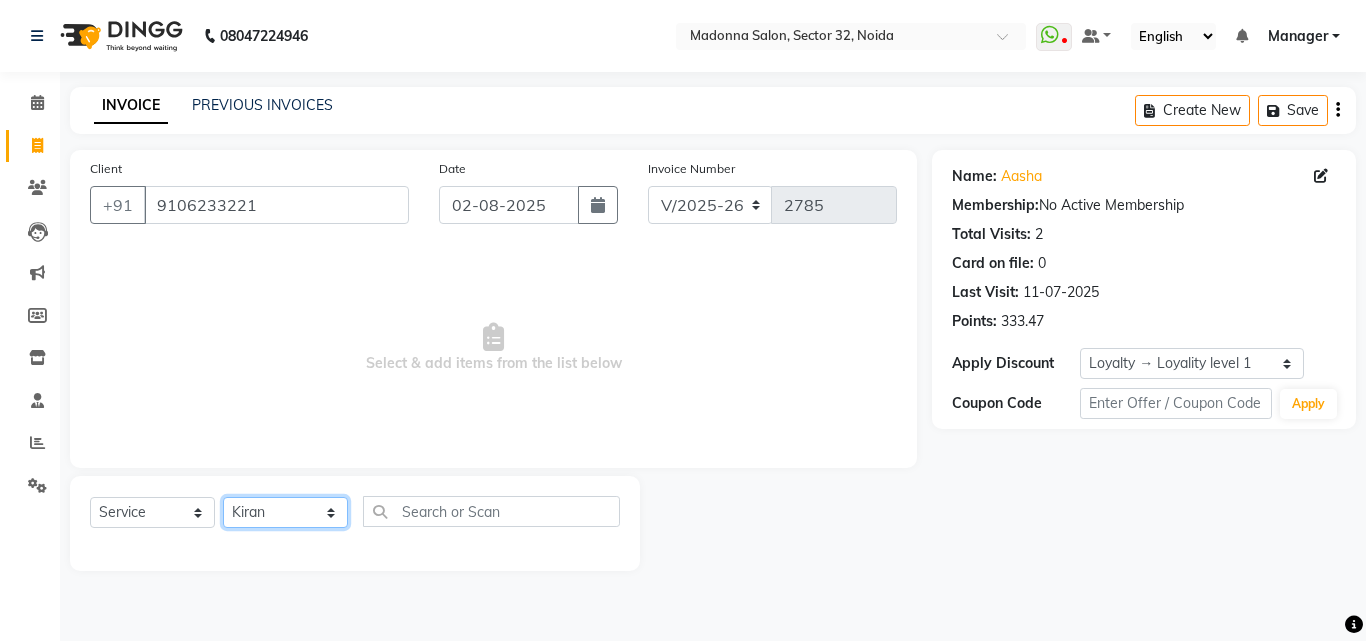 click on "Select Stylist [FIRST] Account  [FIRST] [FIRST] [FIRST] [FIRST] [FIRST] [FIRST] [FIRST] [FIRST] [FIRST] [FIRST] [FIRST] [FIRST] [FIRST] [FIRST] [FIRST] [FIRST] [FIRST] [FIRST] [FIRST] [FIRST] [FIRST] [FIRST] [FIRST]" 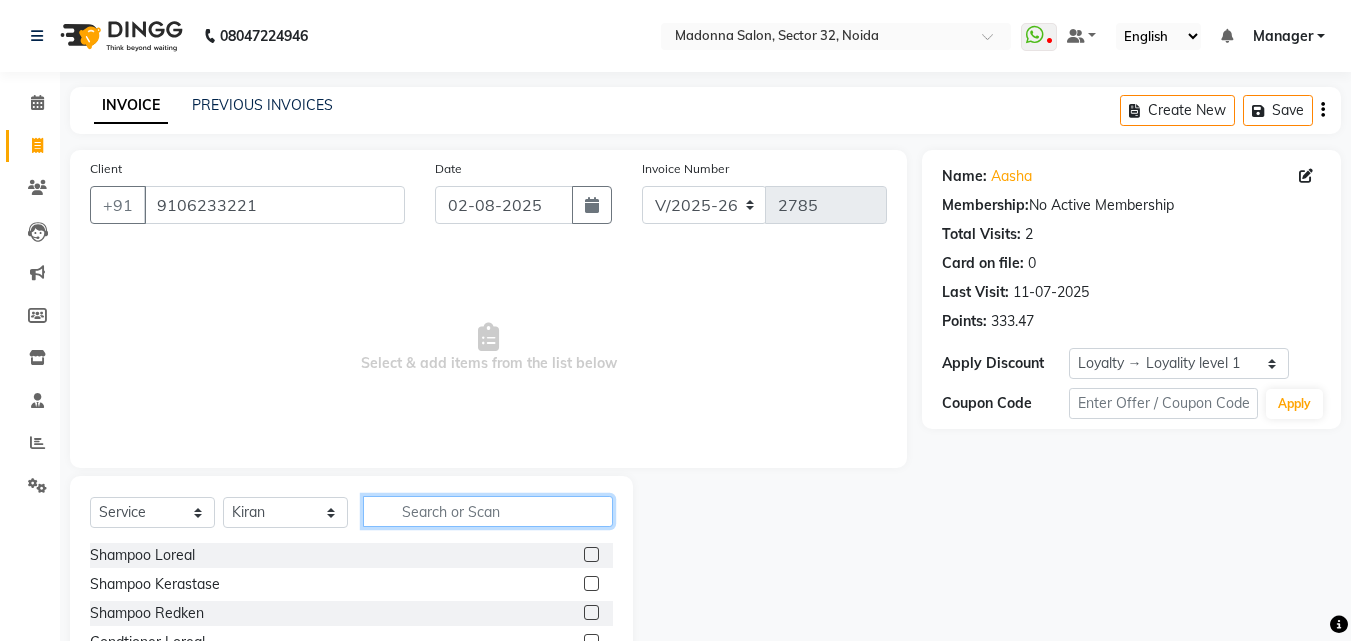 click 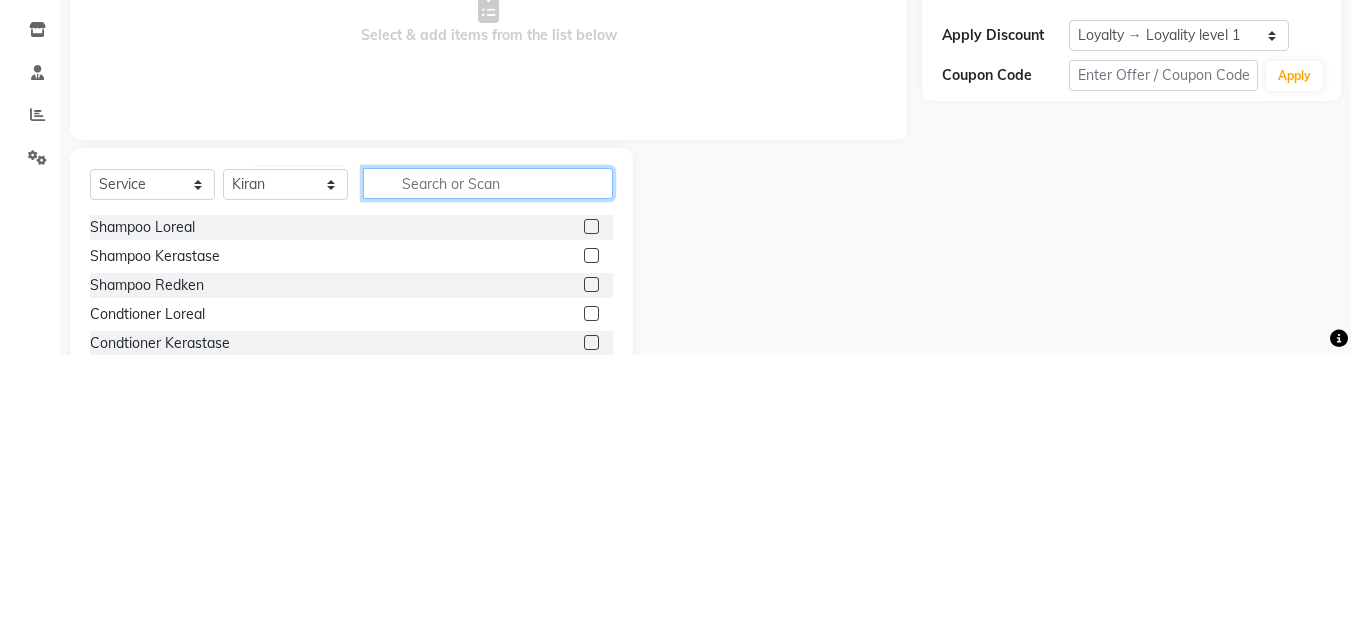 scroll, scrollTop: 48, scrollLeft: 0, axis: vertical 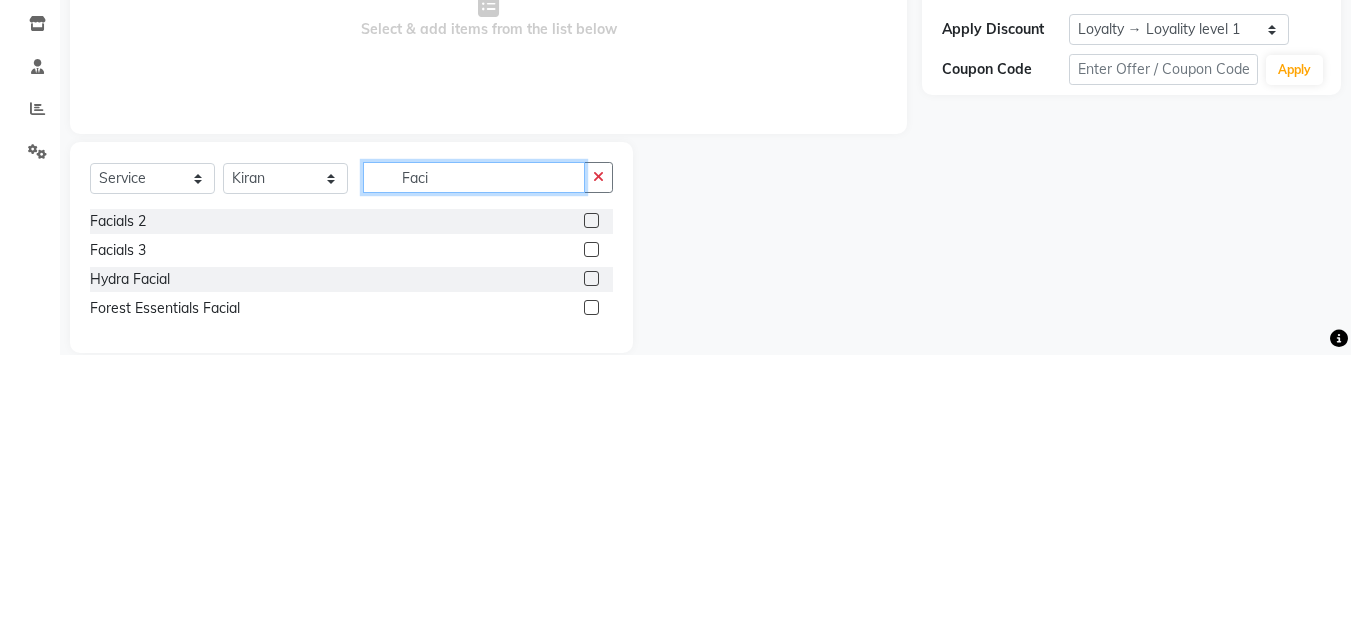 type on "Faci" 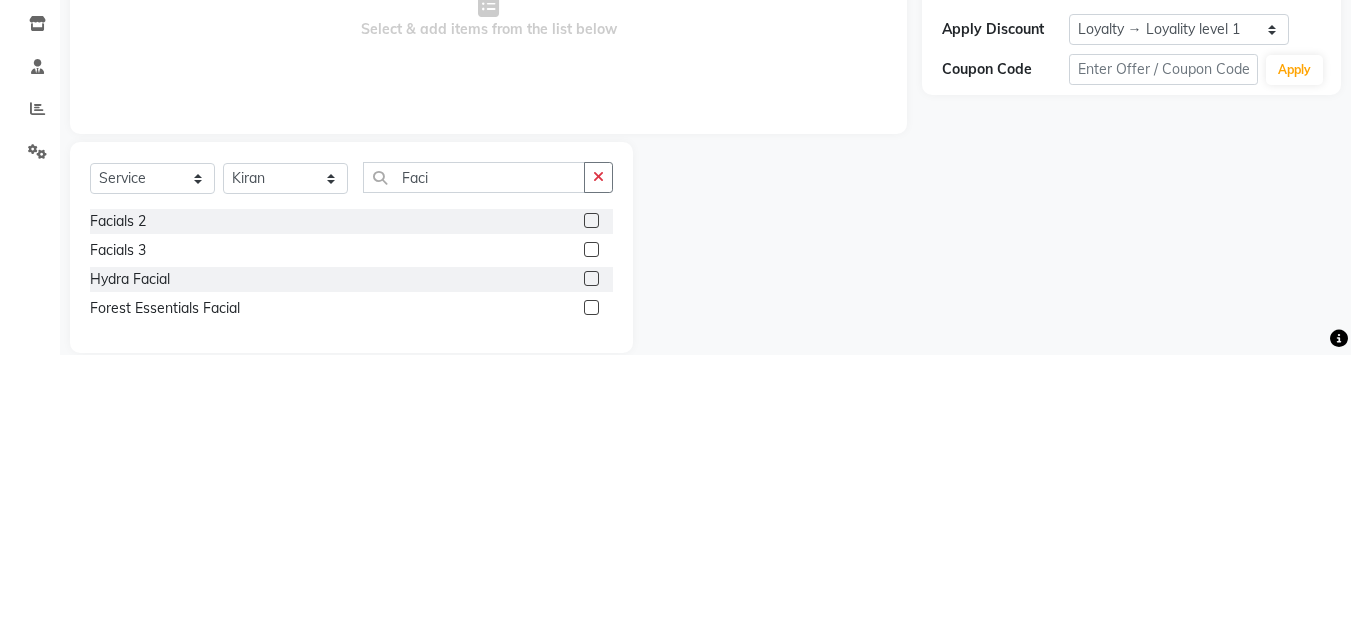 click 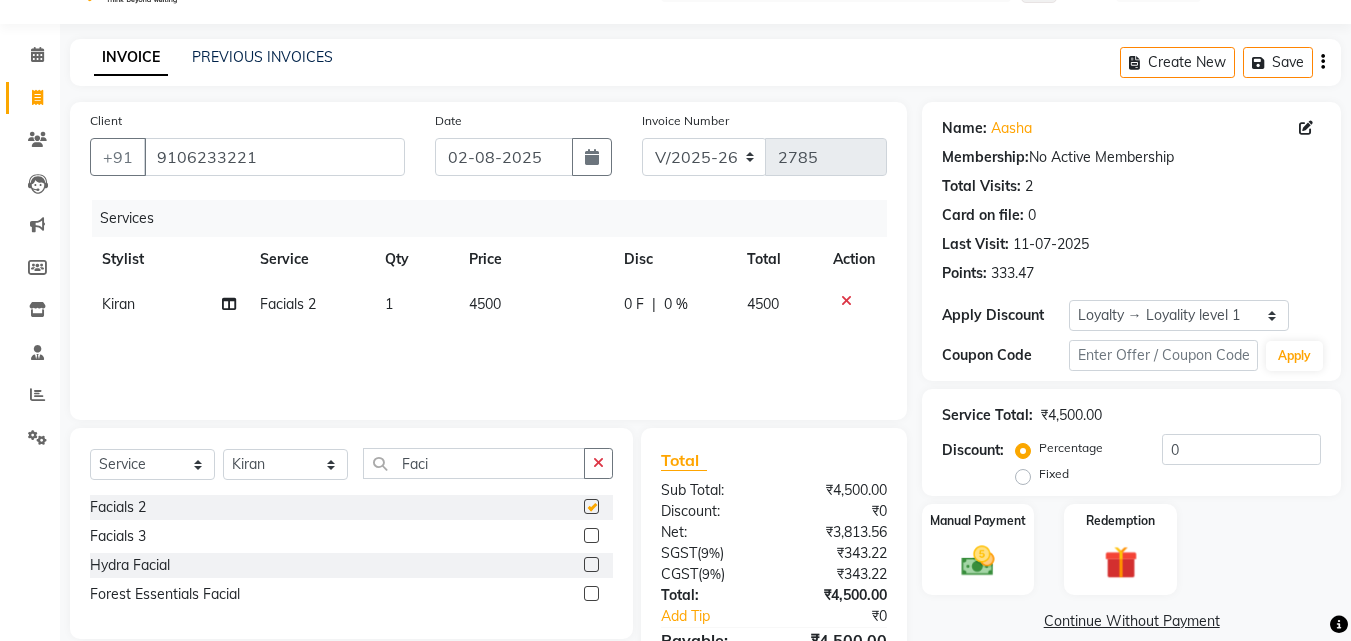 checkbox on "false" 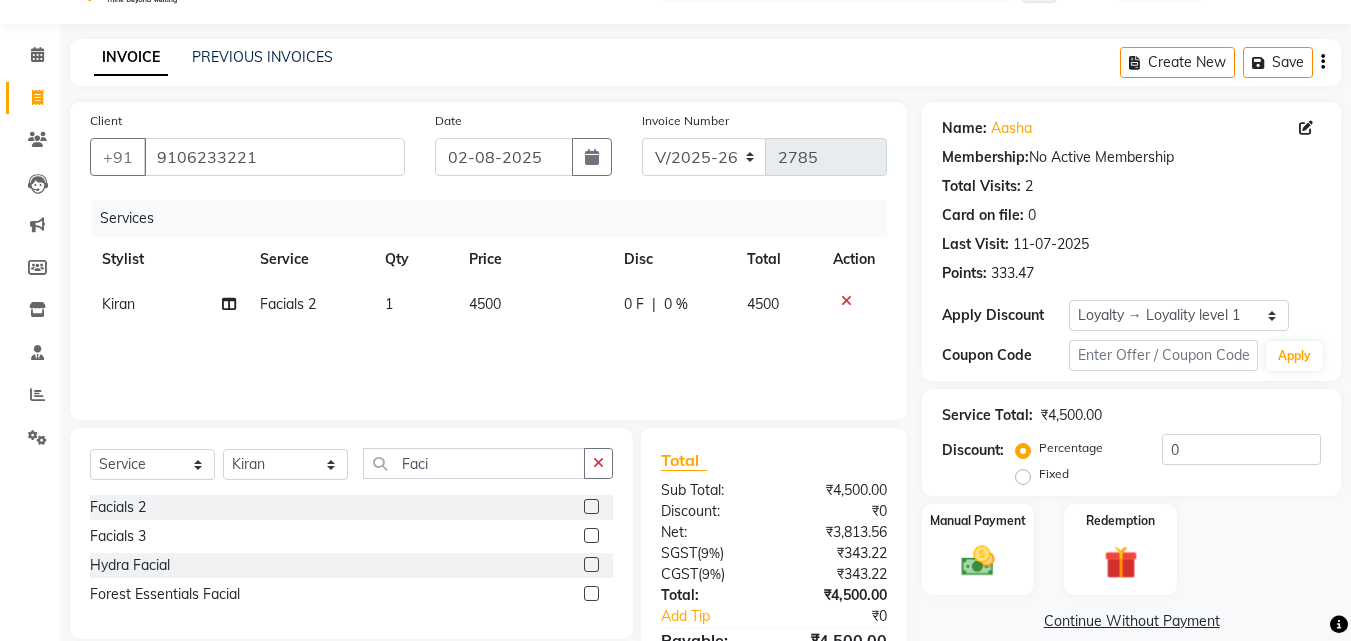 click on "4500" 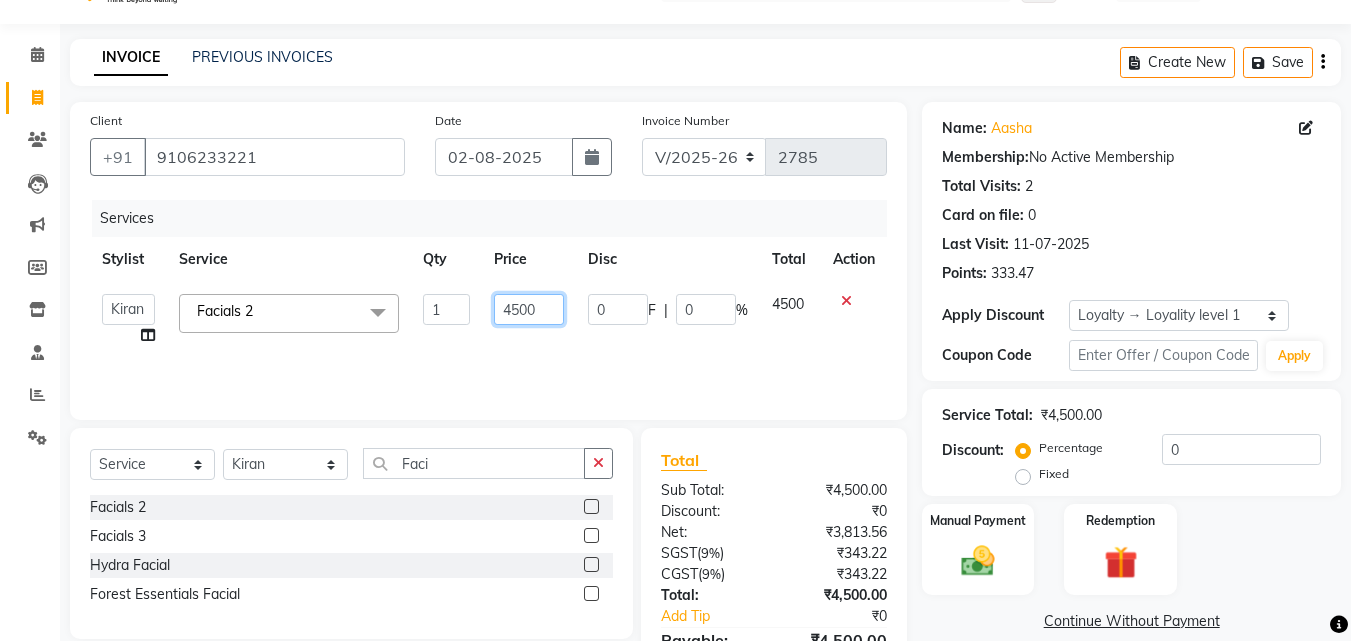 click on "4500" 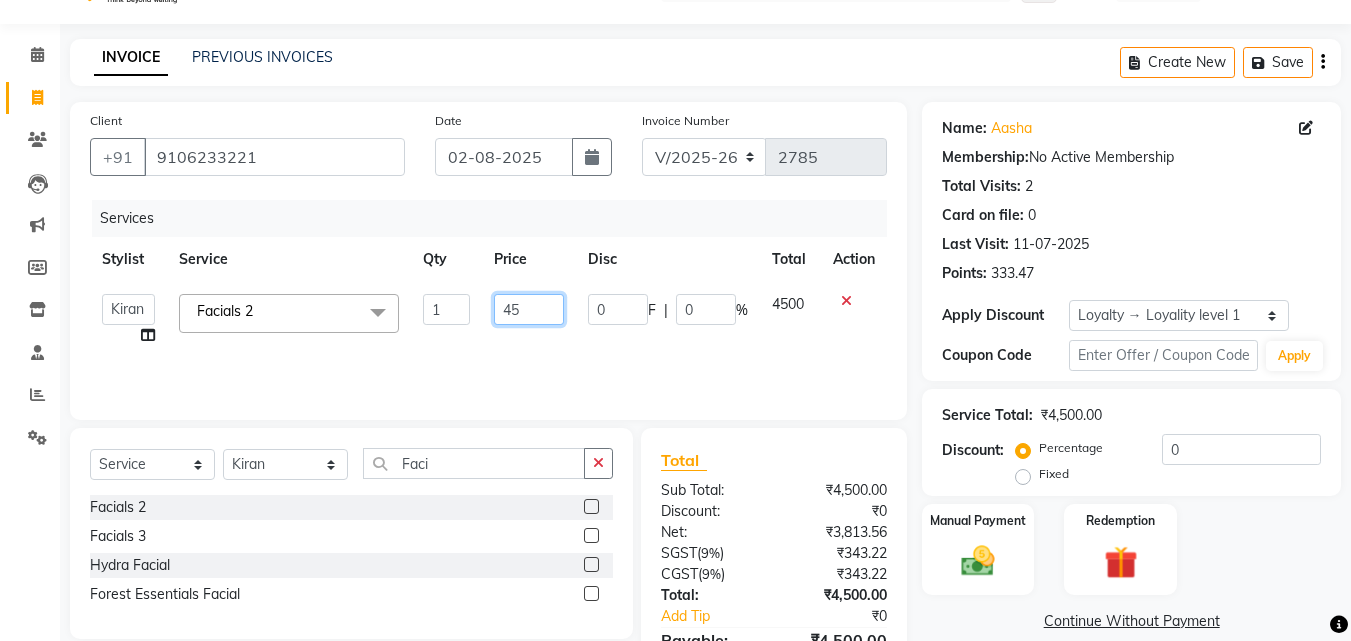 type on "4" 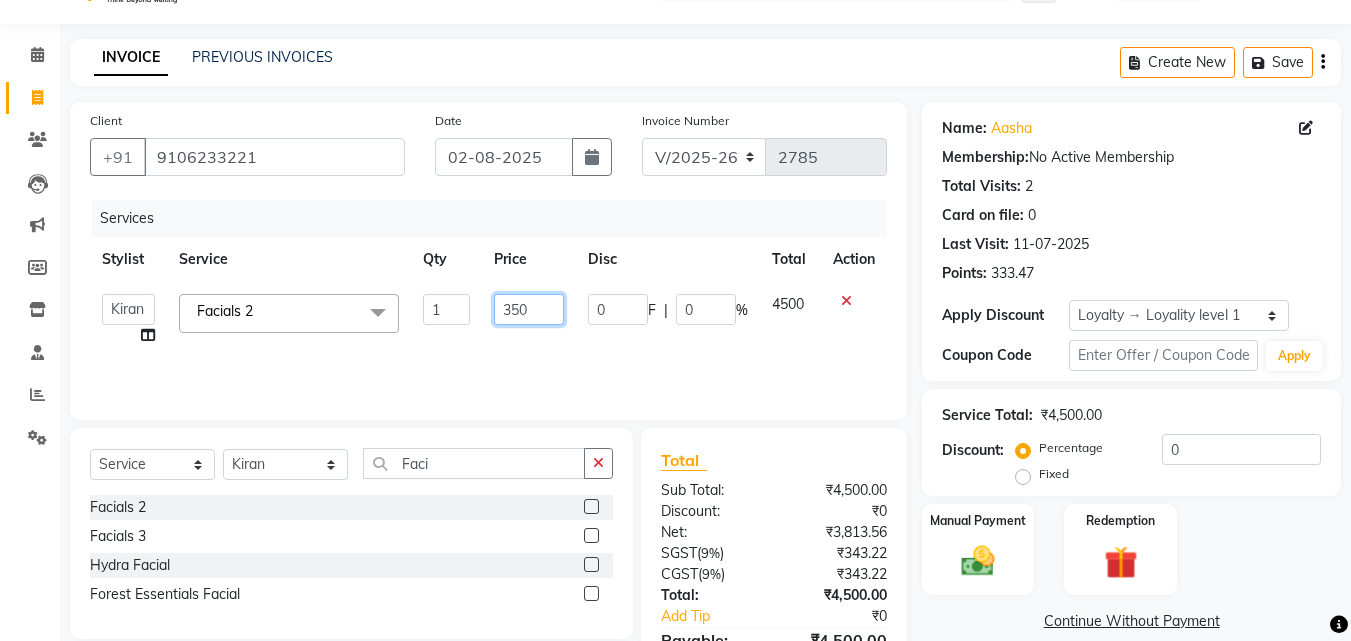 type on "3500" 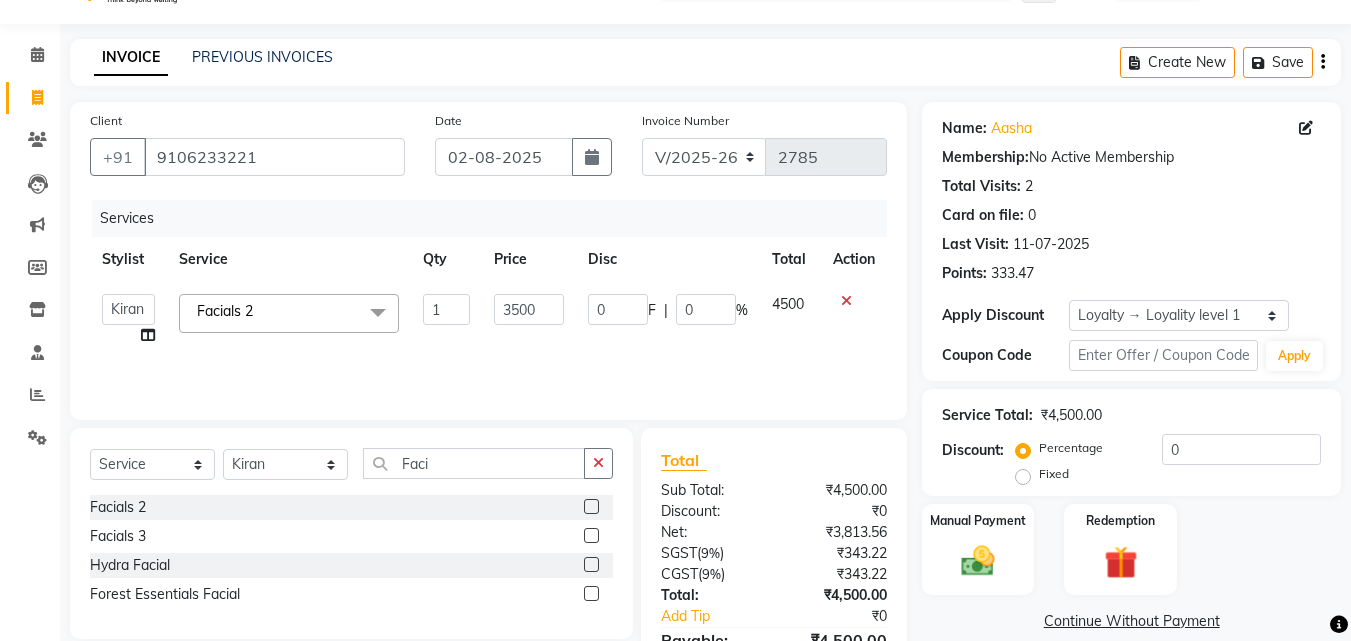 click on "Card on file:  0" 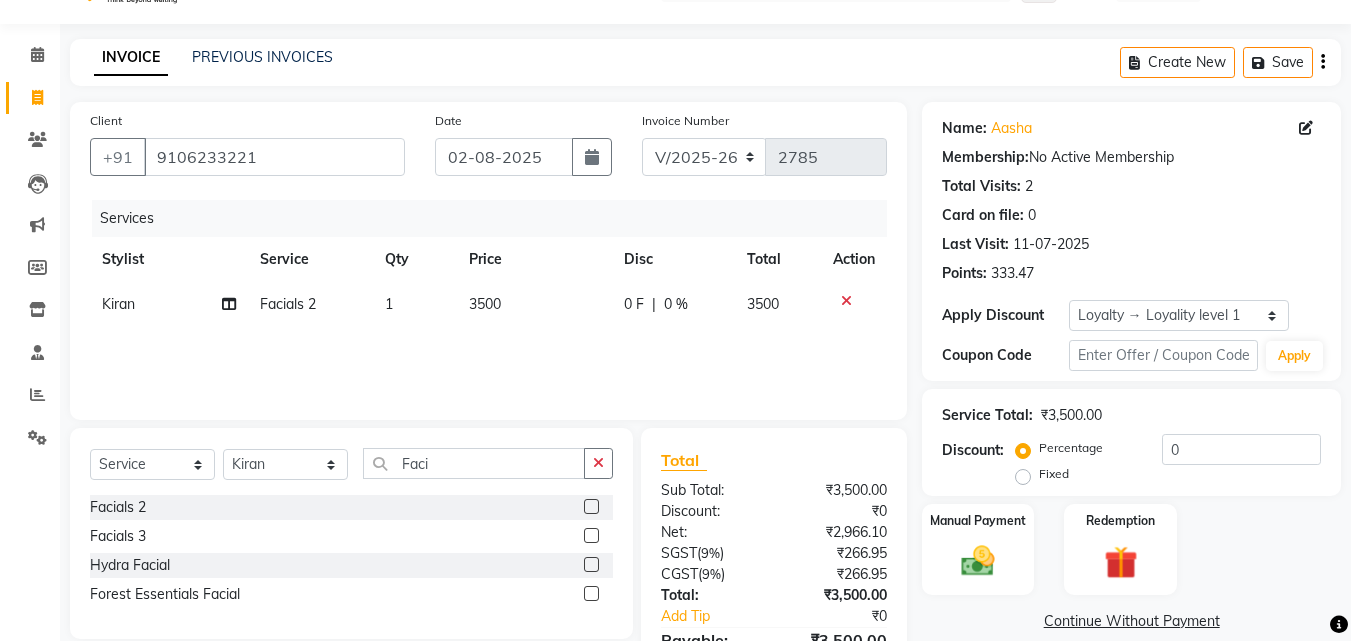 click on "3500" 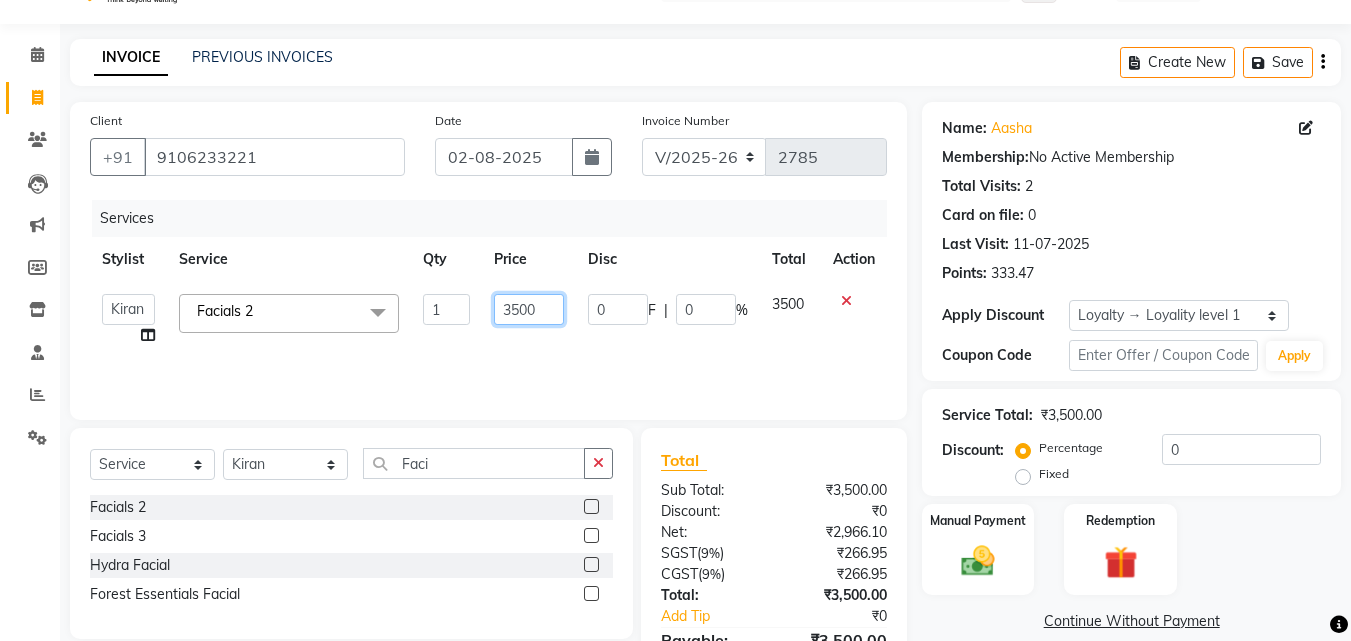 click on "3500" 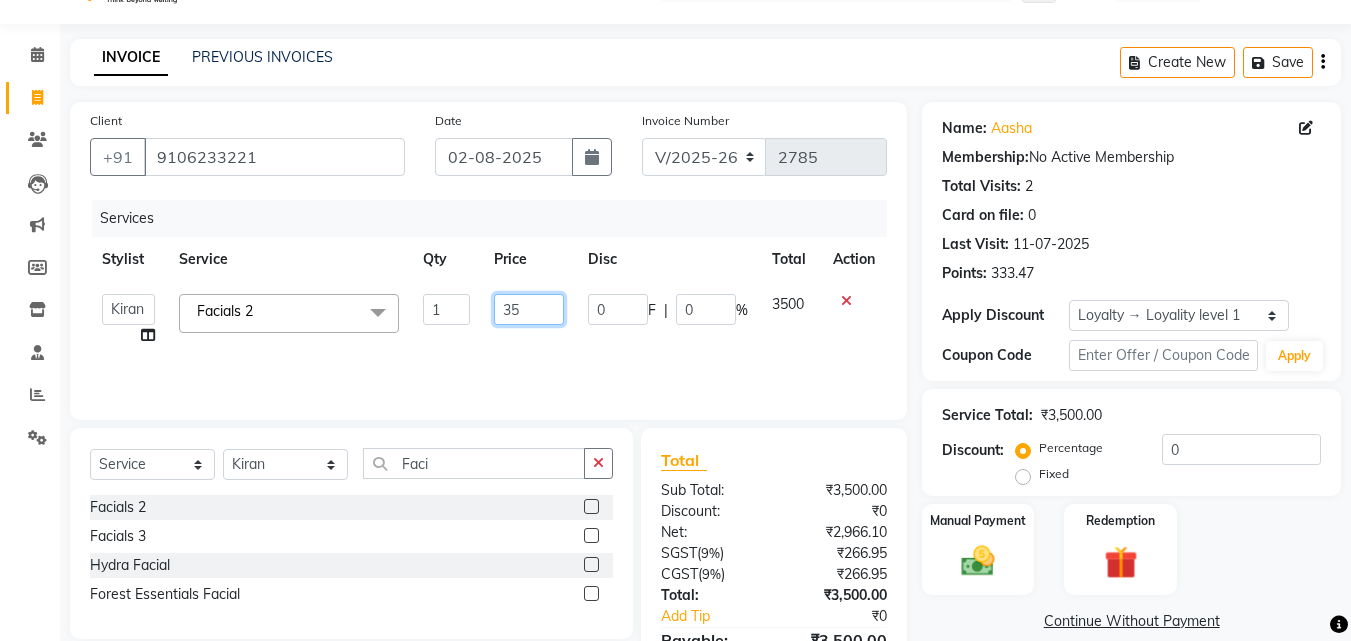 type on "3" 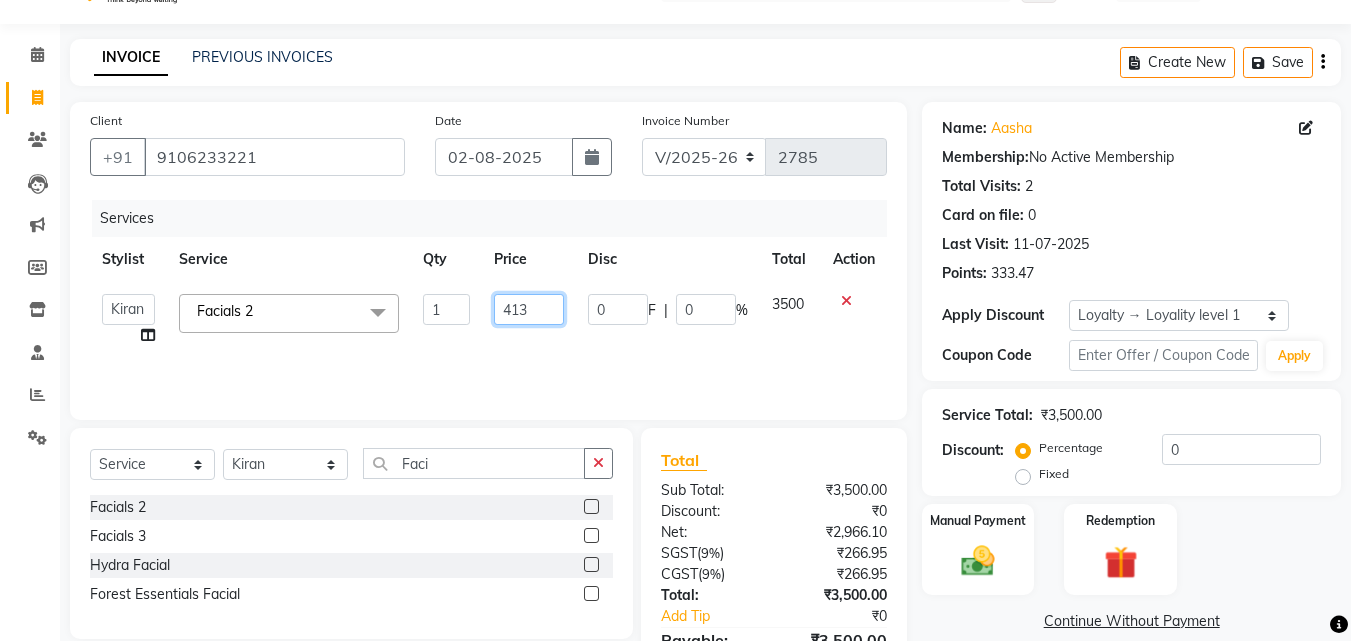 type on "4130" 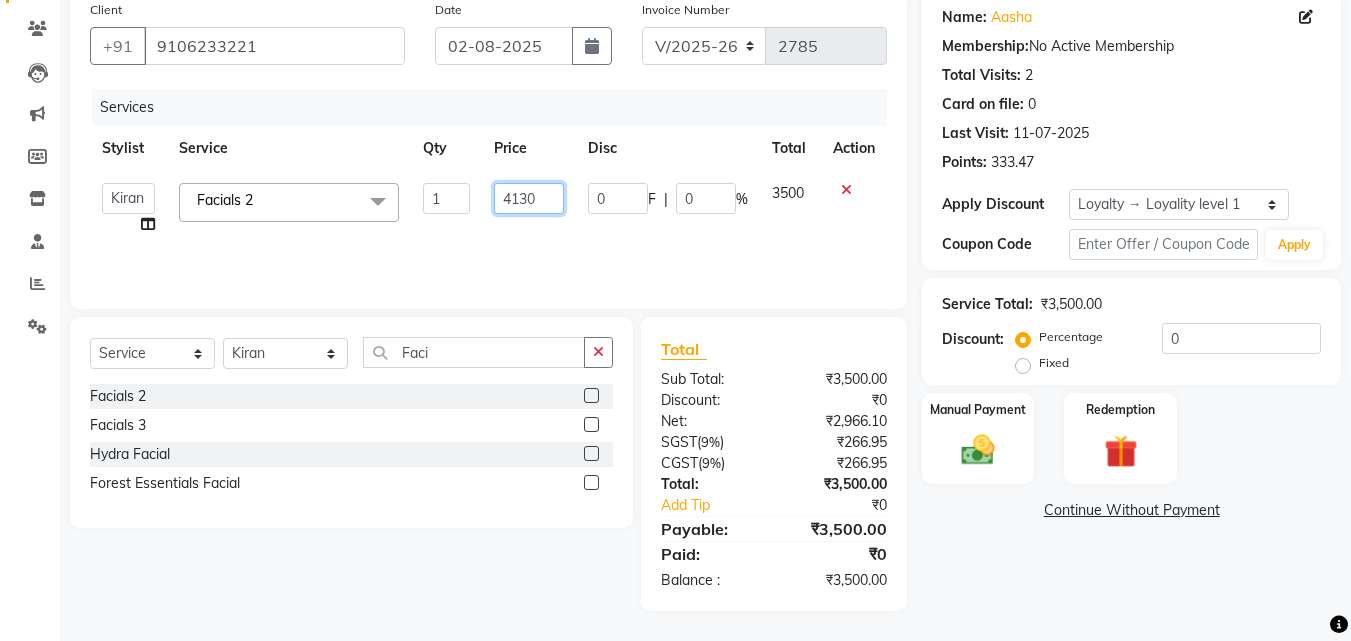 scroll, scrollTop: 154, scrollLeft: 0, axis: vertical 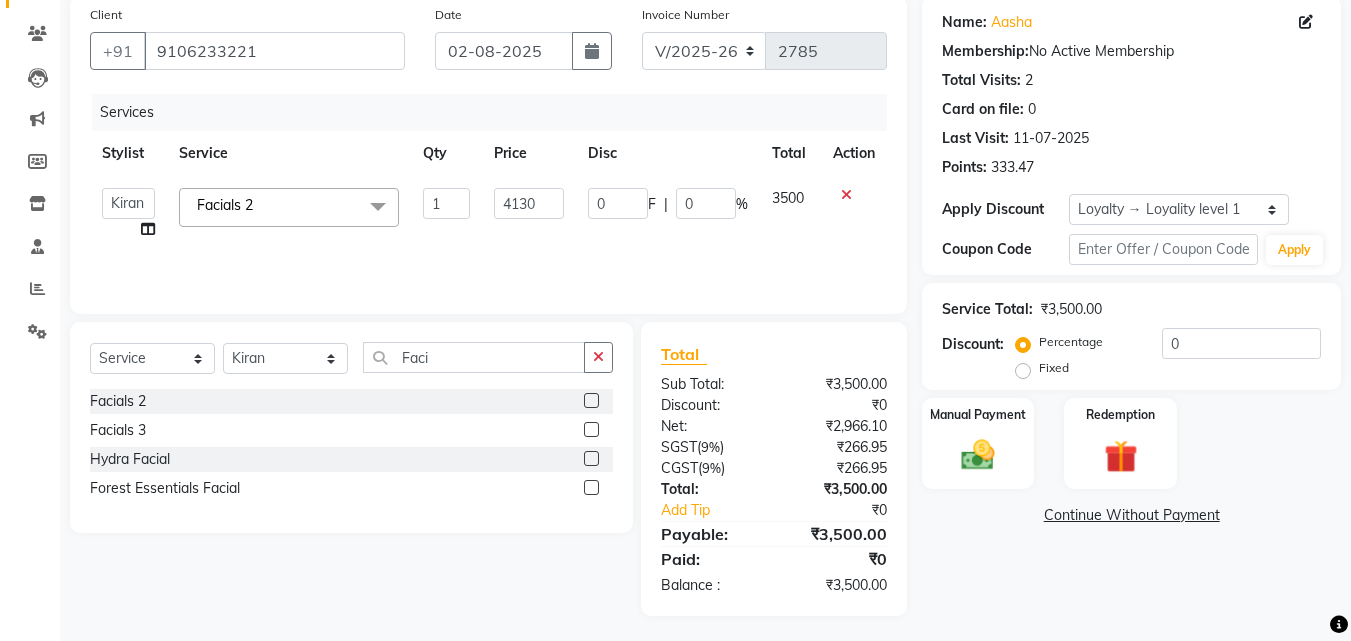 click on "Name: [FIRST]  Membership:  No Active Membership  Total Visits:  [NUMBER] Card on file:  [NUMBER] Last Visit:   [DATE] Points:   [POINTS]  Apply Discount Select  Loyalty → Loyality level [NUMBER]  Coupon Code Apply Service Total:  ₹[PRICE]  Discount:  Percentage   Fixed  [NUMBER] Manual Payment Redemption  Continue Without Payment" 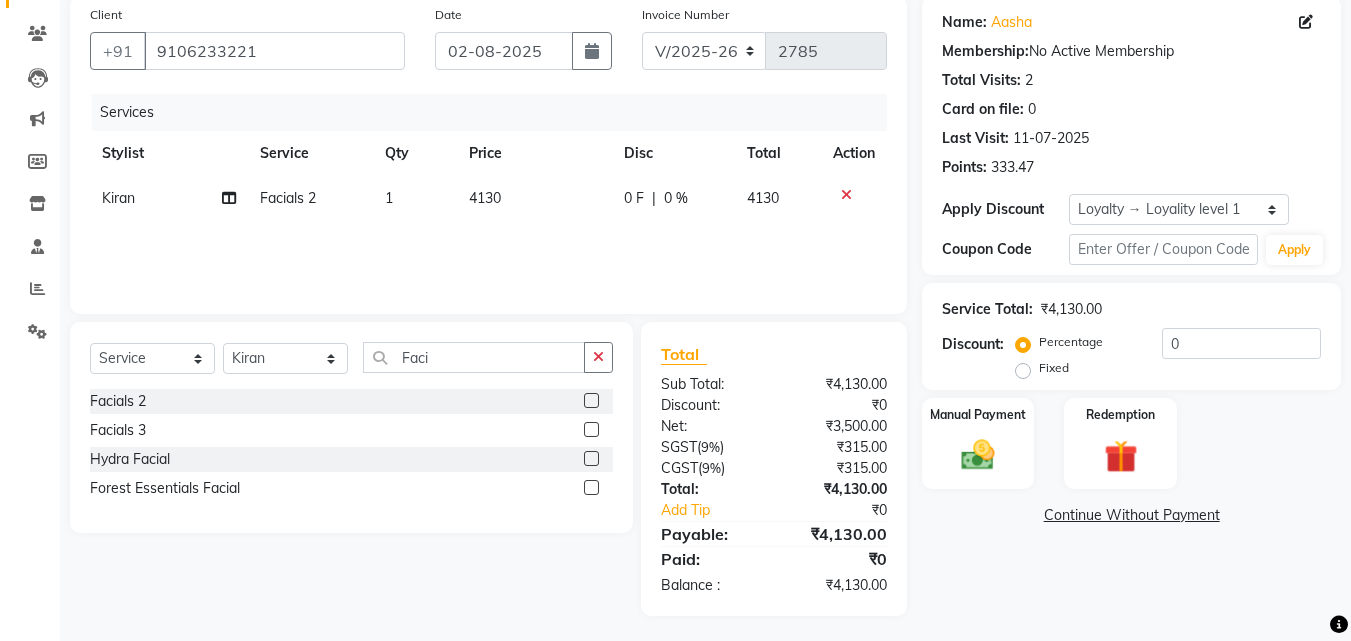 click on "4130" 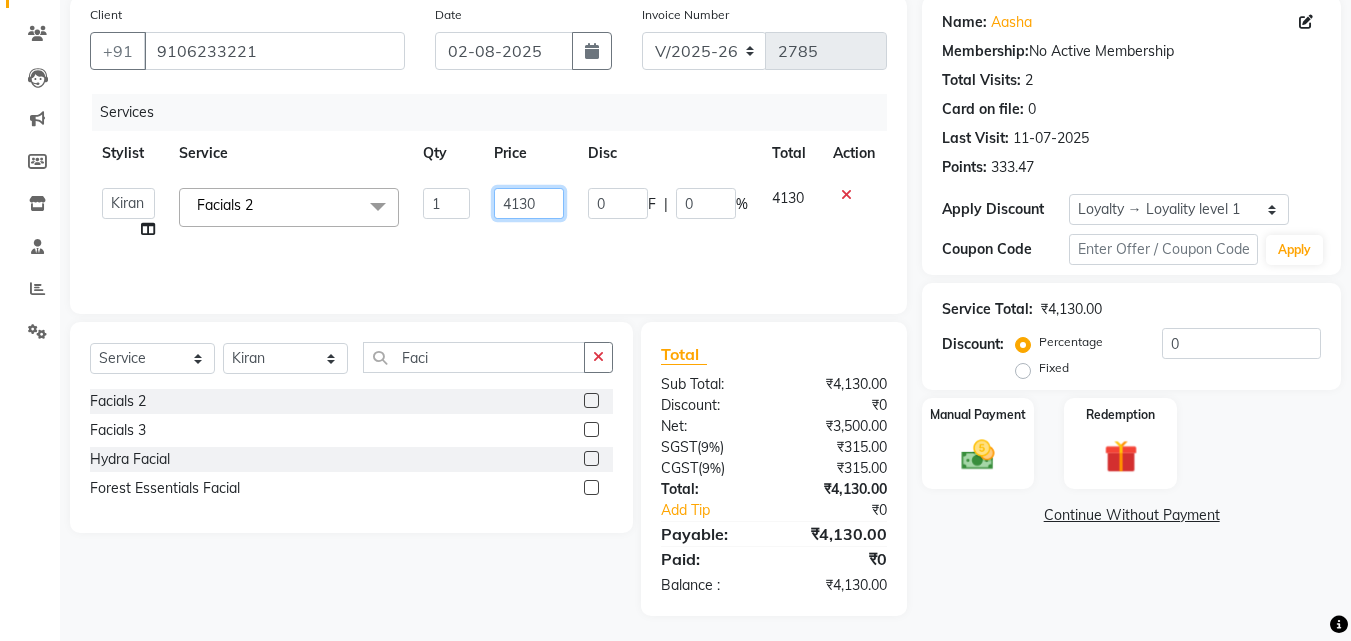 click on "4130" 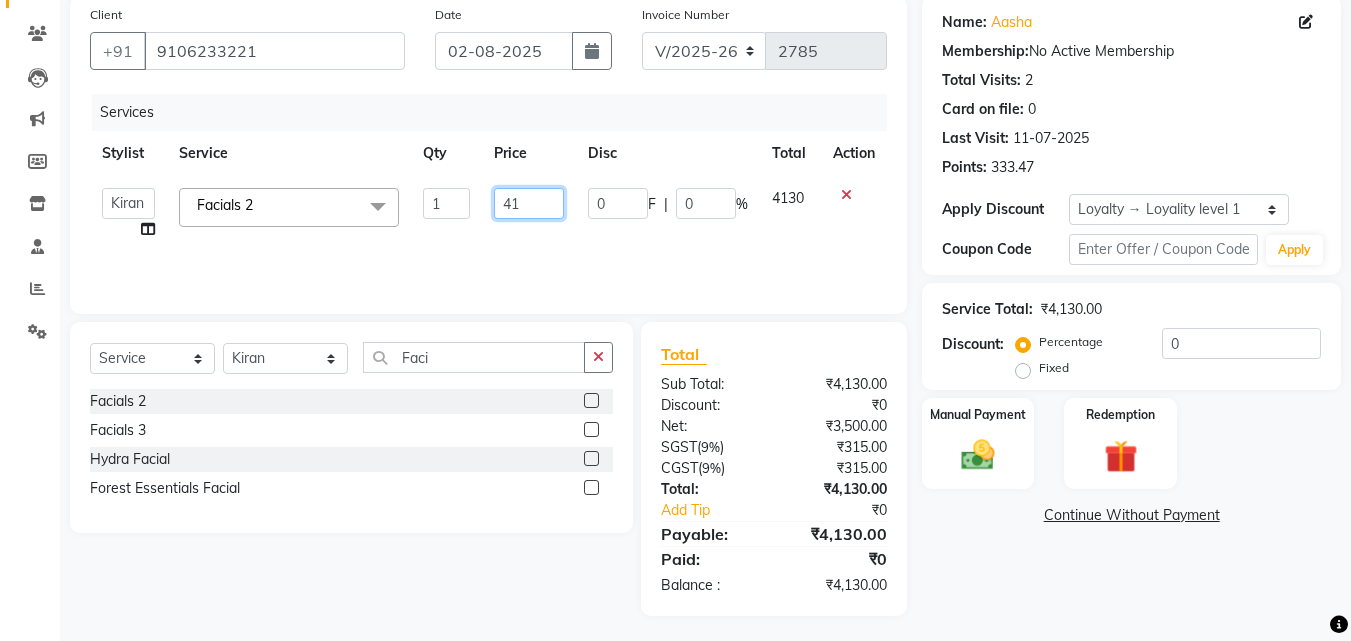 type on "4" 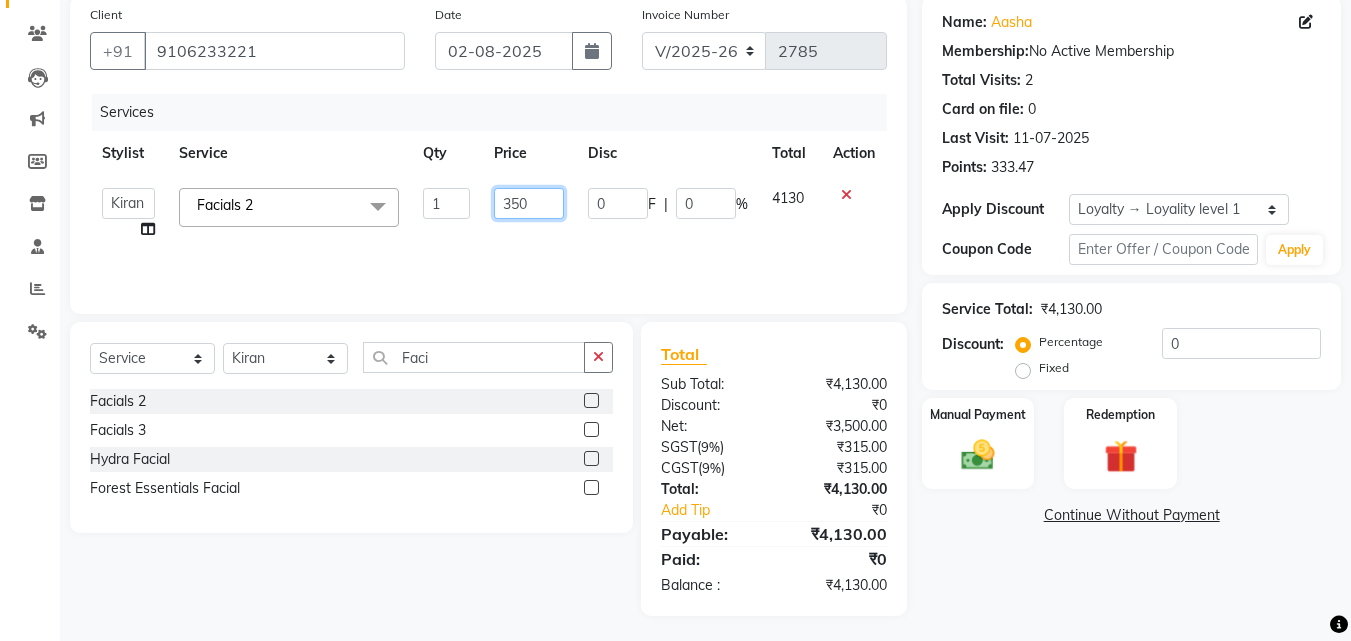 type on "3500" 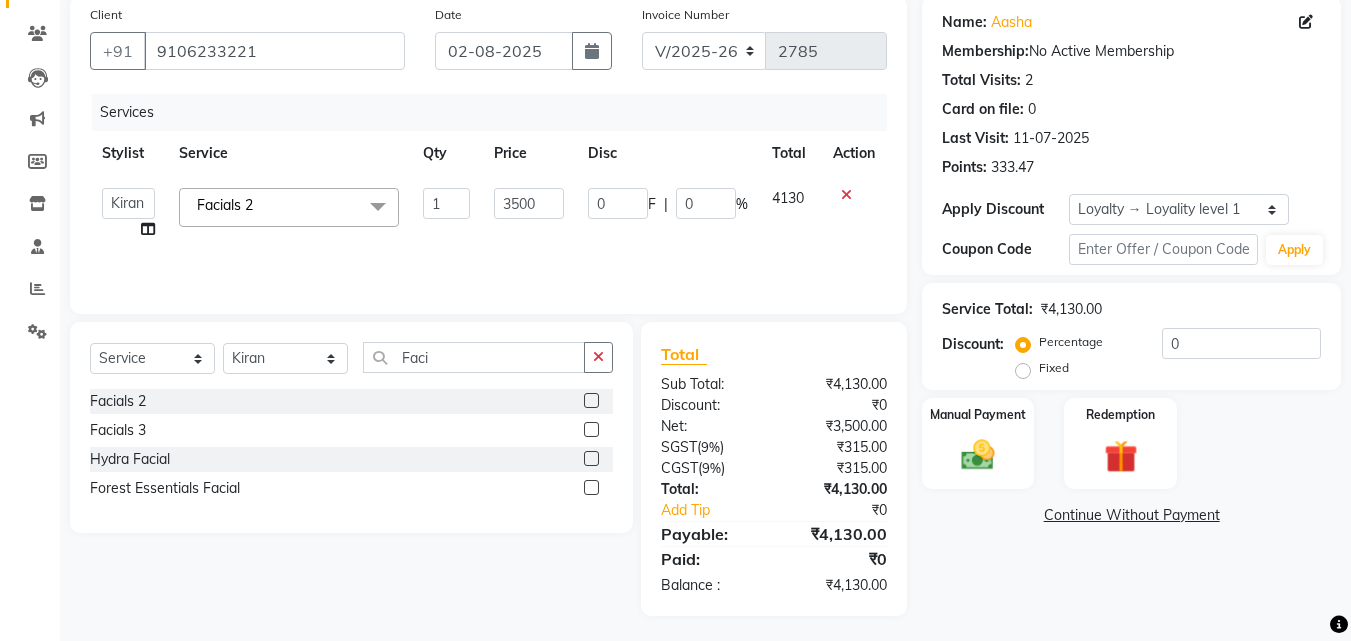 click on "Name: [FIRST]  Membership:  No Active Membership  Total Visits:  [NUMBER] Card on file:  [NUMBER] Last Visit:   [DATE] Points:   [POINTS]  Apply Discount Select  Loyalty → Loyality level [NUMBER]  Coupon Code Apply Service Total:  ₹[PRICE]  Discount:  Percentage   Fixed  [NUMBER] Manual Payment Redemption  Continue Without Payment" 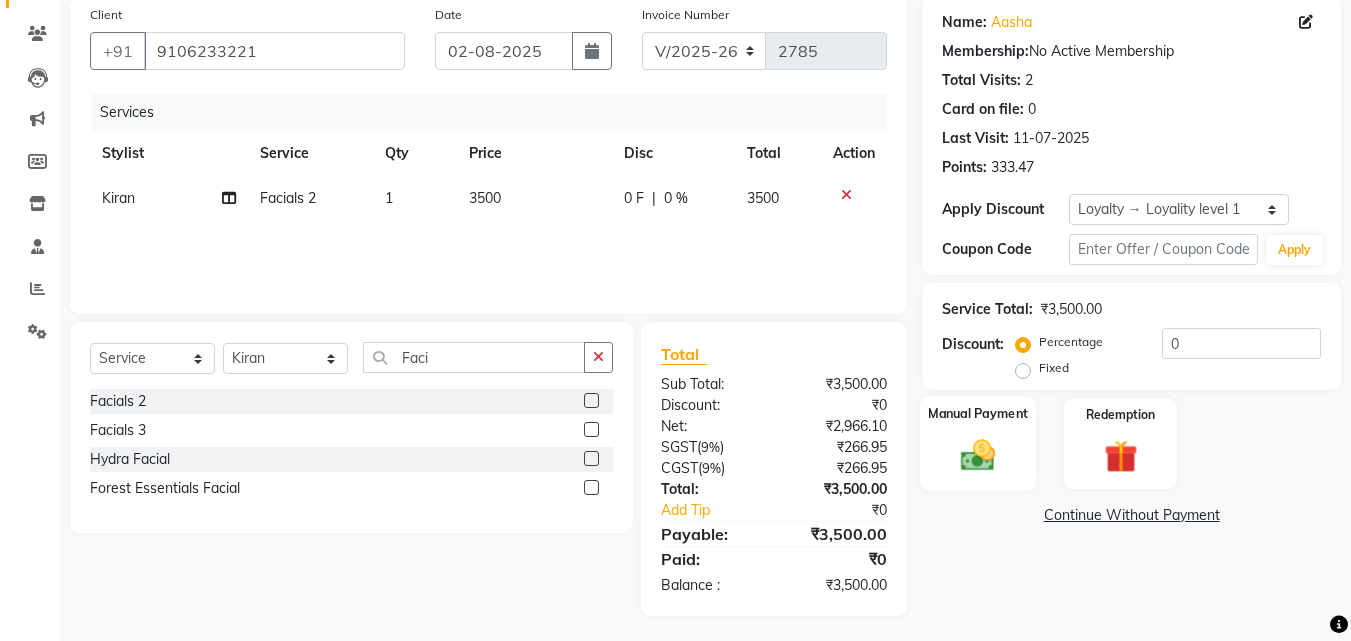 click 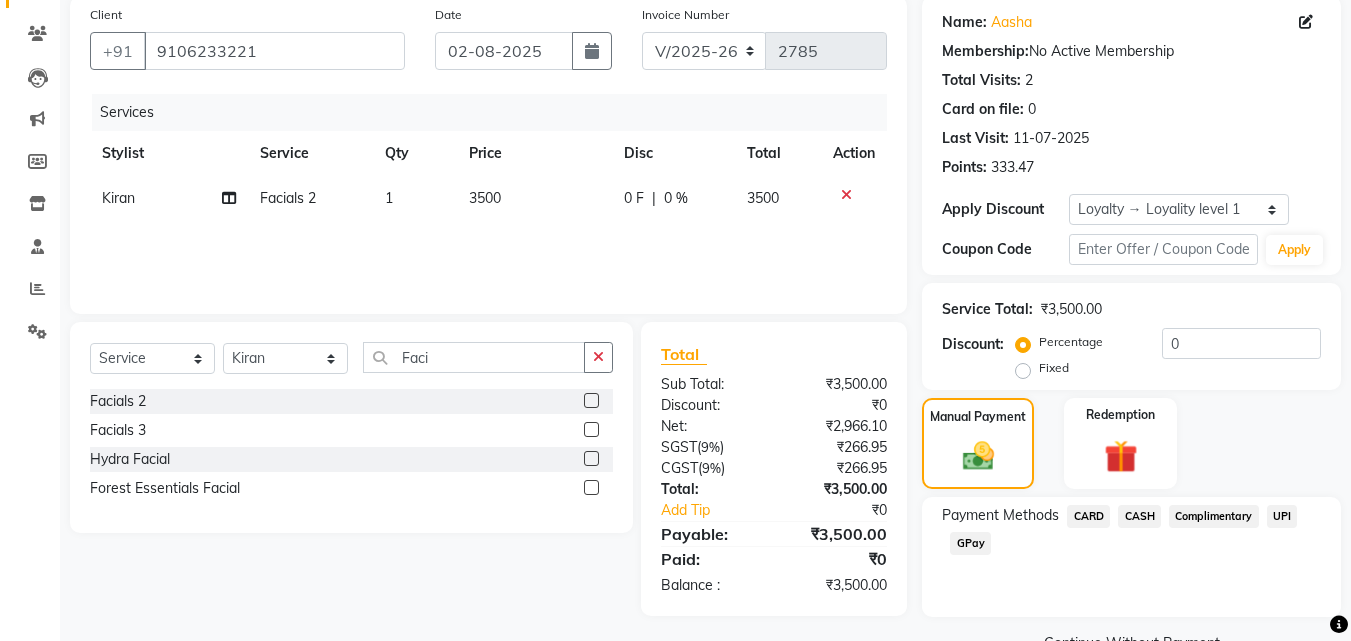 click on "CASH" 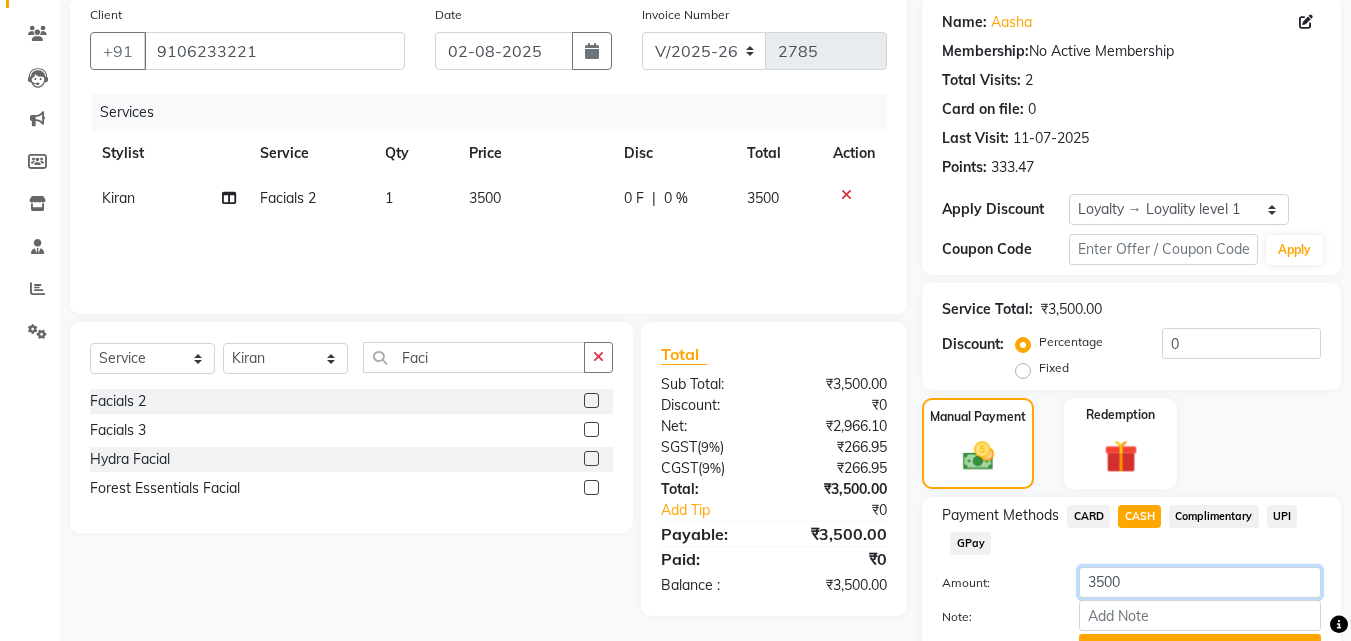click on "3500" 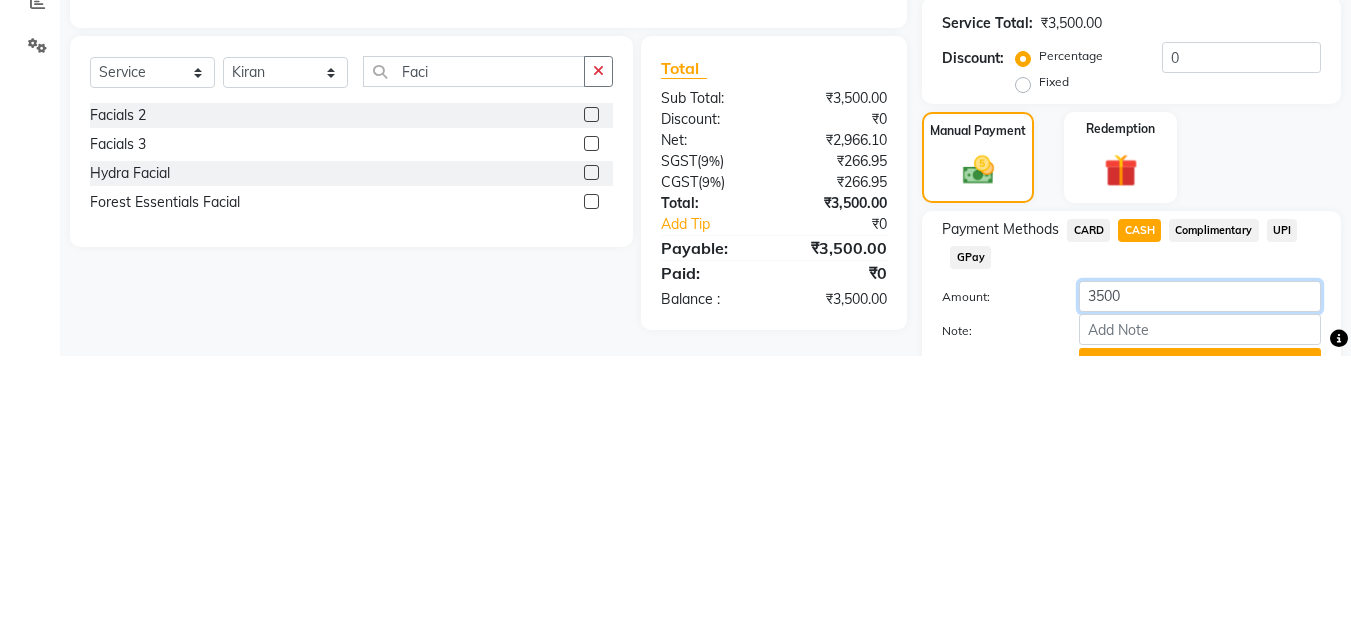 scroll, scrollTop: 257, scrollLeft: 0, axis: vertical 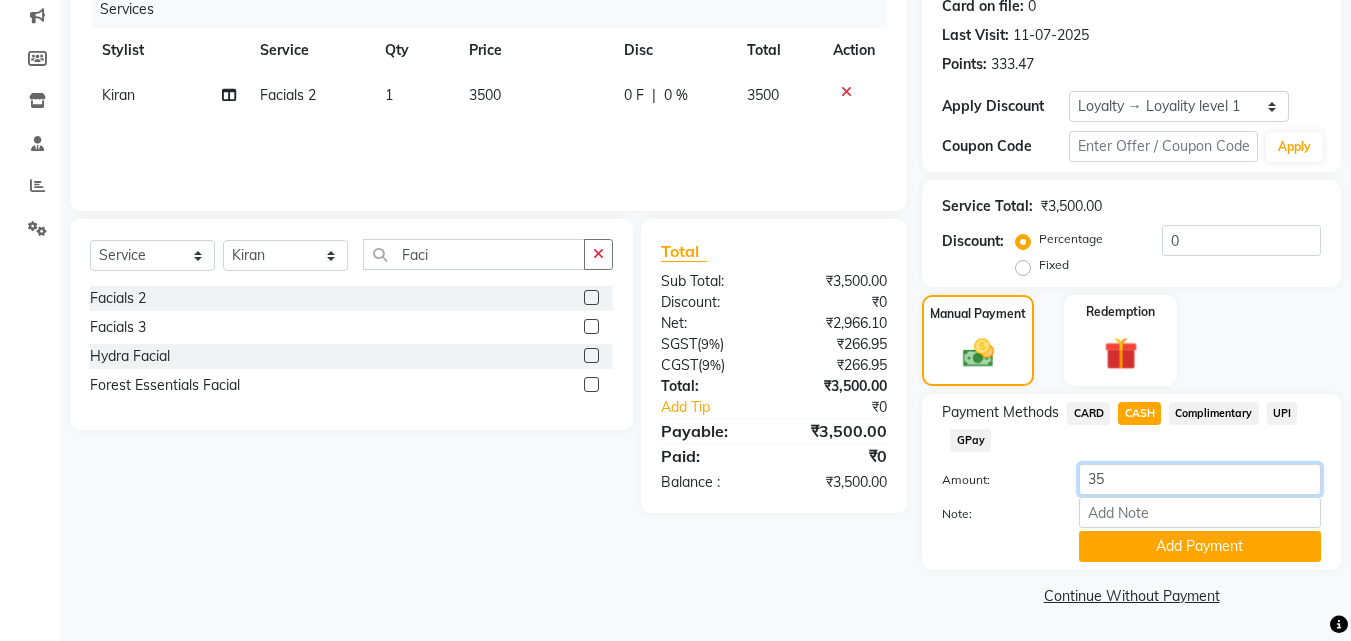 type on "3" 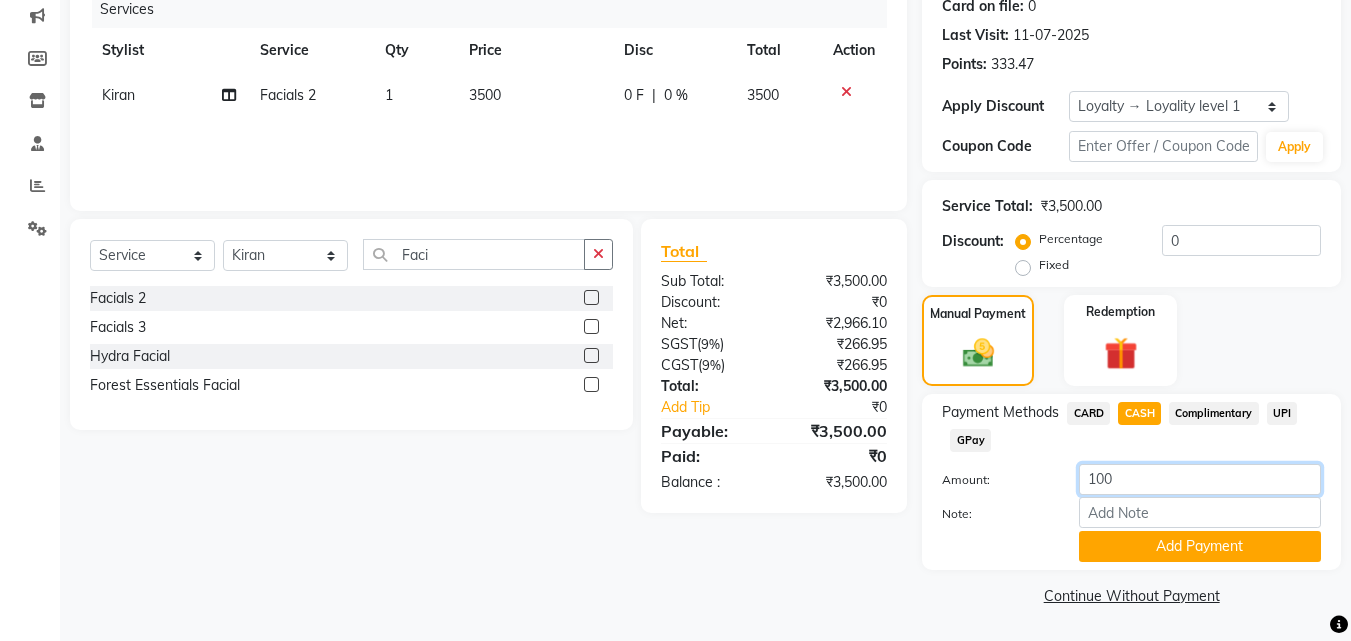 type on "1000" 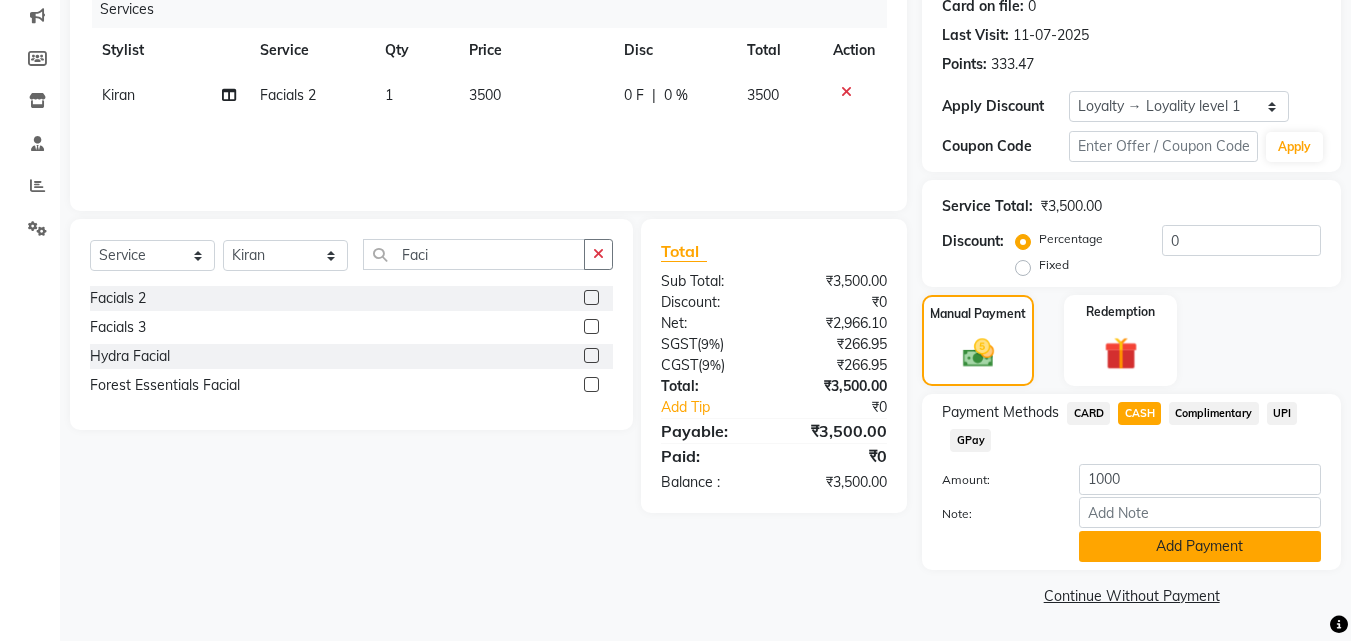 click on "Add Payment" 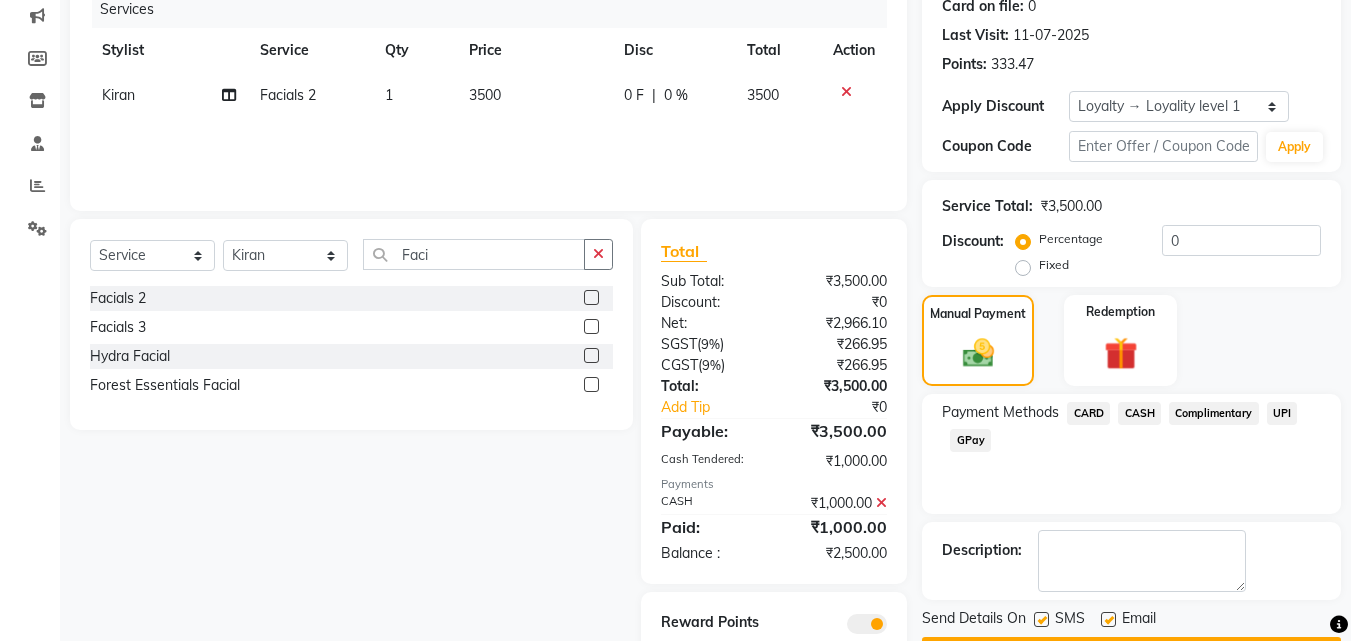 click on "GPay" 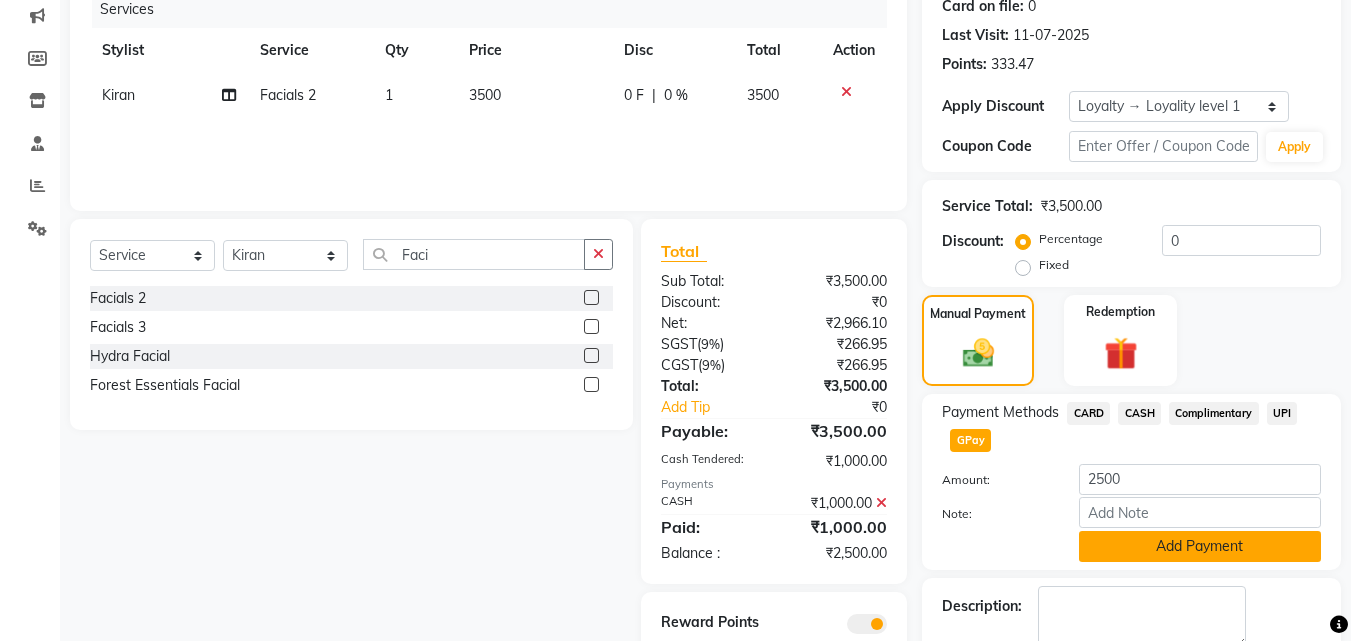 click on "Add Payment" 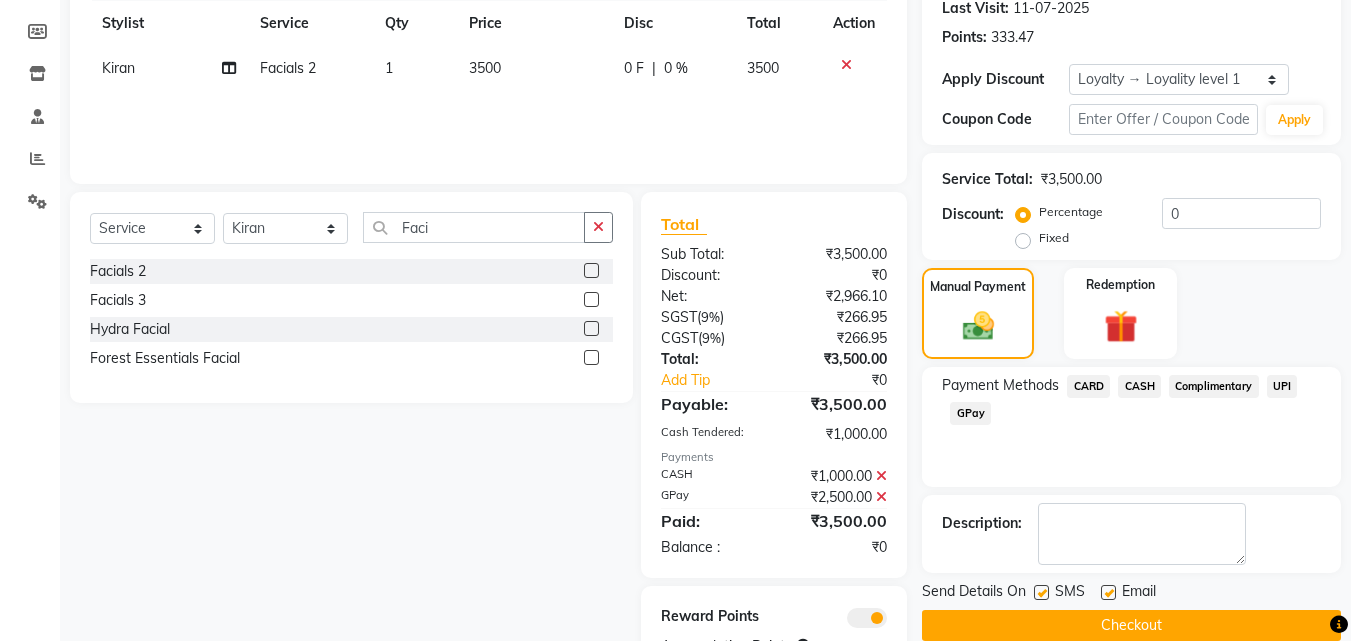 scroll, scrollTop: 371, scrollLeft: 0, axis: vertical 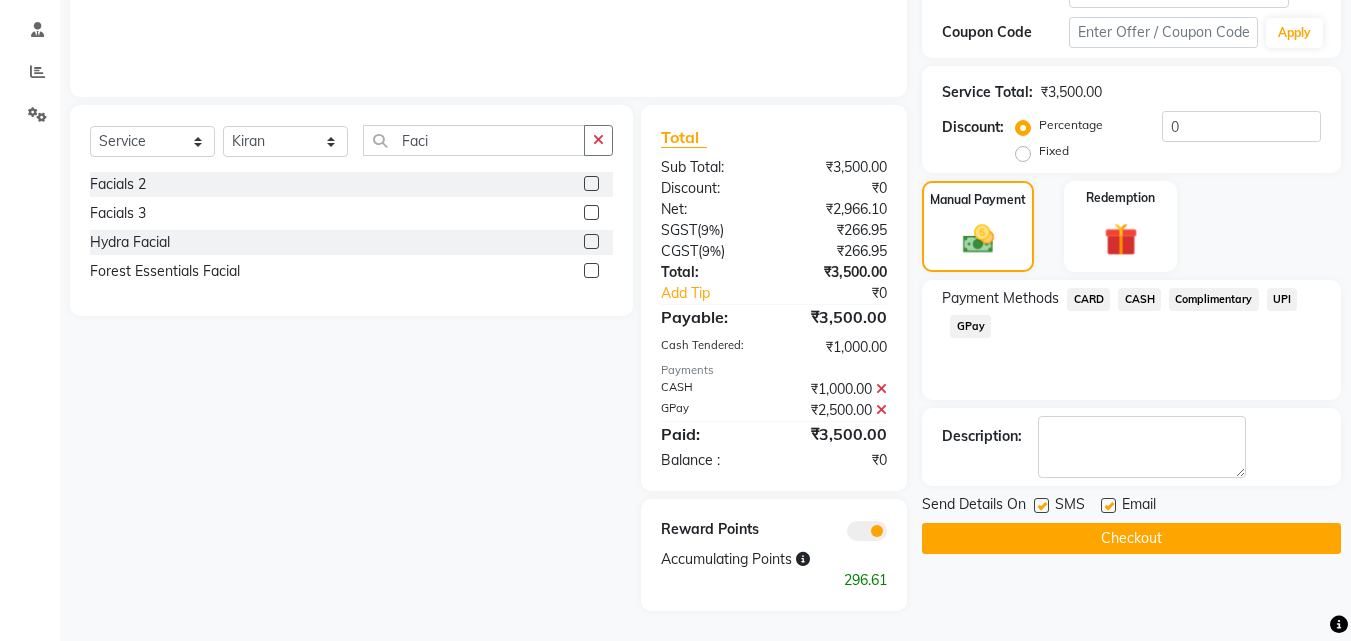 click on "Checkout" 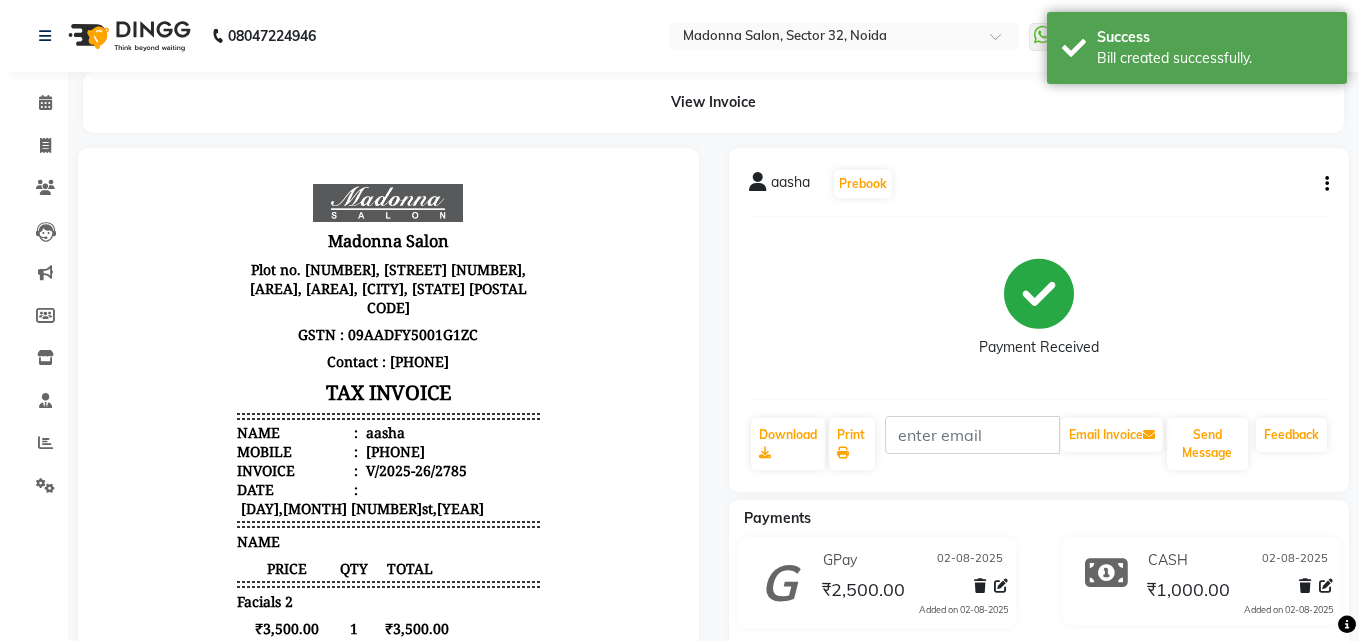 scroll, scrollTop: 0, scrollLeft: 0, axis: both 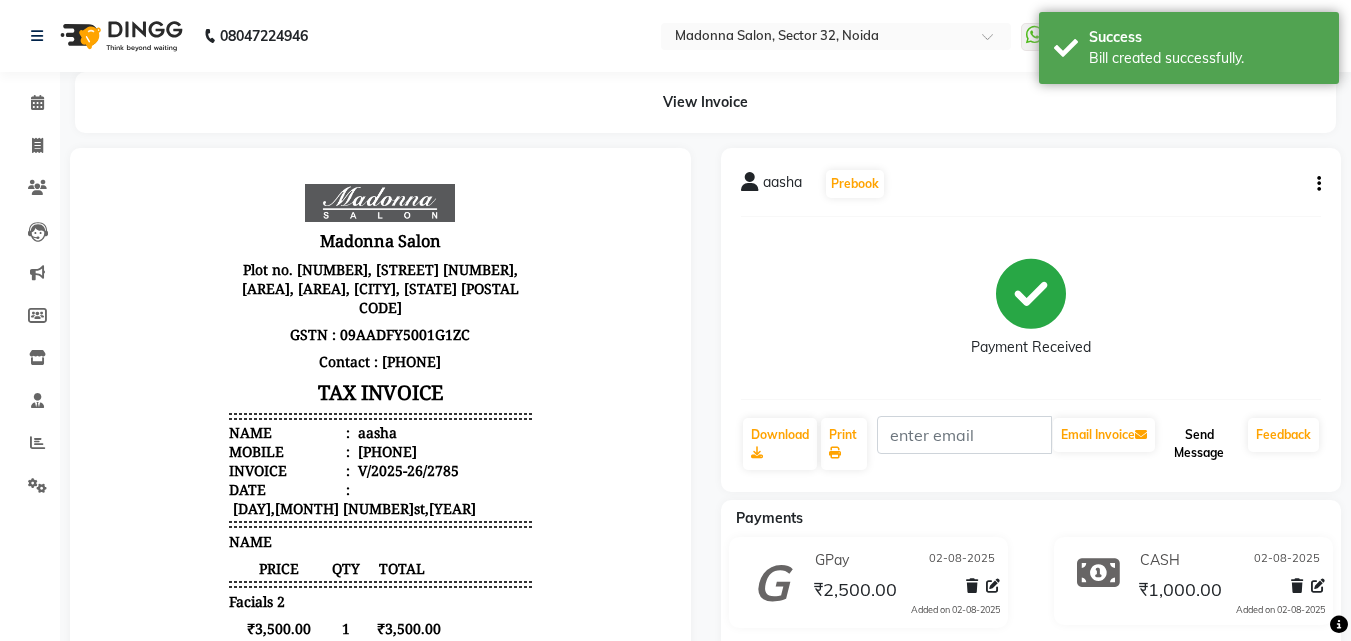 click on "Send Message" 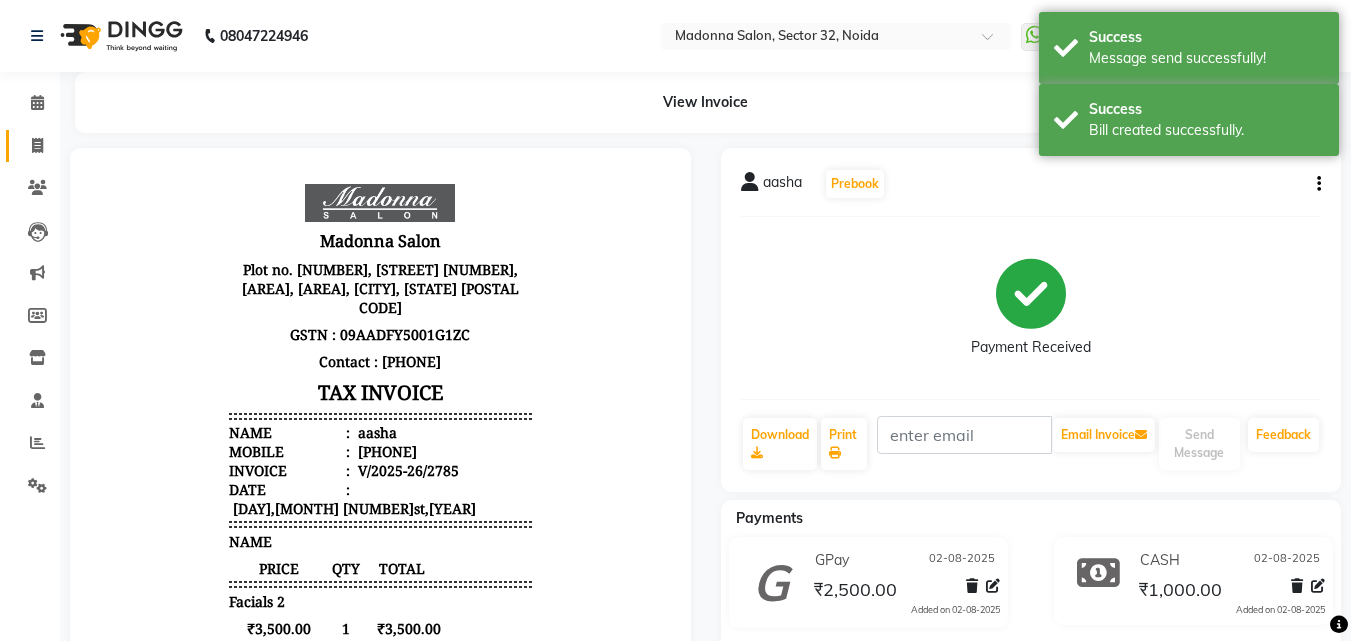 click 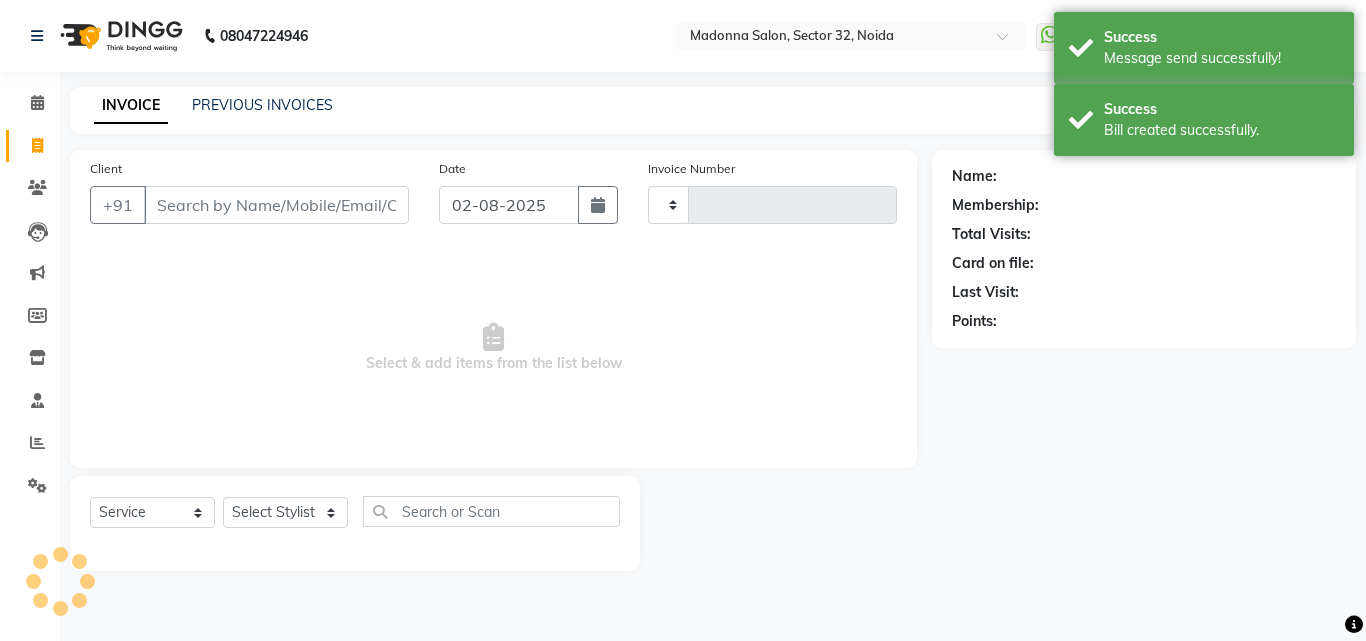 type on "2786" 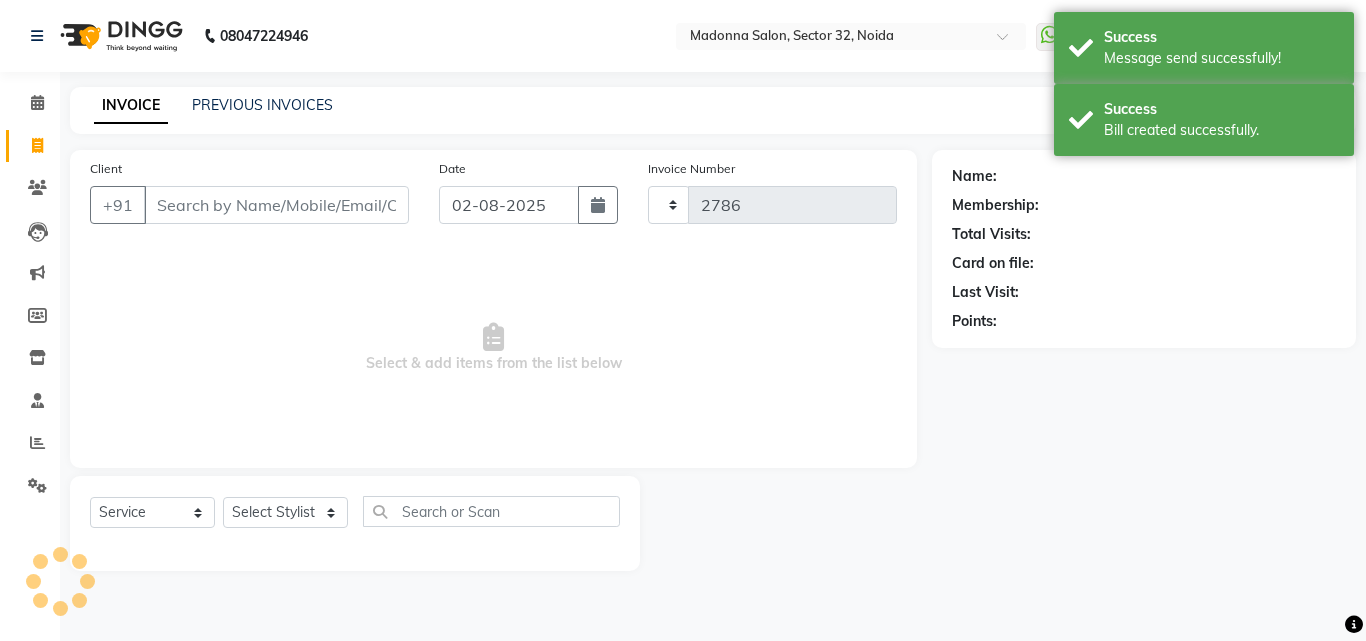 select on "7229" 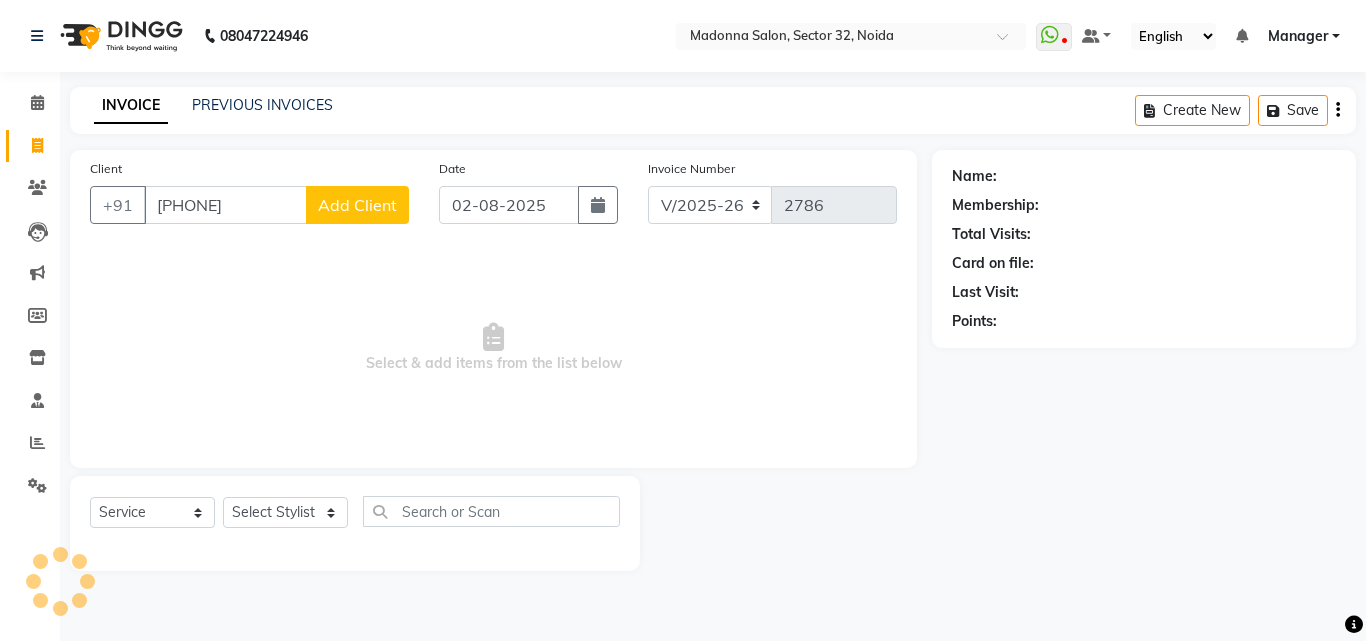 type on "[PHONE]" 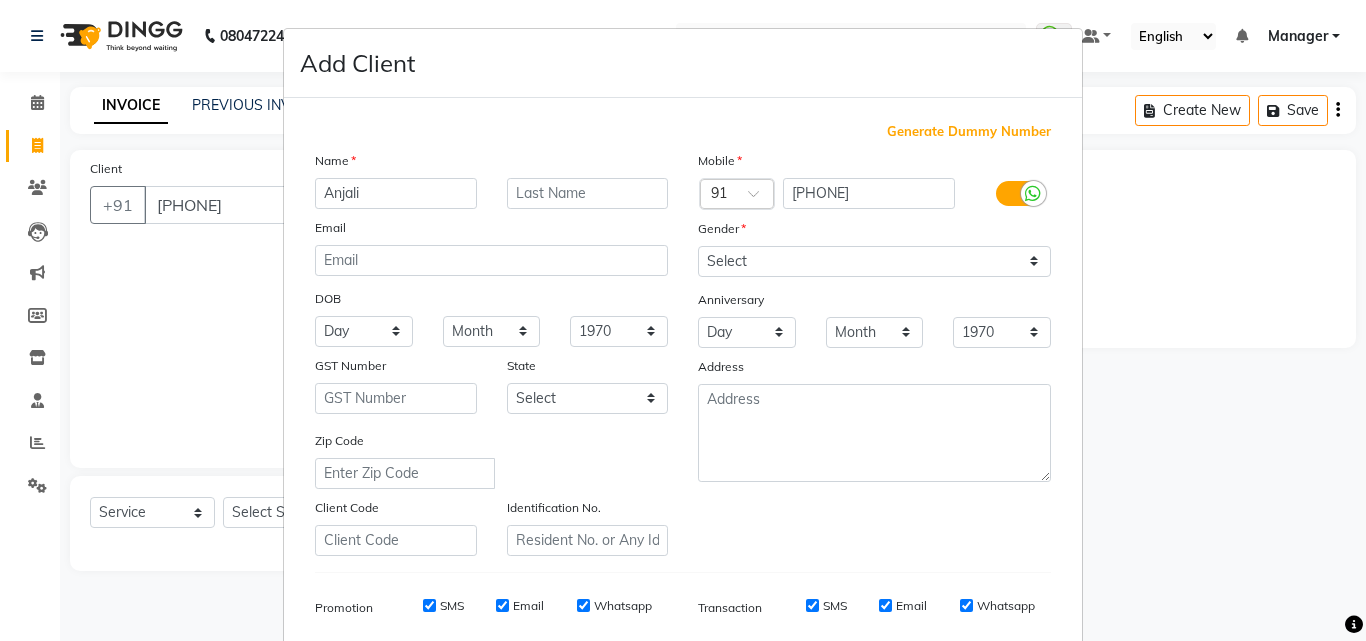 type on "Anjali" 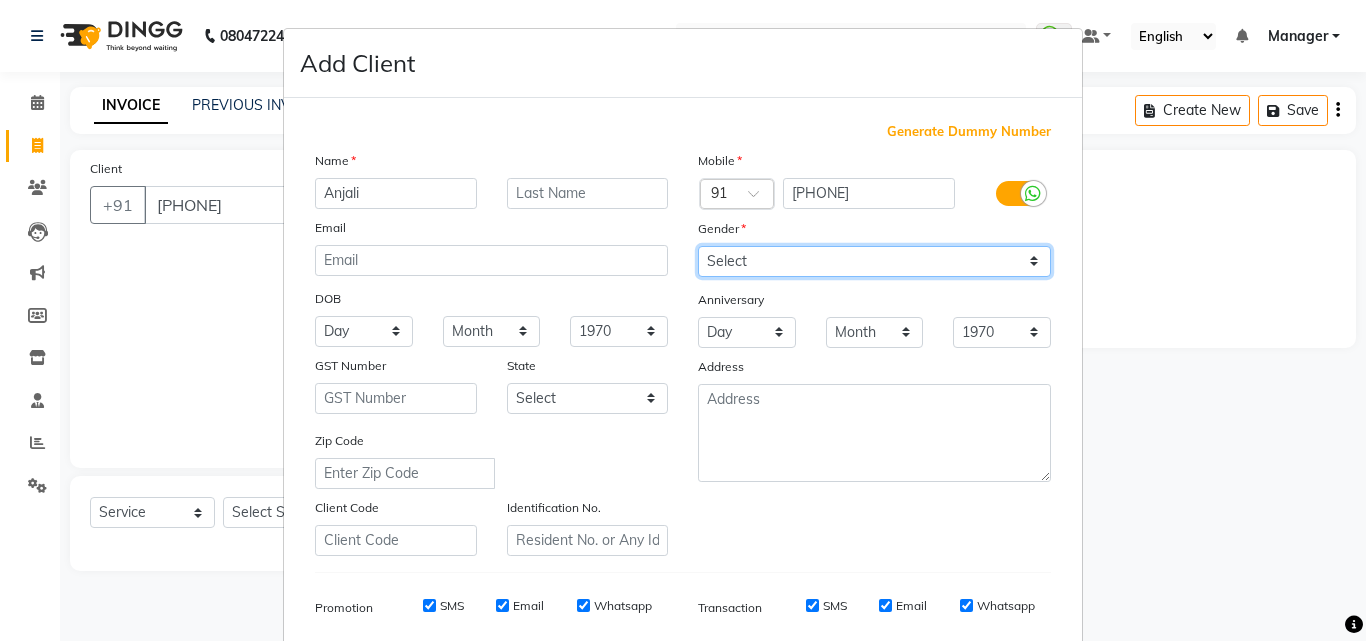 click on "Select Male Female Other Prefer Not To Say" at bounding box center (874, 261) 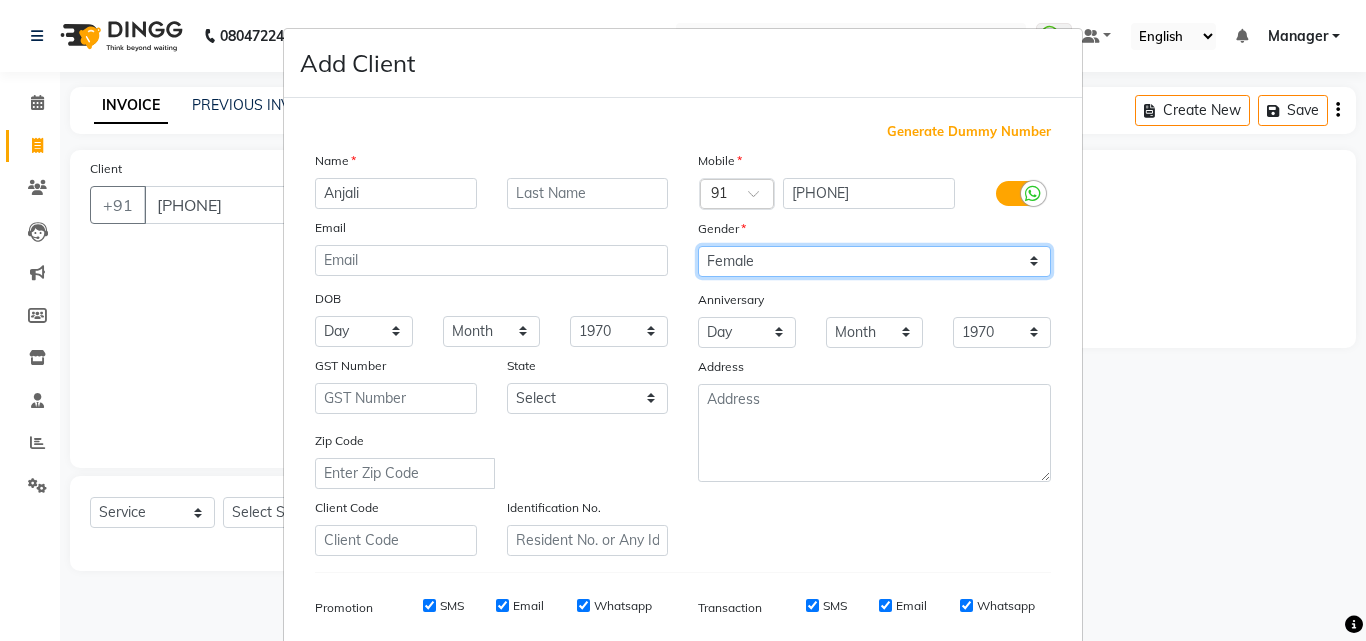 click on "Select Male Female Other Prefer Not To Say" at bounding box center [874, 261] 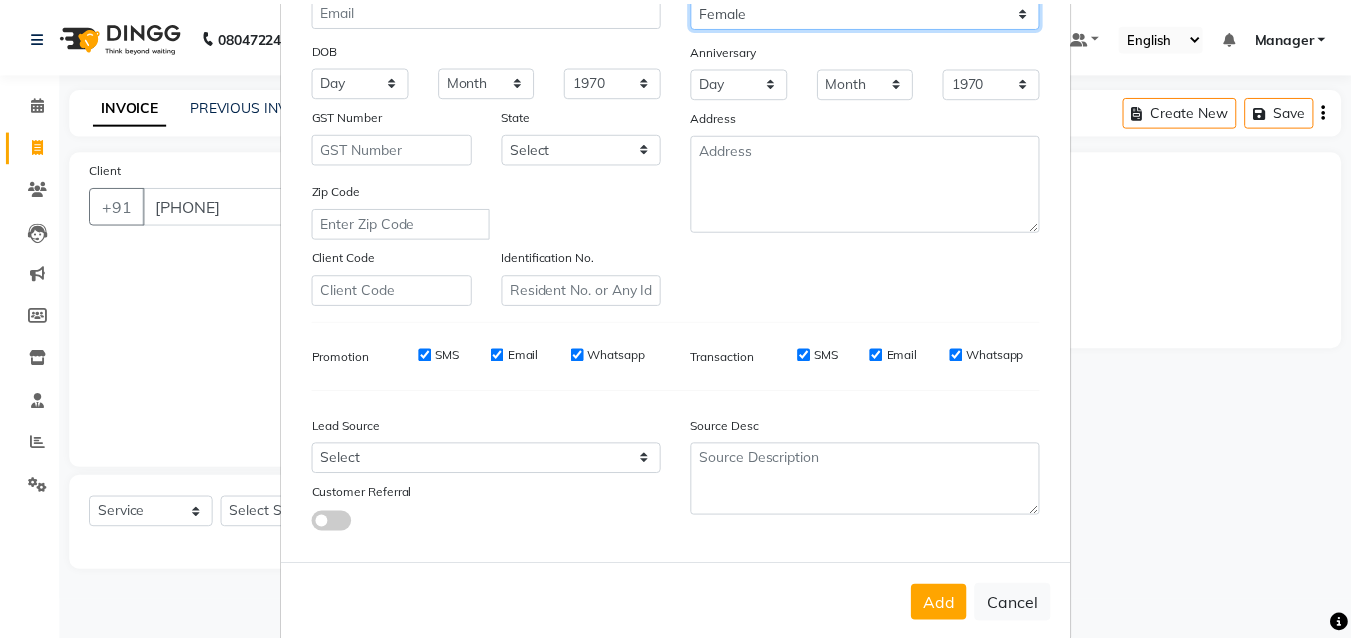 scroll, scrollTop: 259, scrollLeft: 0, axis: vertical 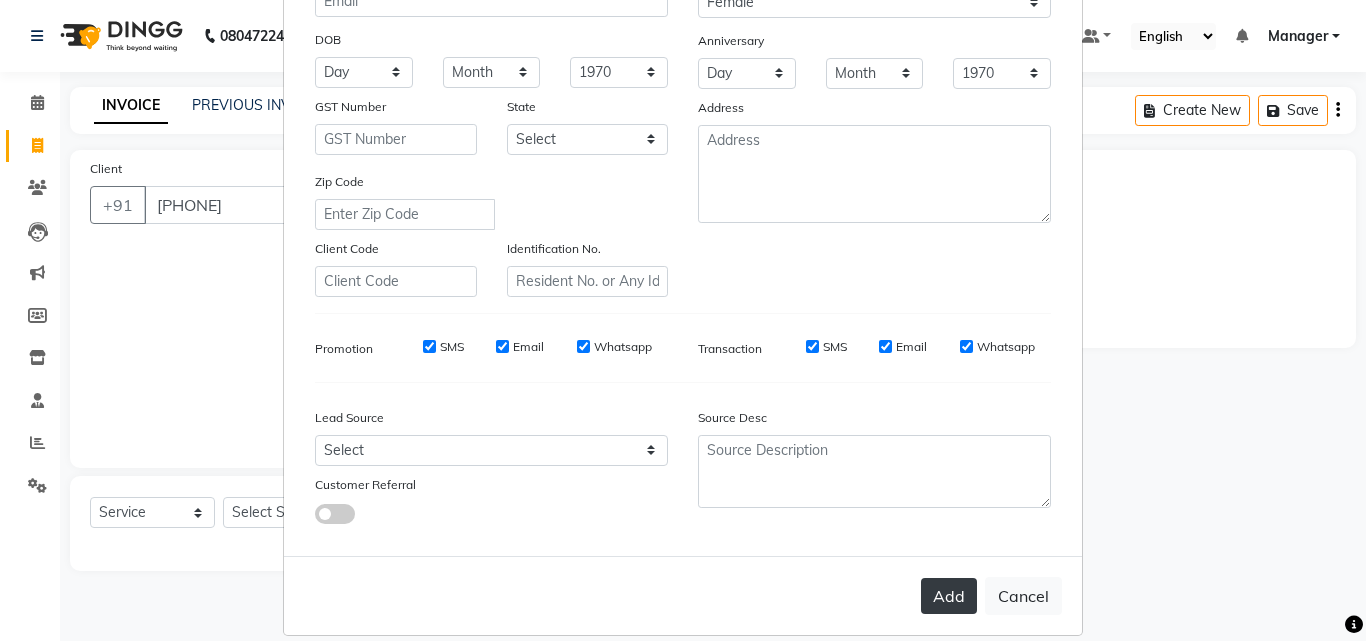 click on "Add" at bounding box center [949, 596] 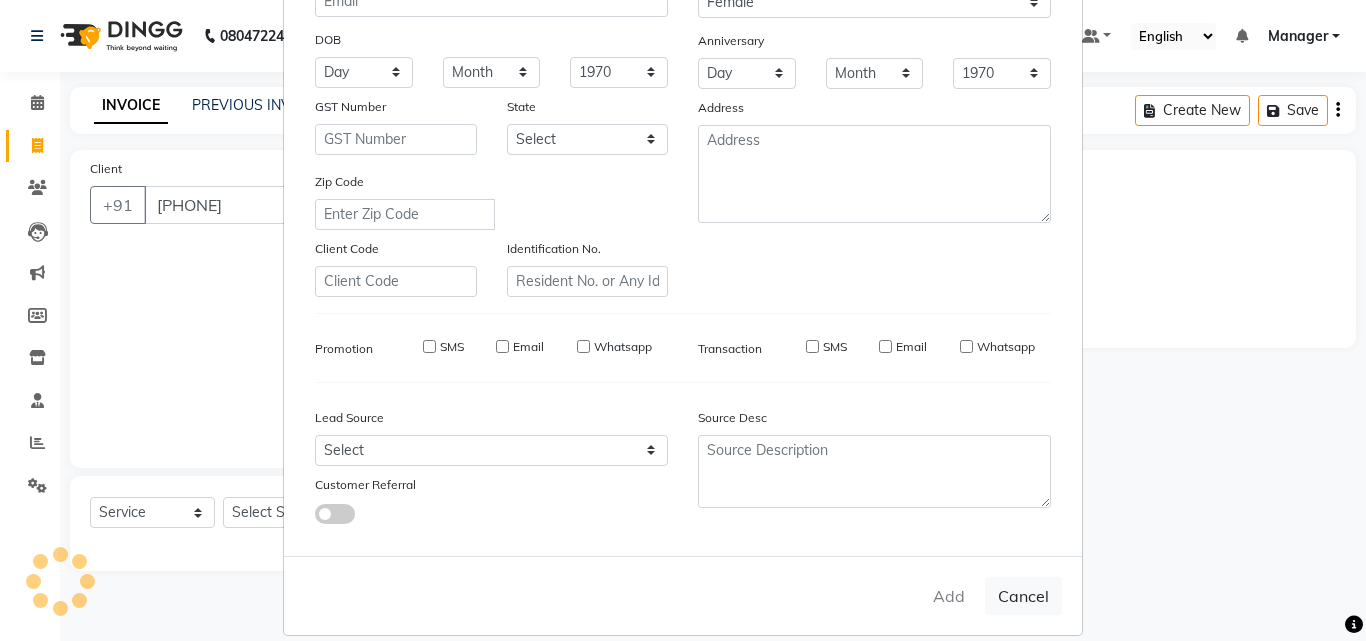type 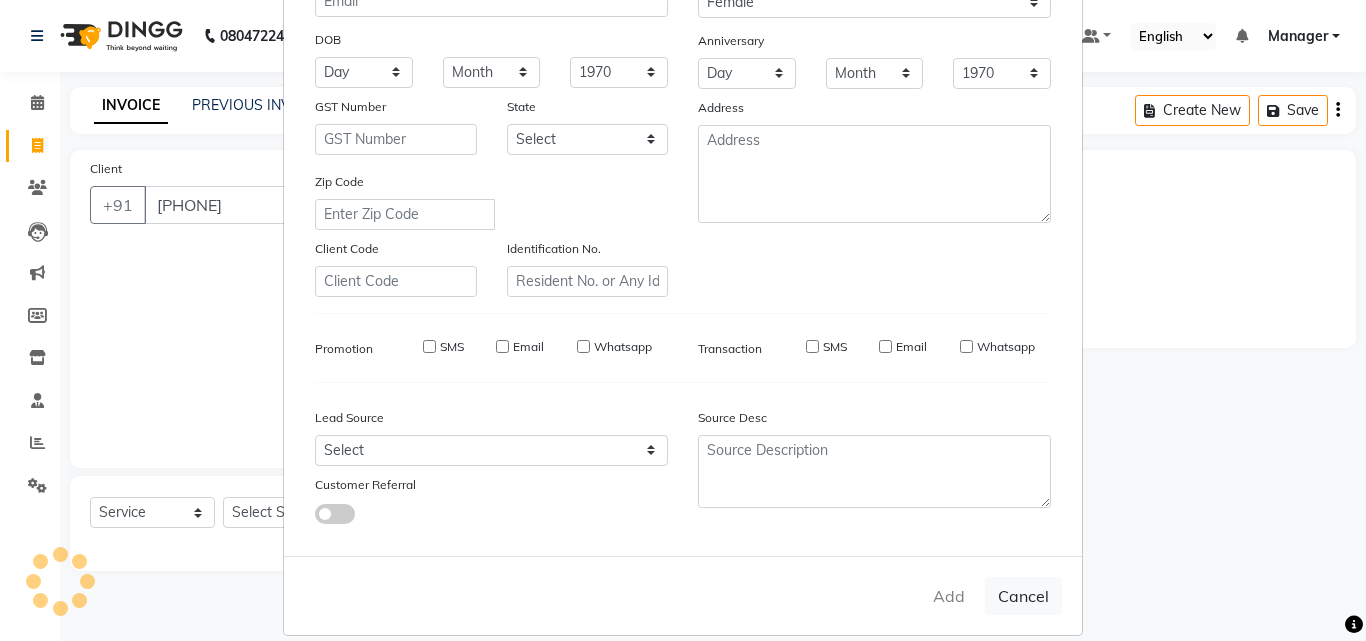 select 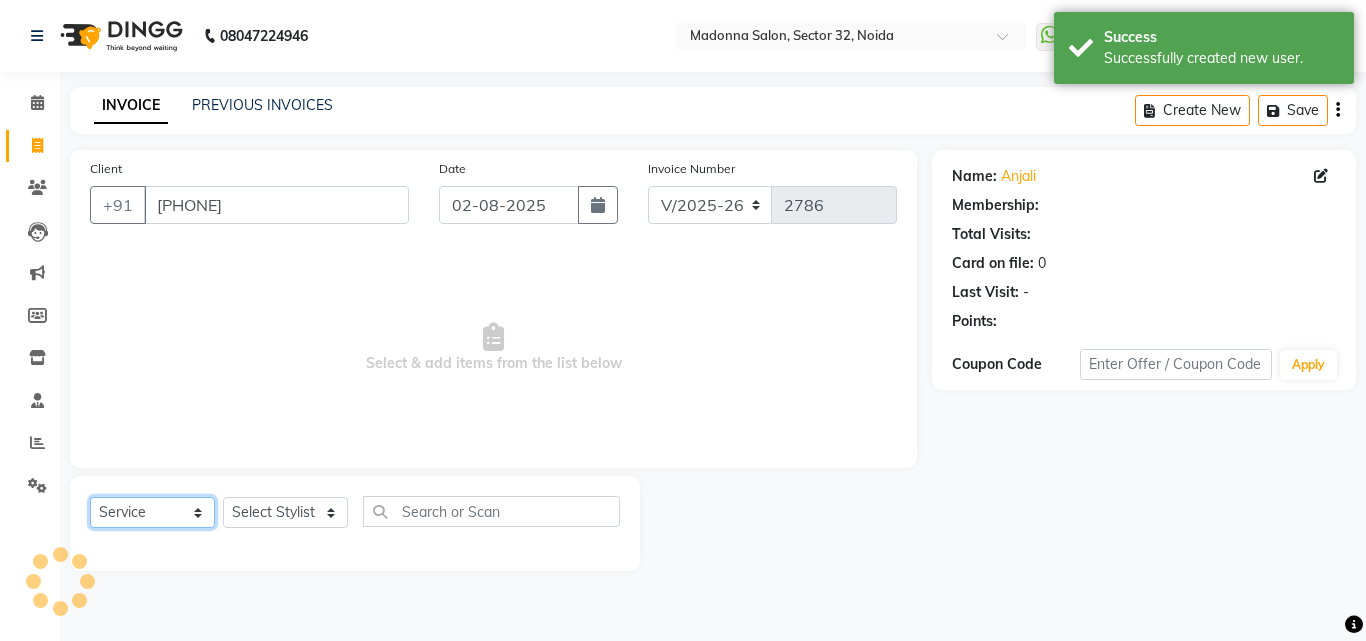 click on "Select  Service  Product  Membership  Package Voucher Prepaid Gift Card" 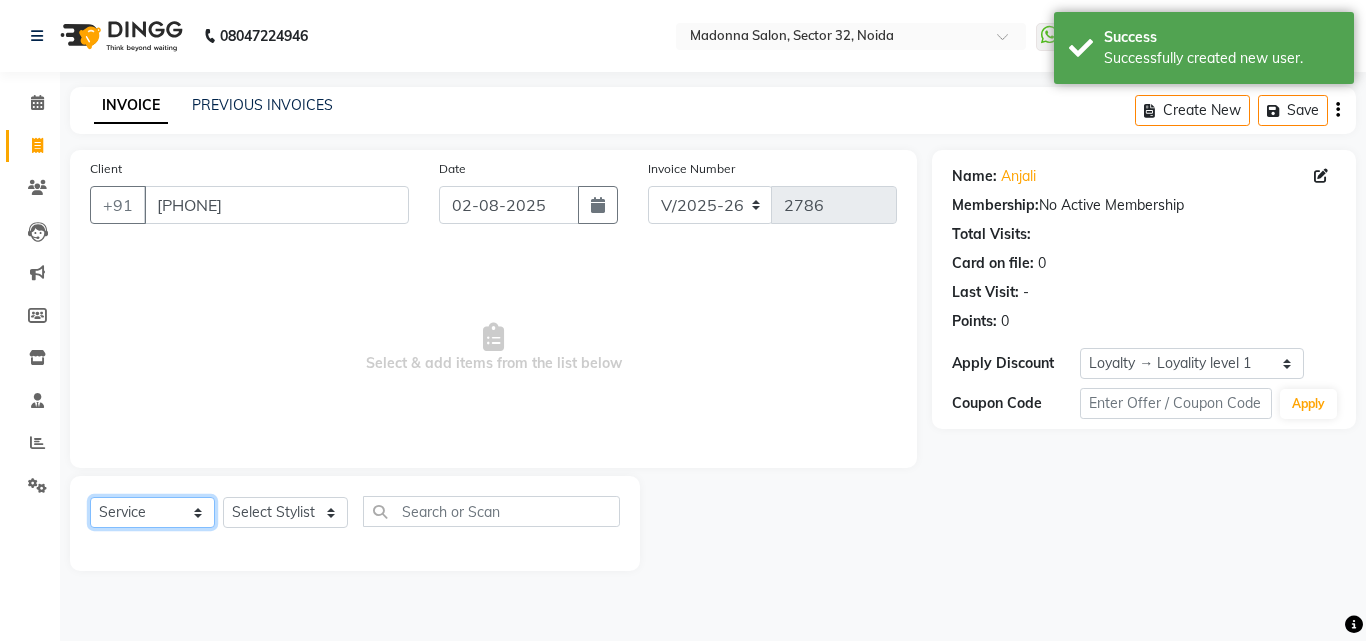 select on "P" 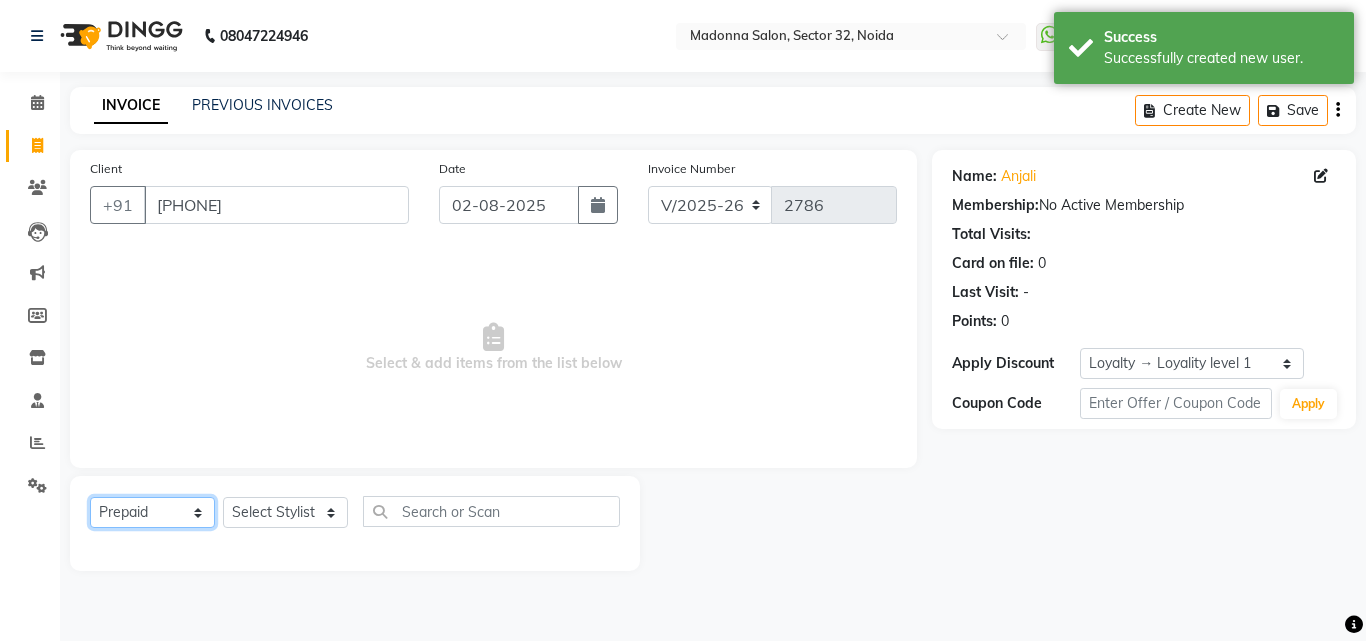 click on "Select  Service  Product  Membership  Package Voucher Prepaid Gift Card" 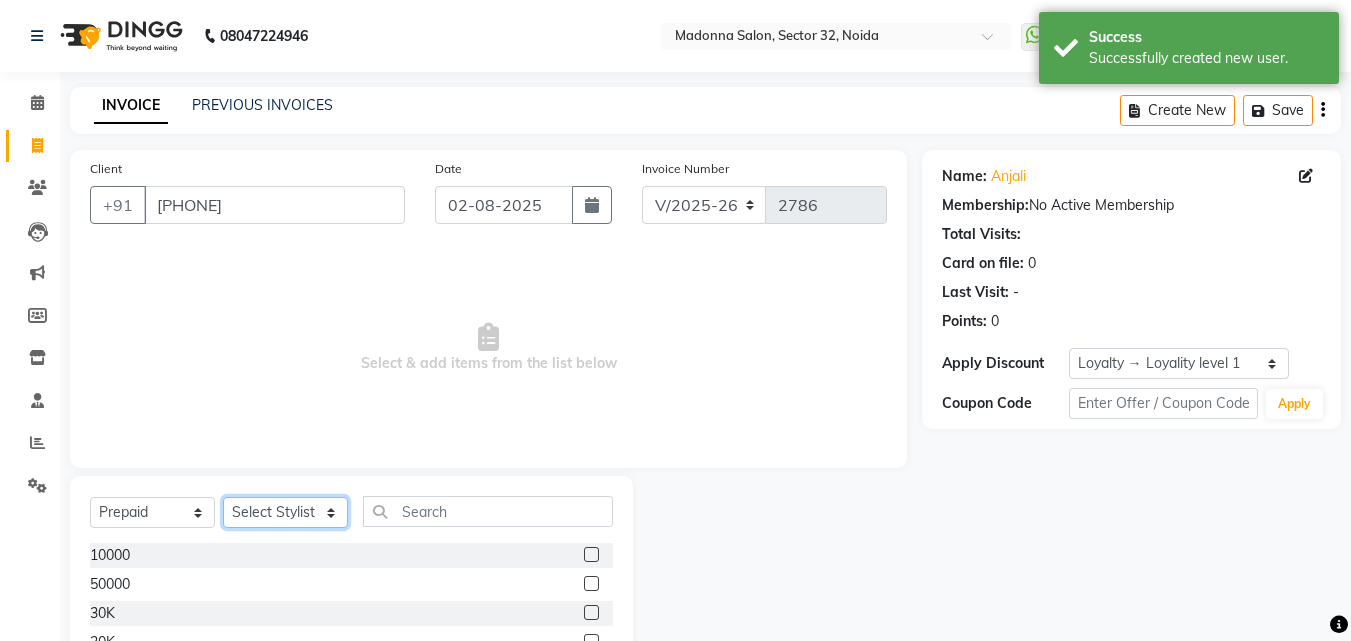 click on "Select Stylist [FIRST] Account  [FIRST] [FIRST] [FIRST] [FIRST] [FIRST] [FIRST] [FIRST] [FIRST] [FIRST] [FIRST] [FIRST] [FIRST] [FIRST] [FIRST] [FIRST] [FIRST] [FIRST] [FIRST] [FIRST] [FIRST] [FIRST] [FIRST] [FIRST]" 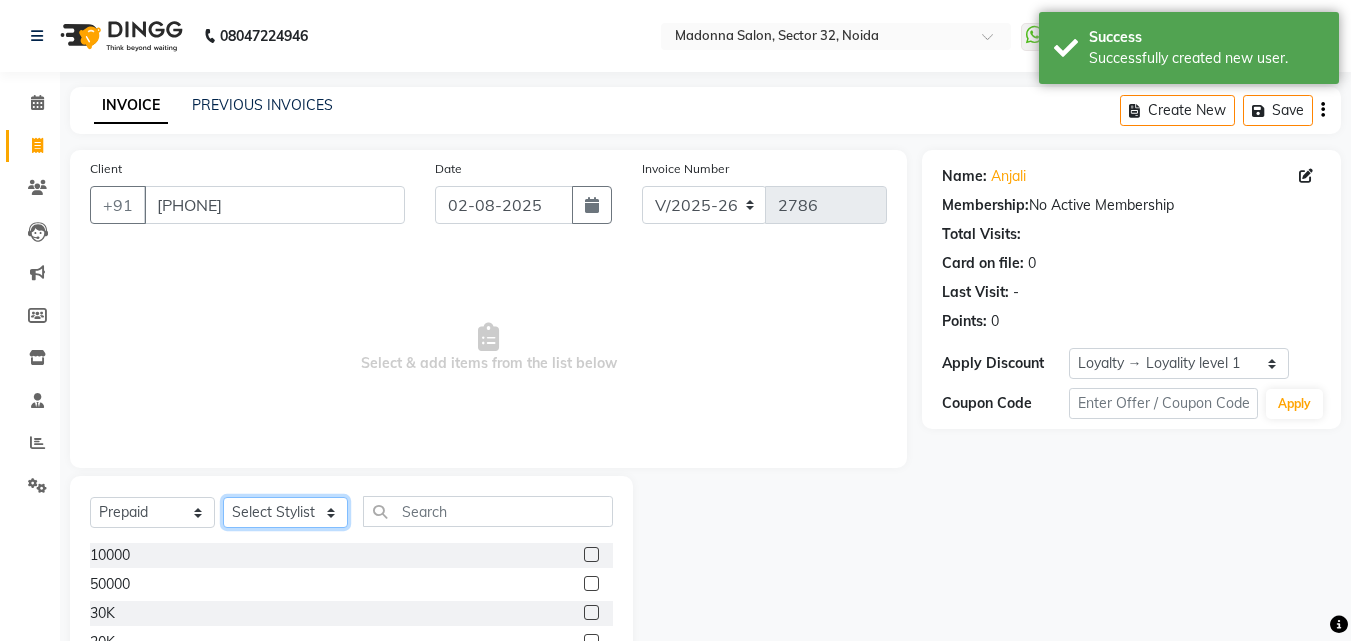 select on "63474" 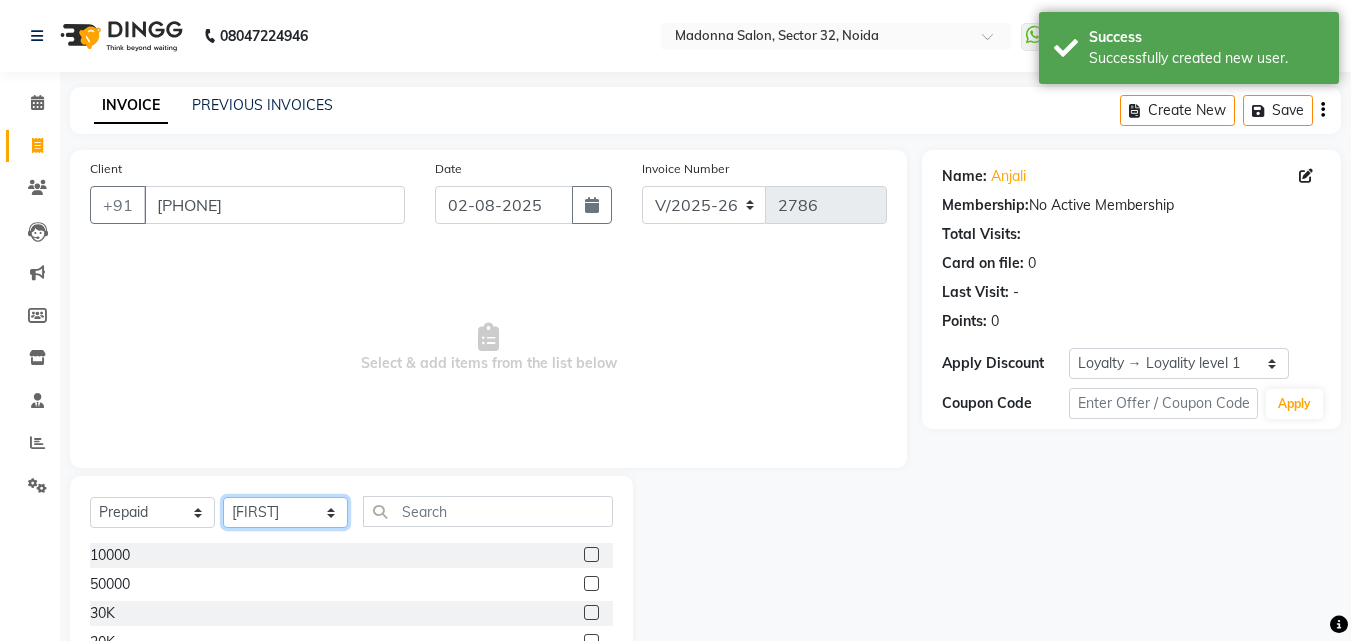 click on "Select Stylist [FIRST] Account  [FIRST] [FIRST] [FIRST] [FIRST] [FIRST] [FIRST] [FIRST] [FIRST] [FIRST] [FIRST] [FIRST] [FIRST] [FIRST] [FIRST] [FIRST] [FIRST] [FIRST] [FIRST] [FIRST] [FIRST] [FIRST] [FIRST] [FIRST]" 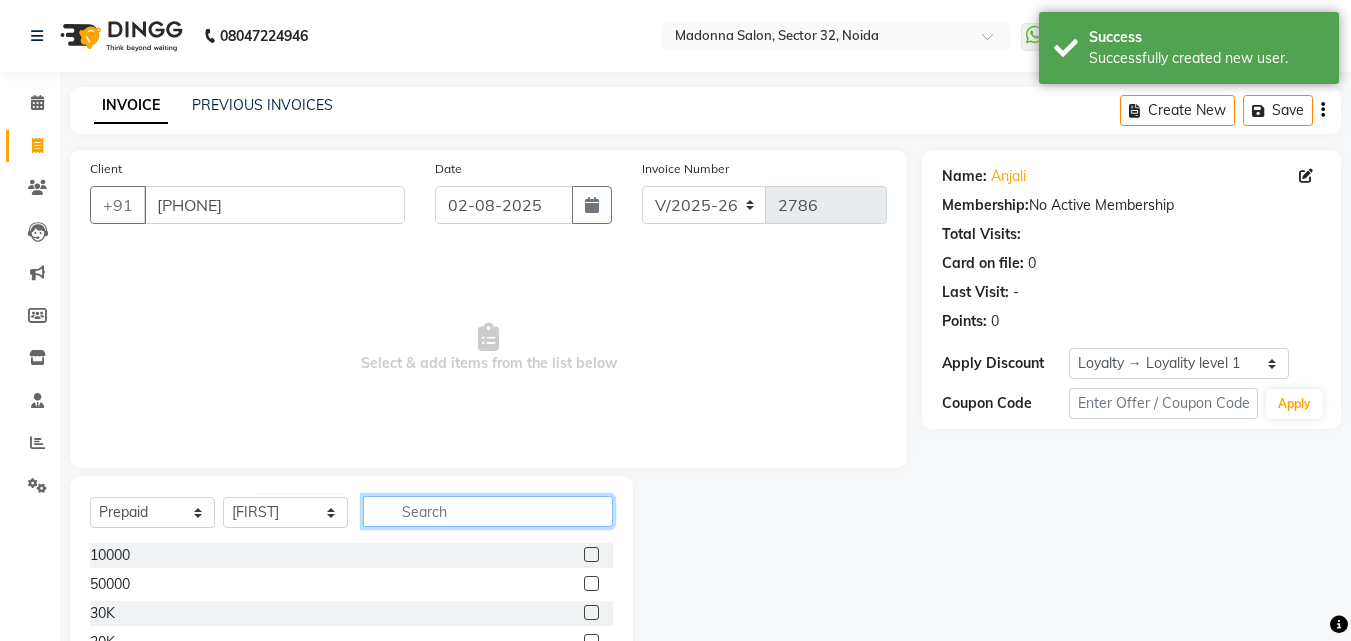 click 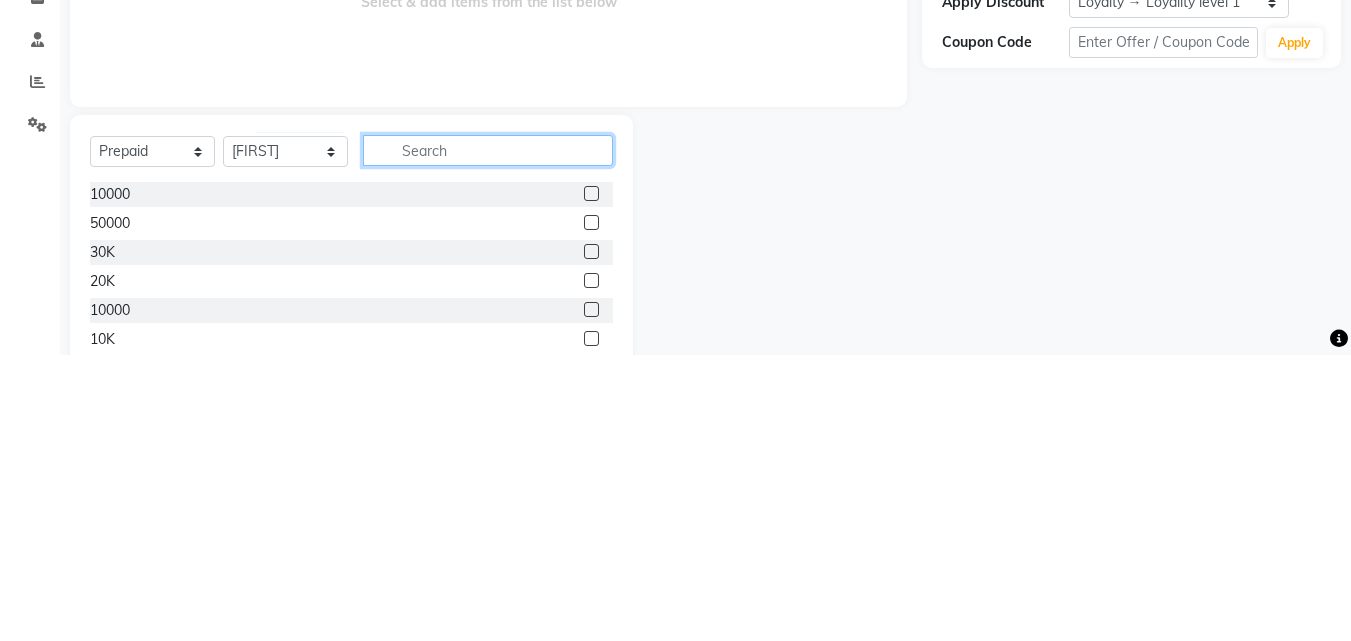 scroll, scrollTop: 160, scrollLeft: 0, axis: vertical 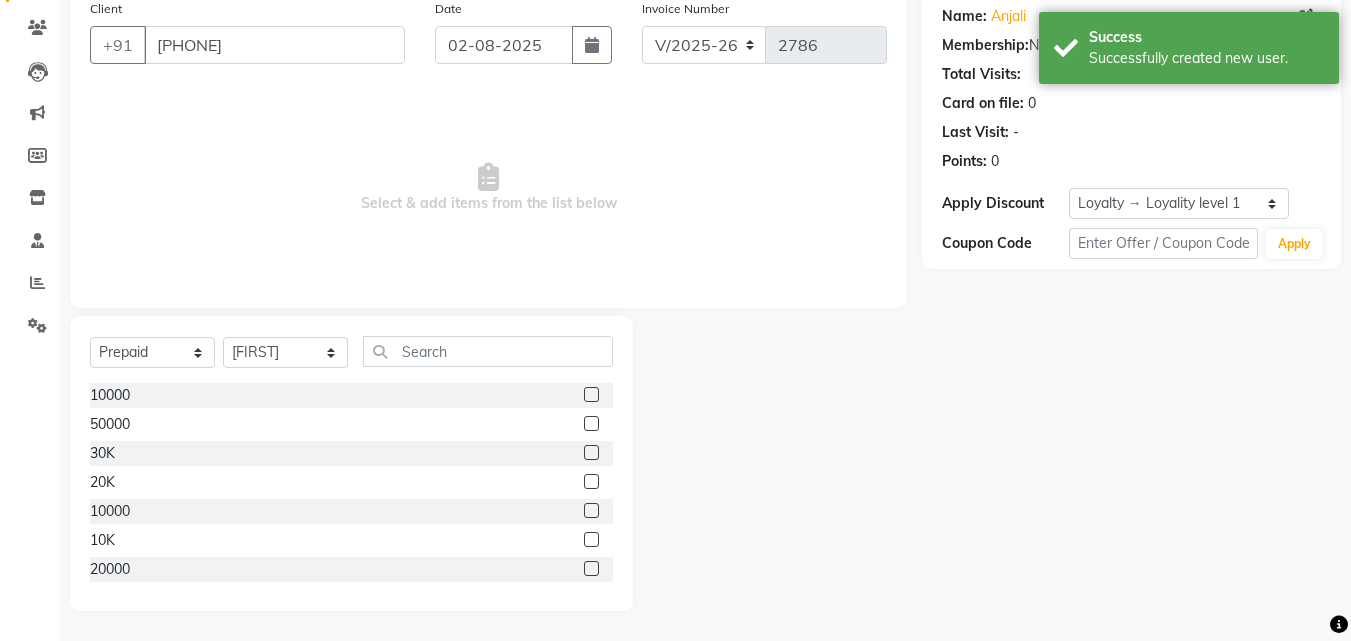 click 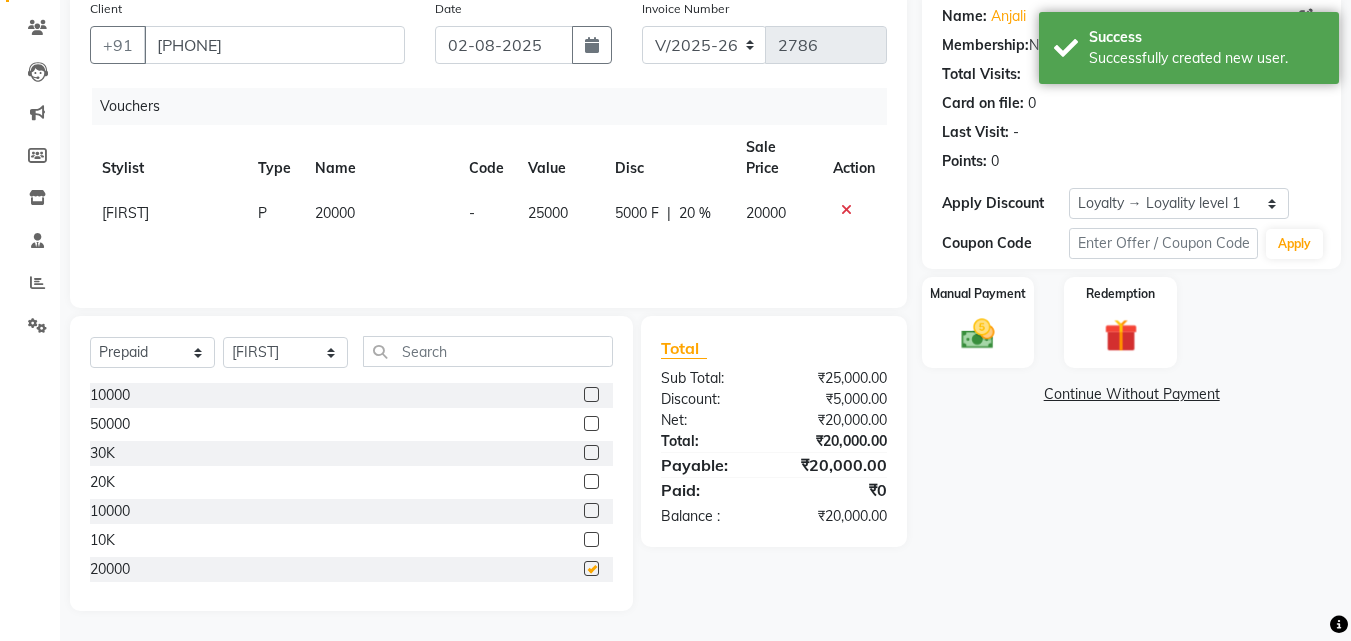 checkbox on "false" 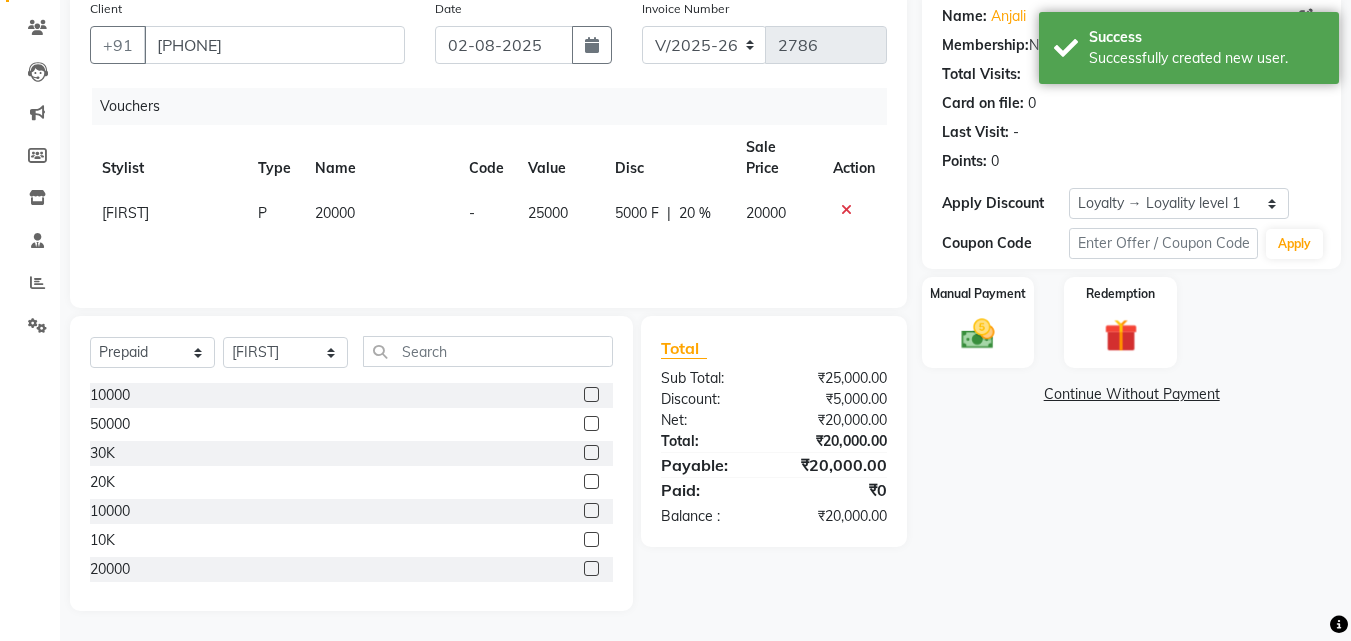 click 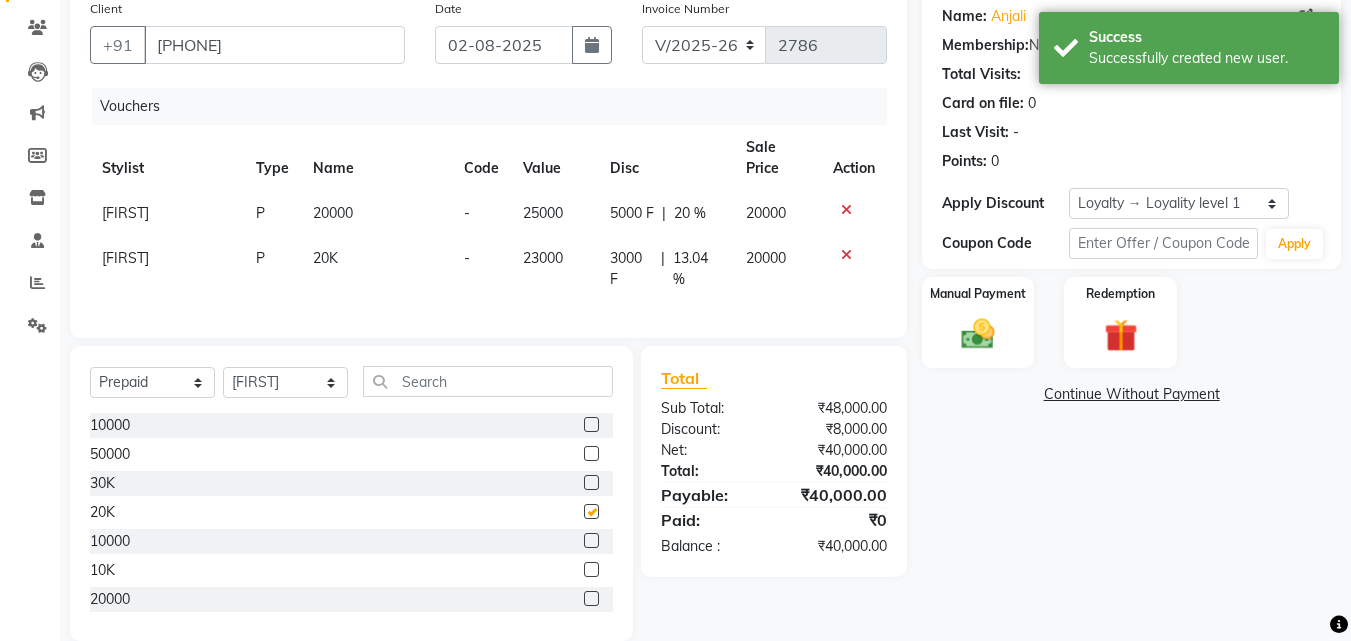 checkbox on "false" 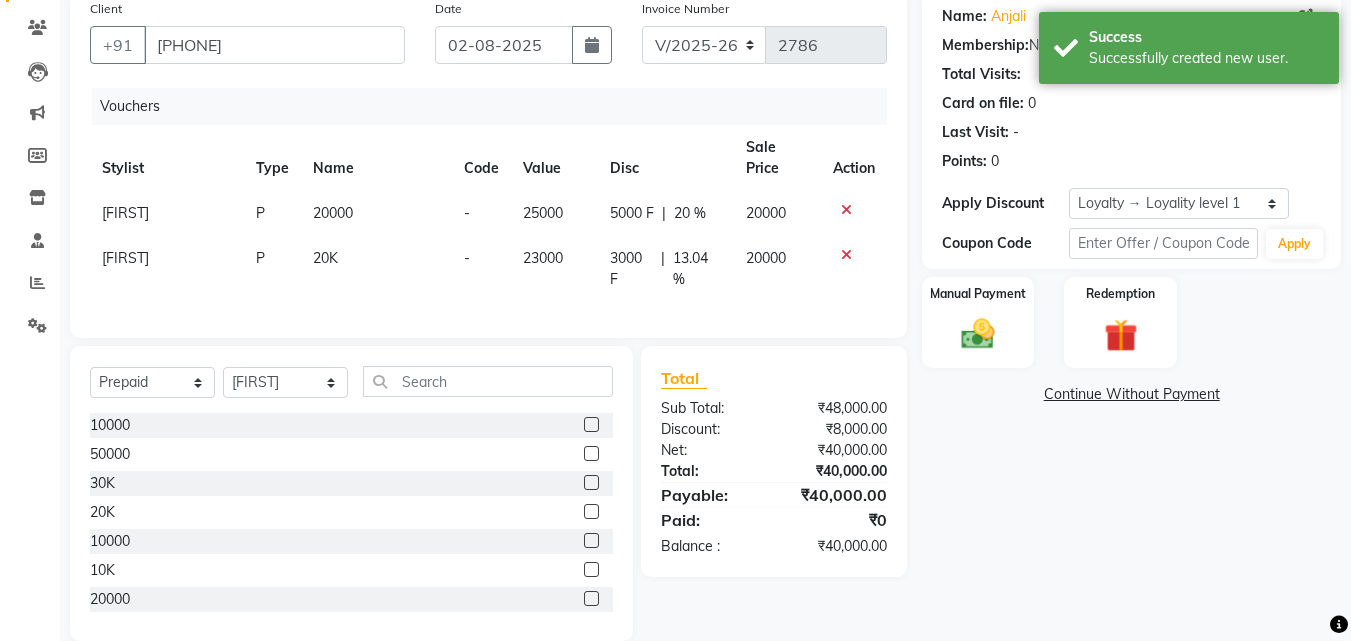 click 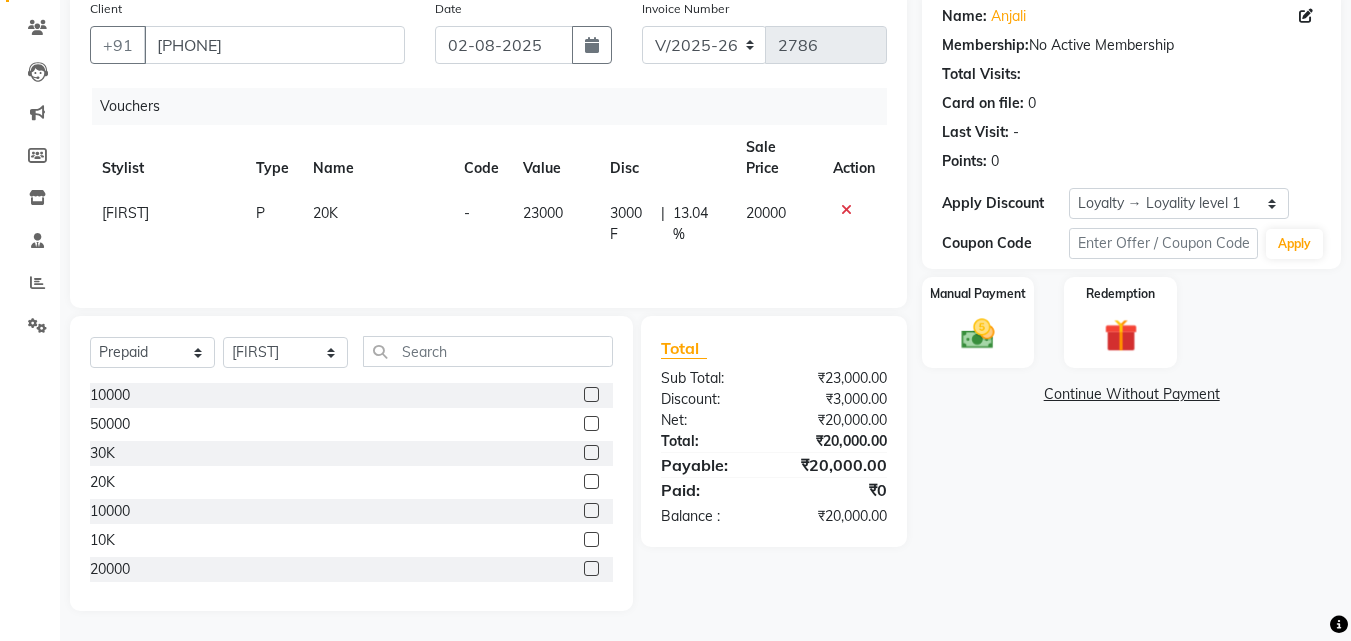 click 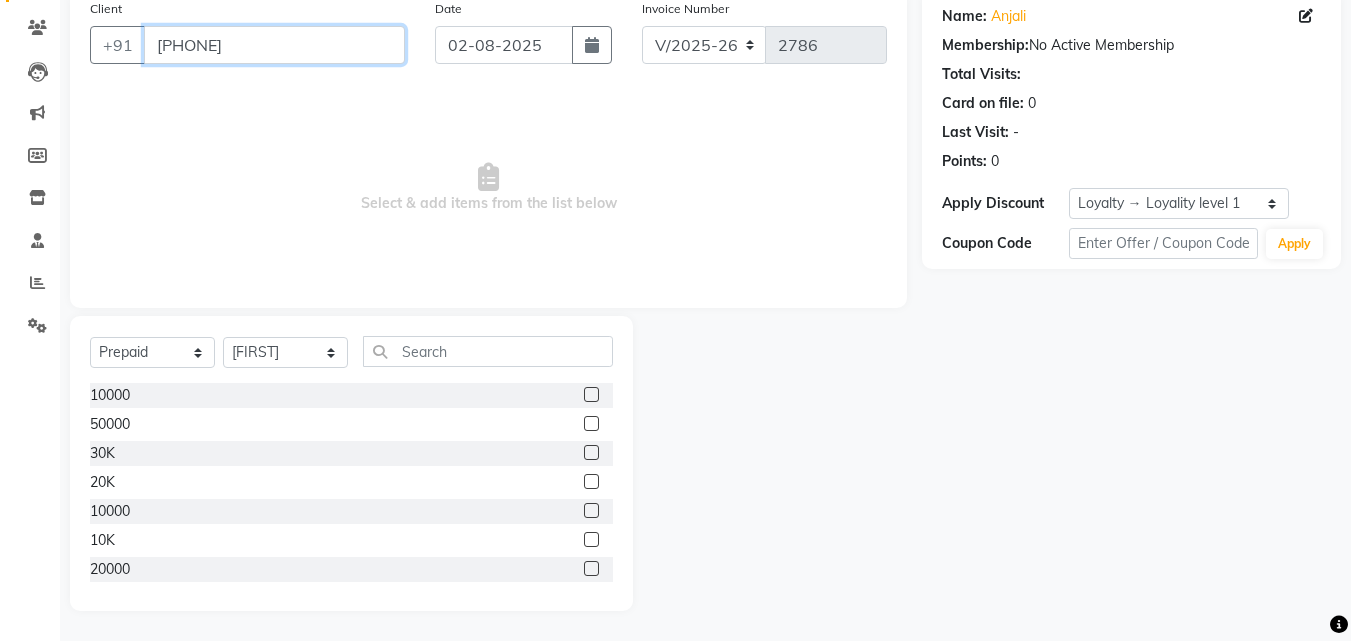 drag, startPoint x: 262, startPoint y: 49, endPoint x: 402, endPoint y: 36, distance: 140.60228 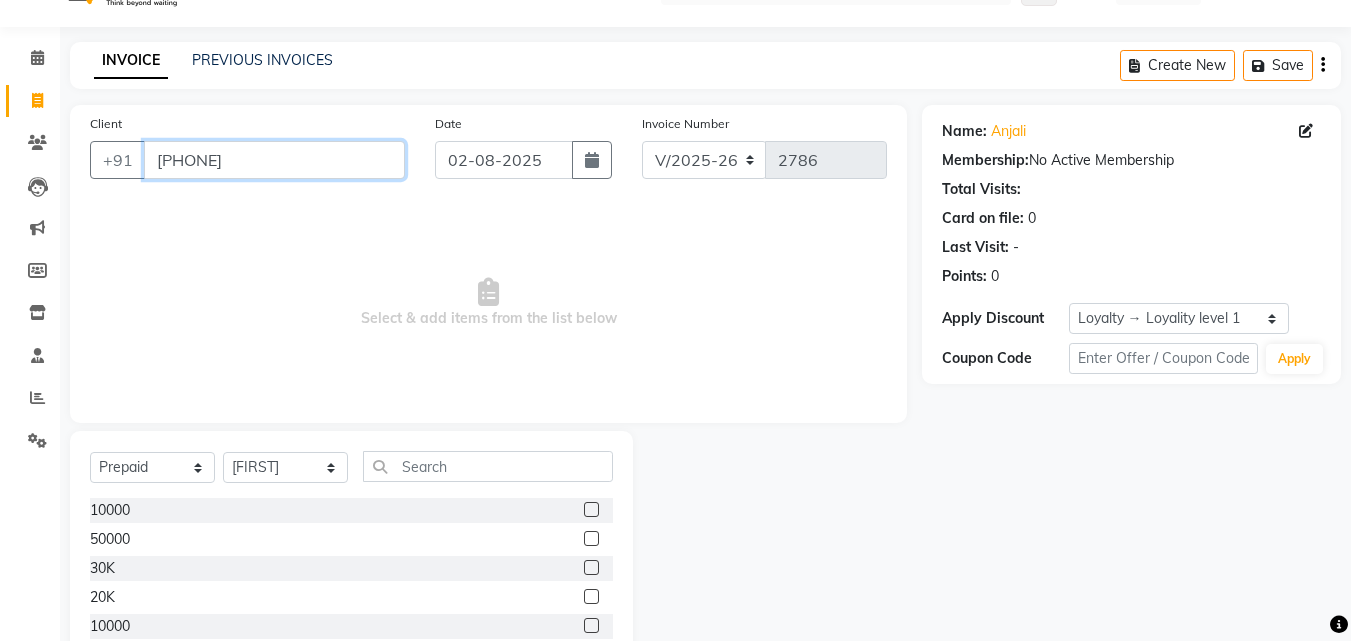 scroll, scrollTop: 0, scrollLeft: 0, axis: both 